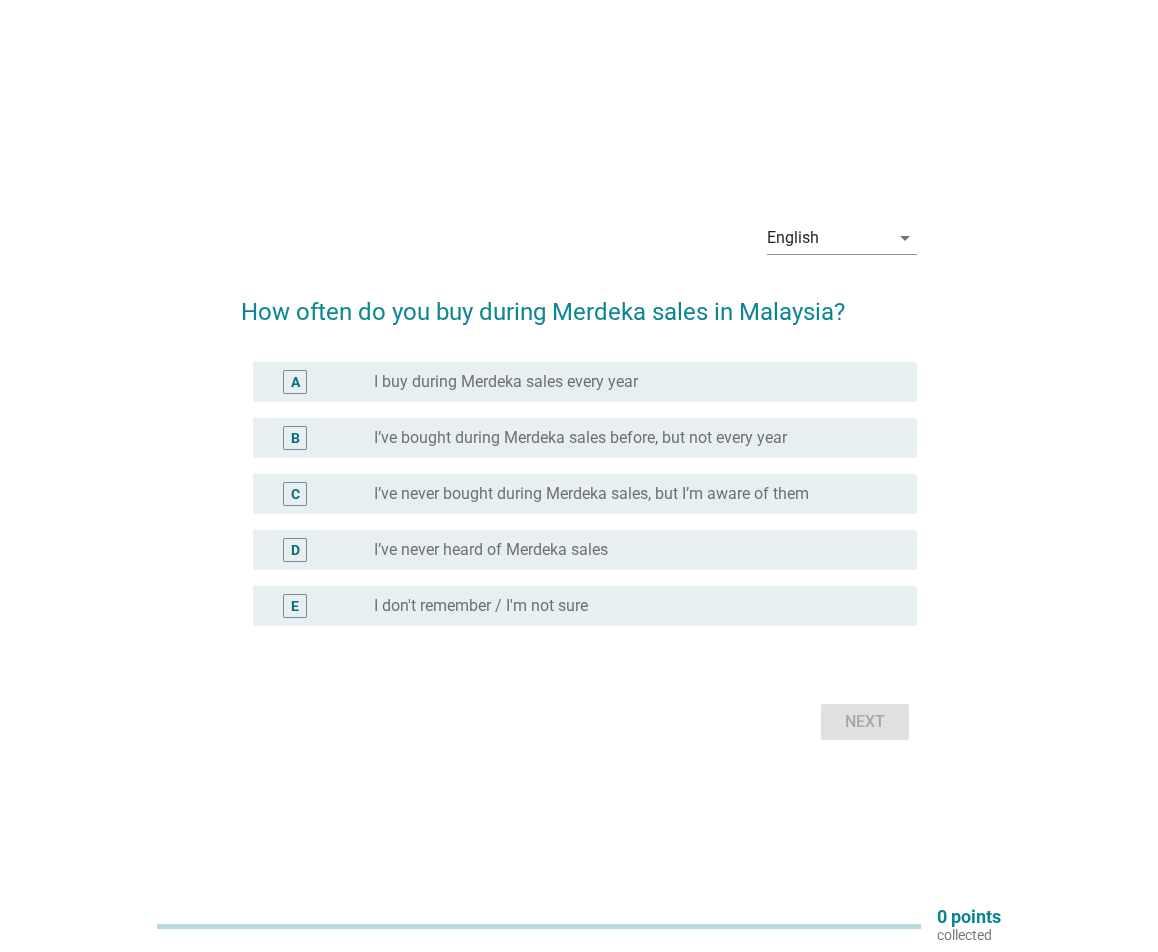 scroll, scrollTop: 0, scrollLeft: 0, axis: both 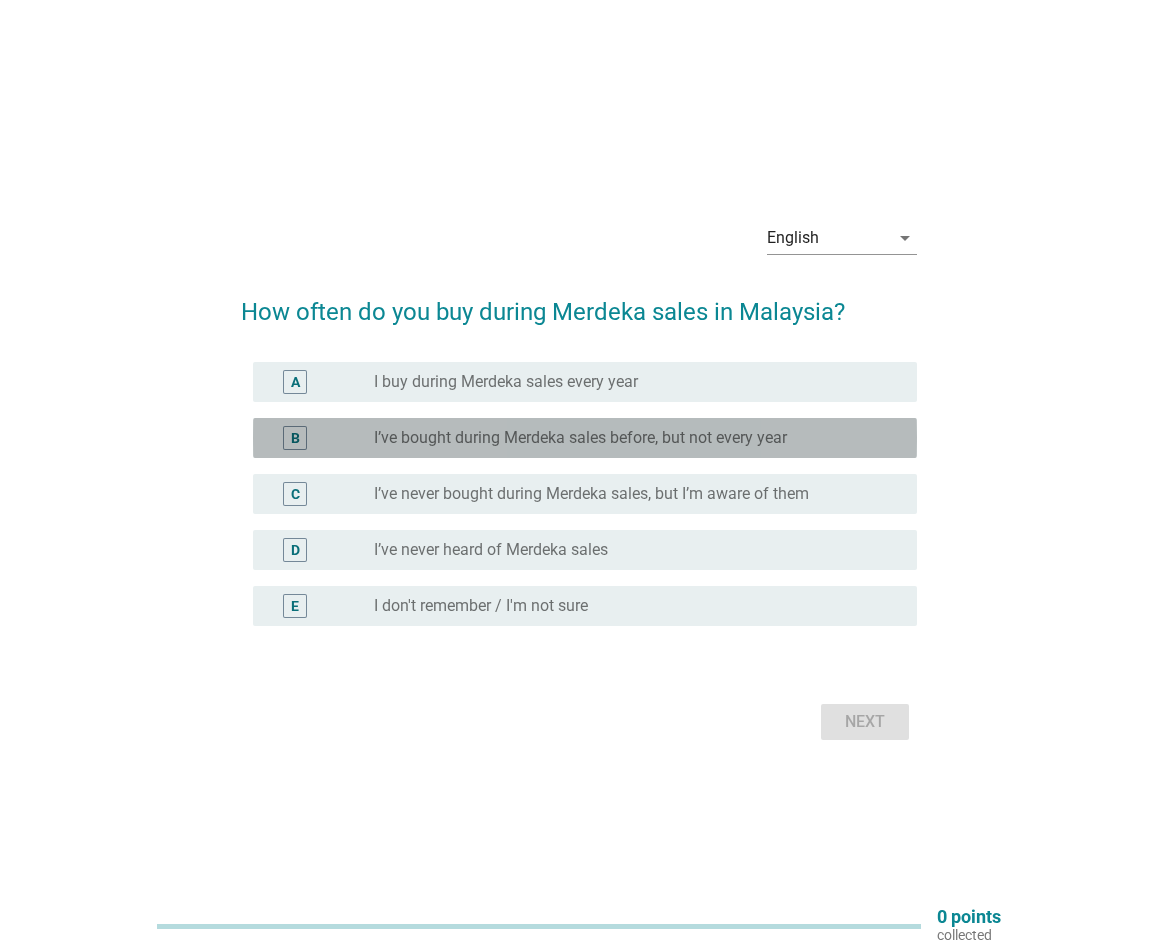 click on "I’ve bought during Merdeka sales before, but not every year" at bounding box center (580, 438) 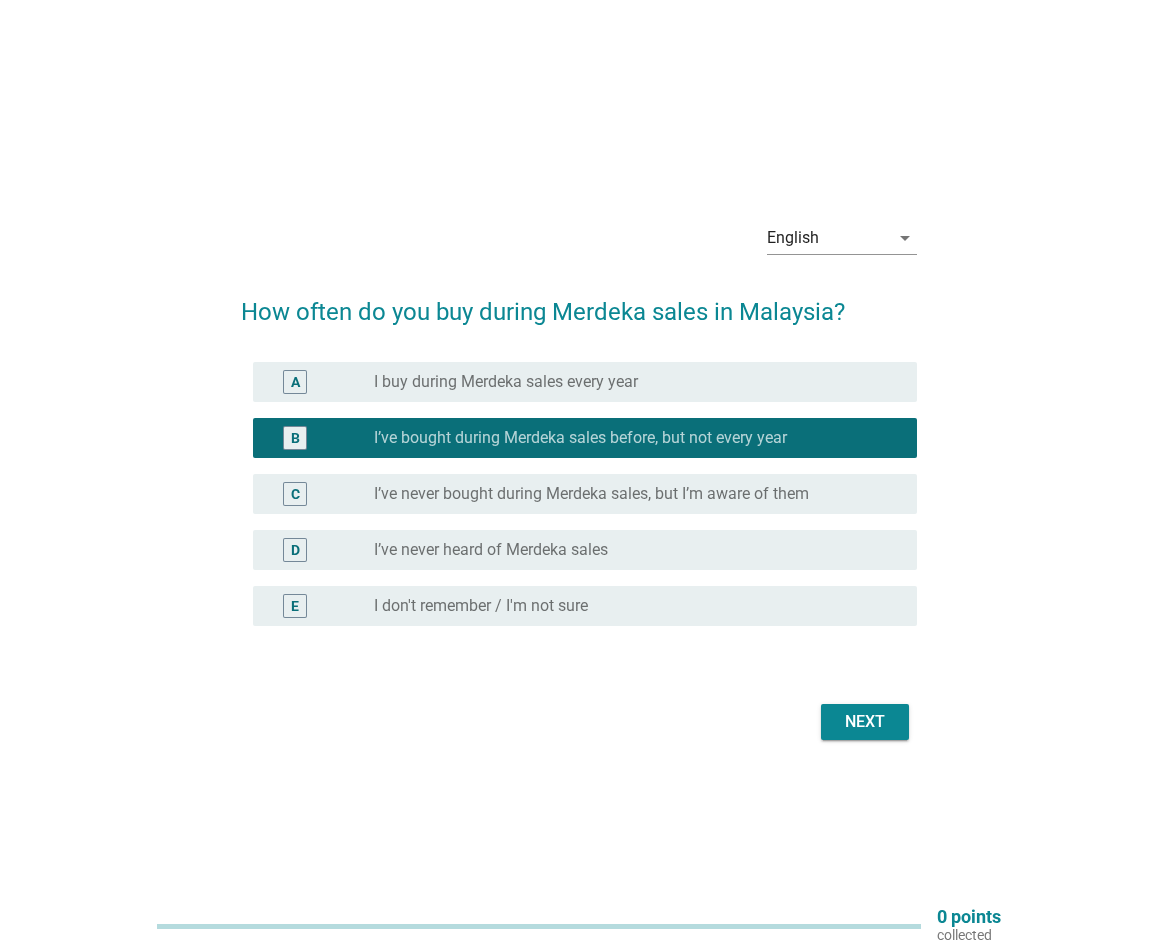 click on "Next" at bounding box center [865, 722] 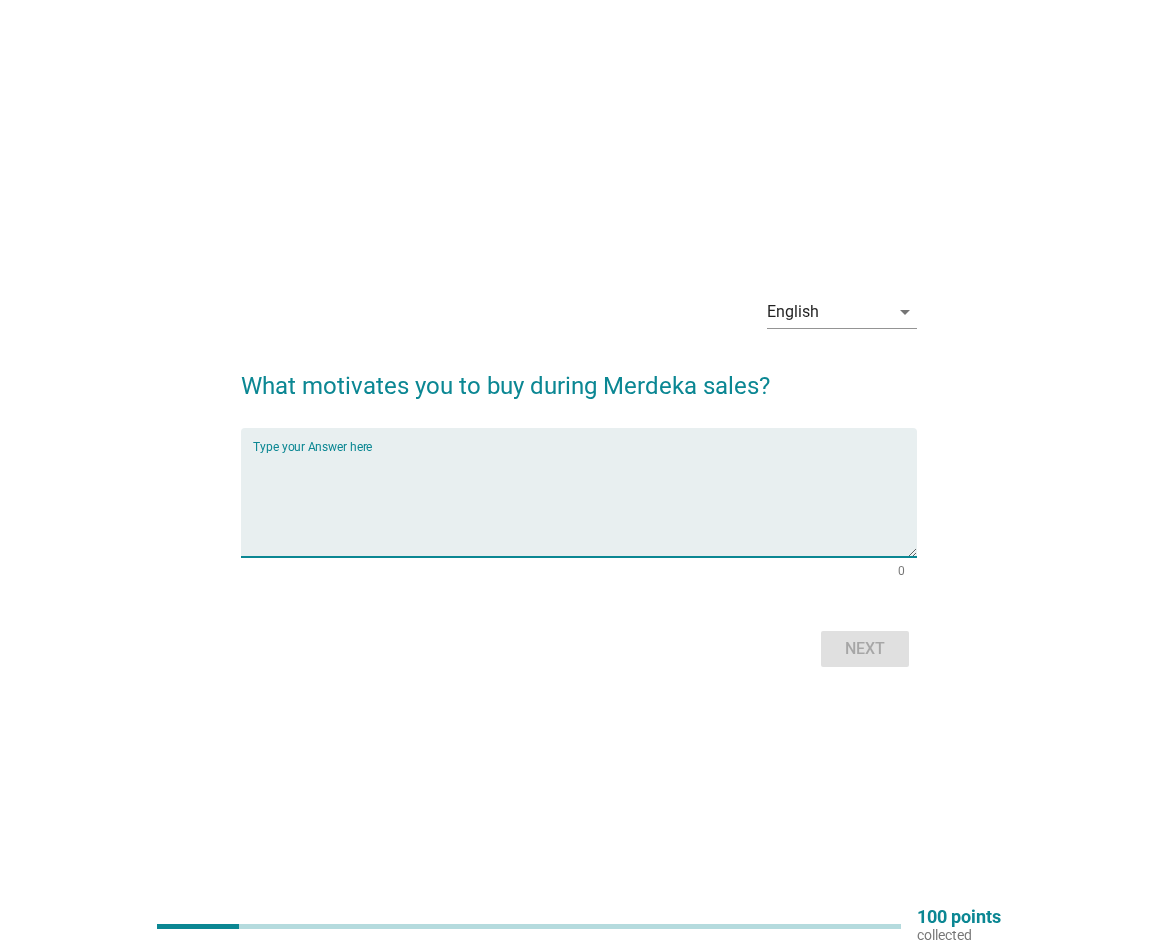 click at bounding box center [585, 504] 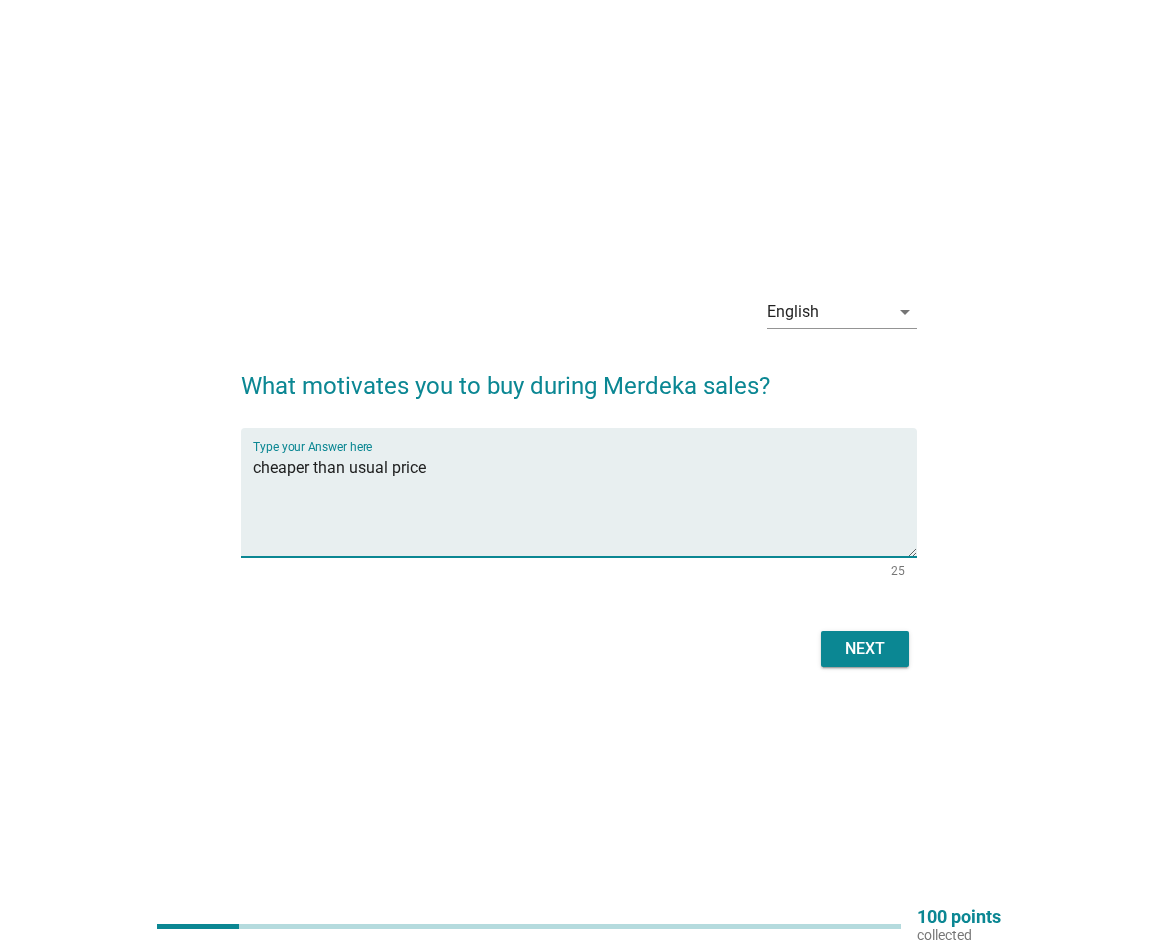 type on "cheaper than usual price" 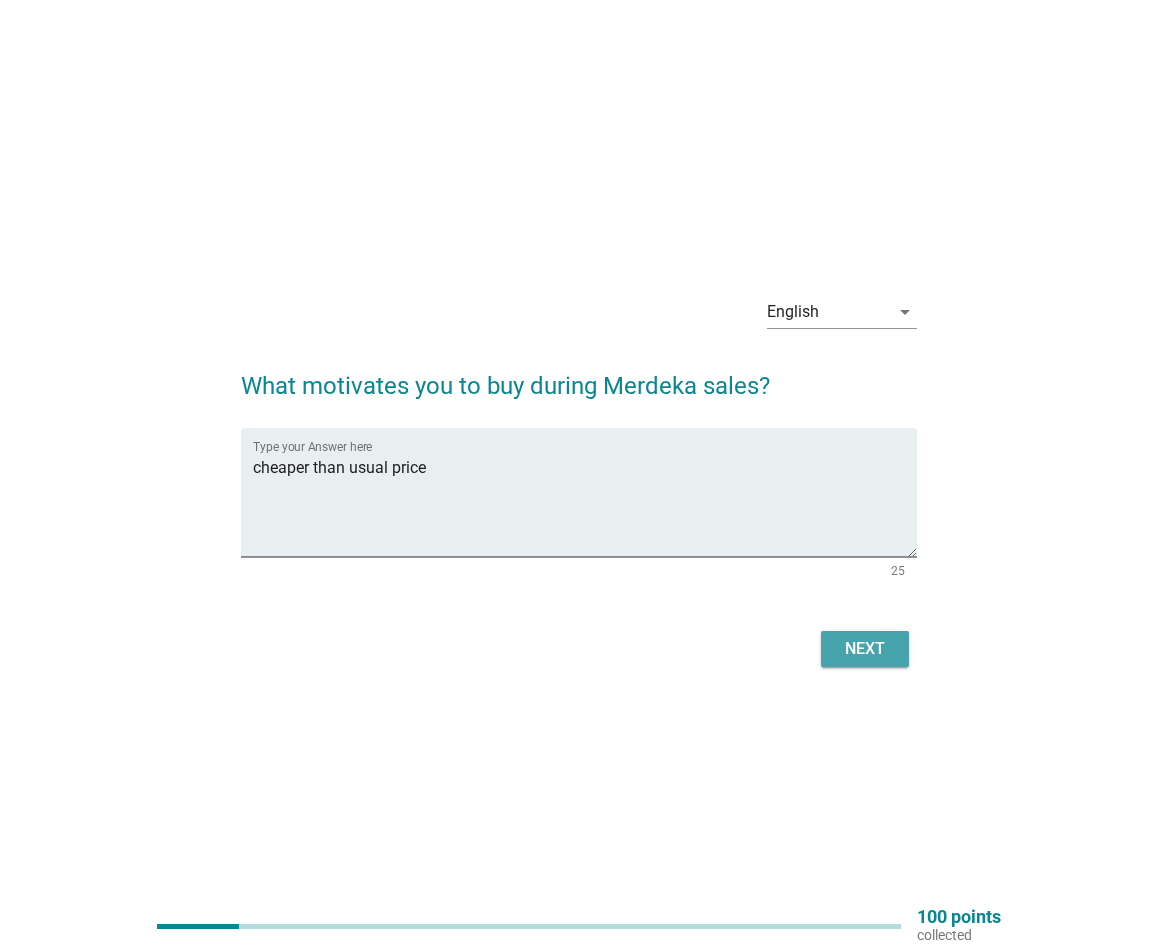 click on "Next" at bounding box center (865, 649) 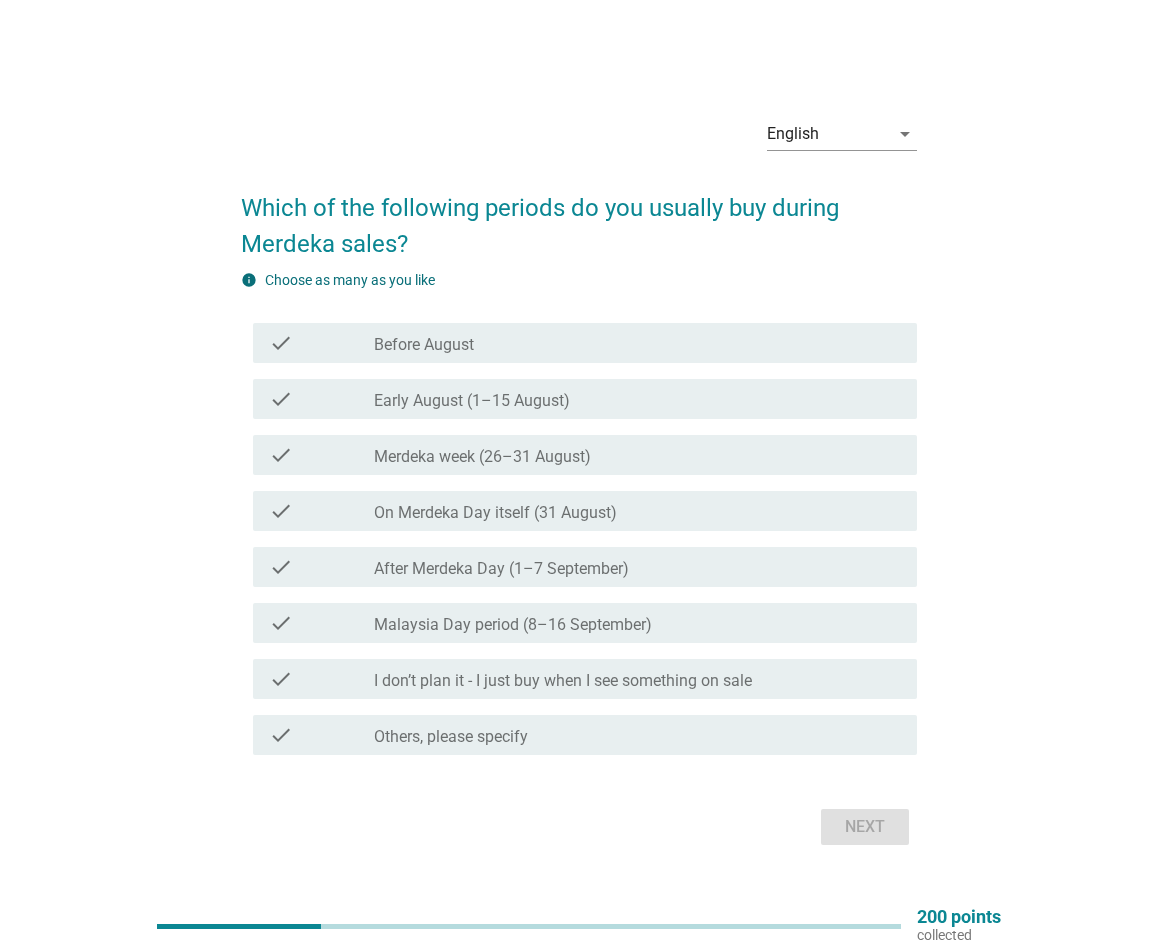 click on "check_box_outline_blank Early August (1–15 August)" at bounding box center [637, 399] 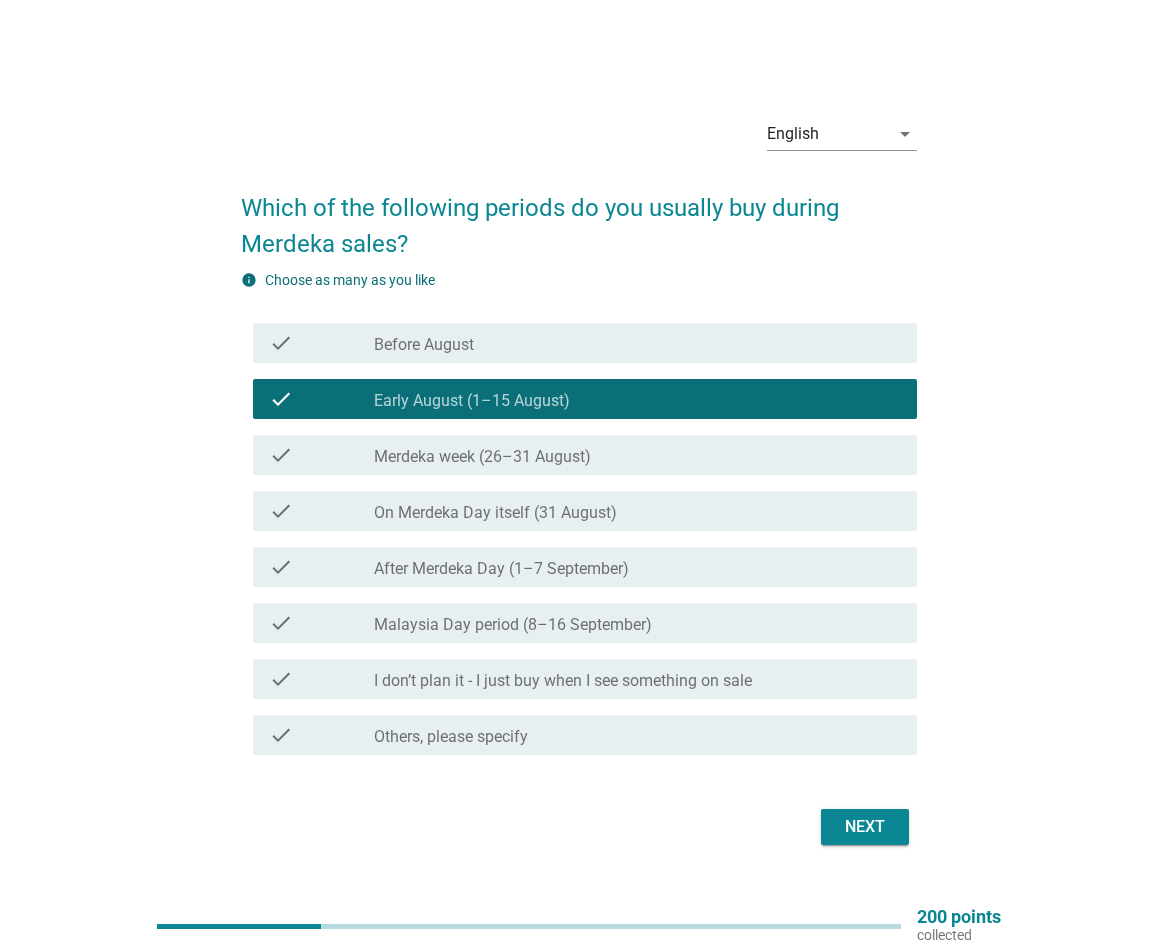 click on "check_box_outline_blank Merdeka week (26–31 August)" at bounding box center [637, 455] 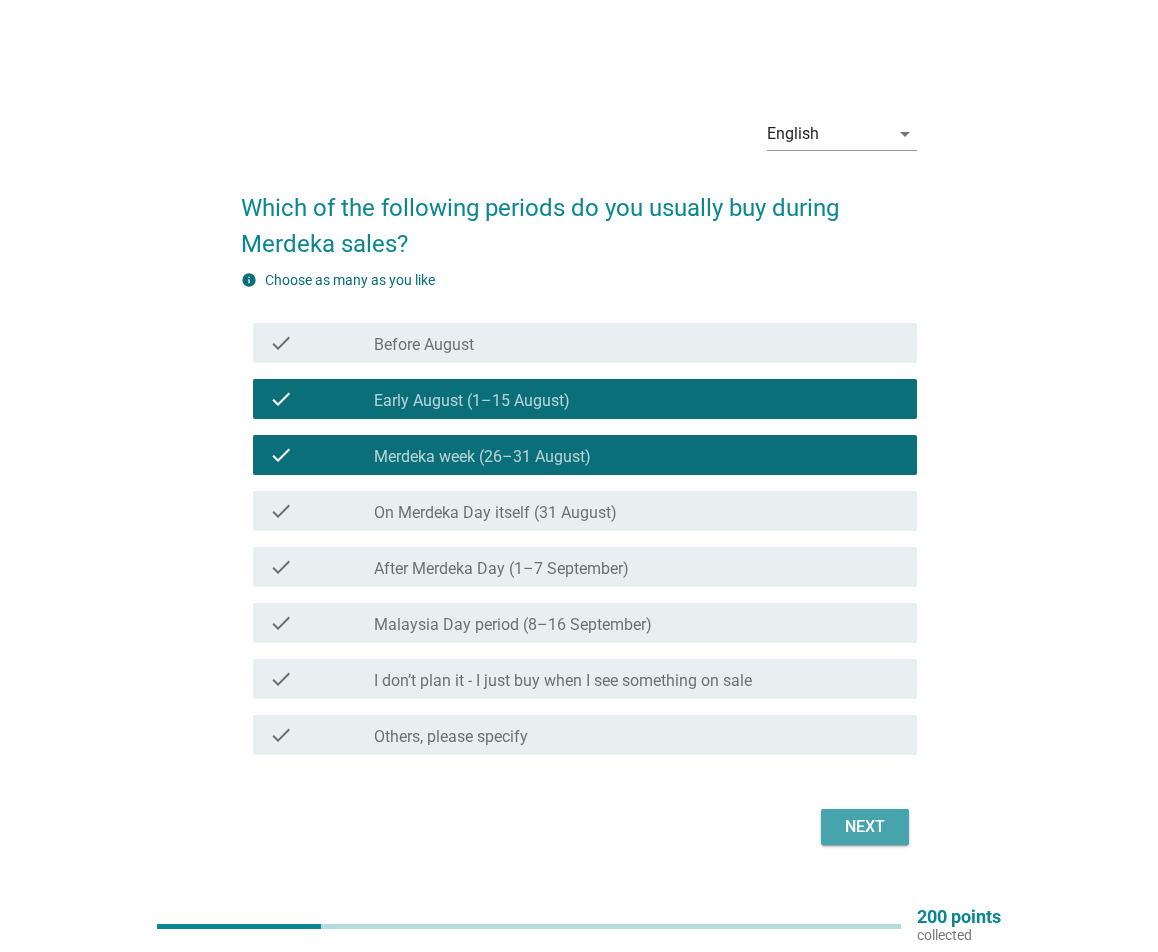 click on "Next" at bounding box center [865, 827] 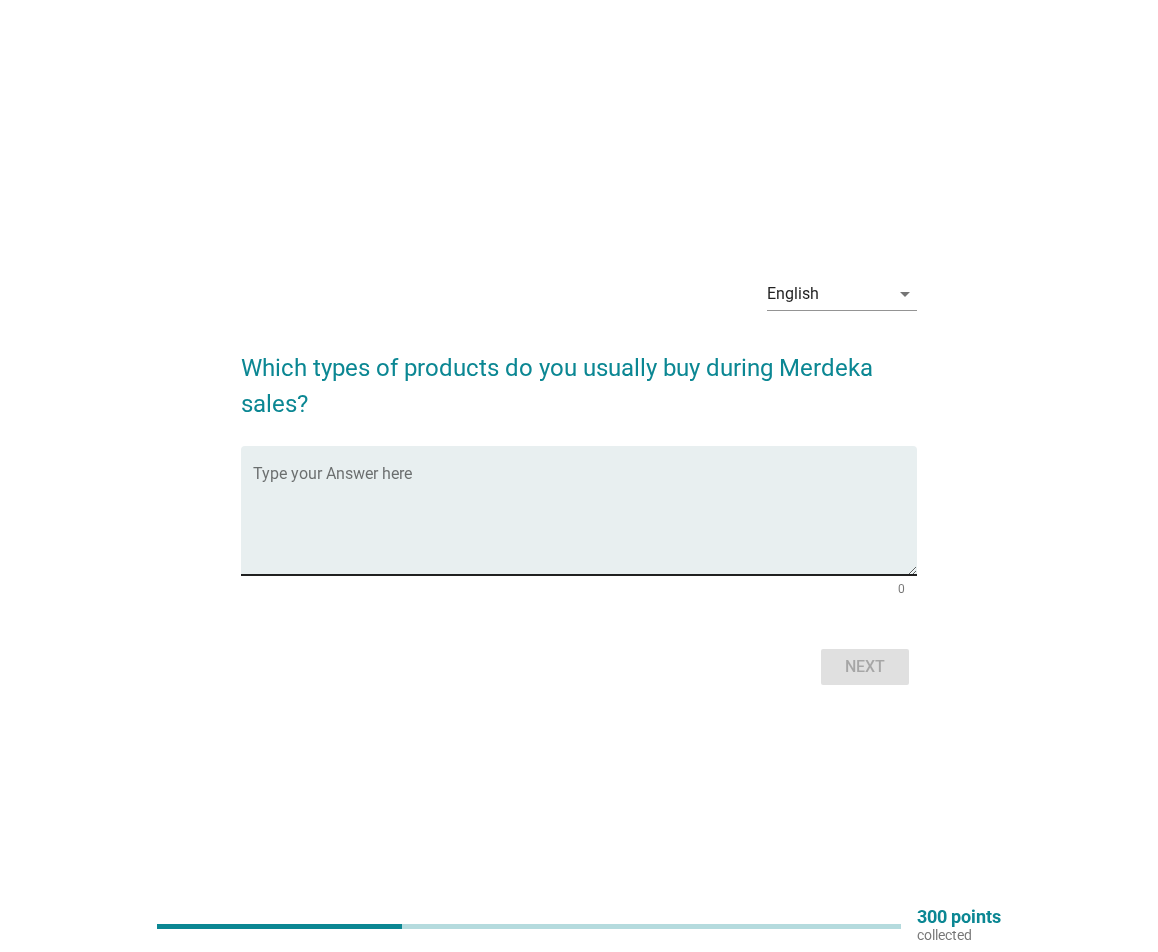 click at bounding box center (585, 522) 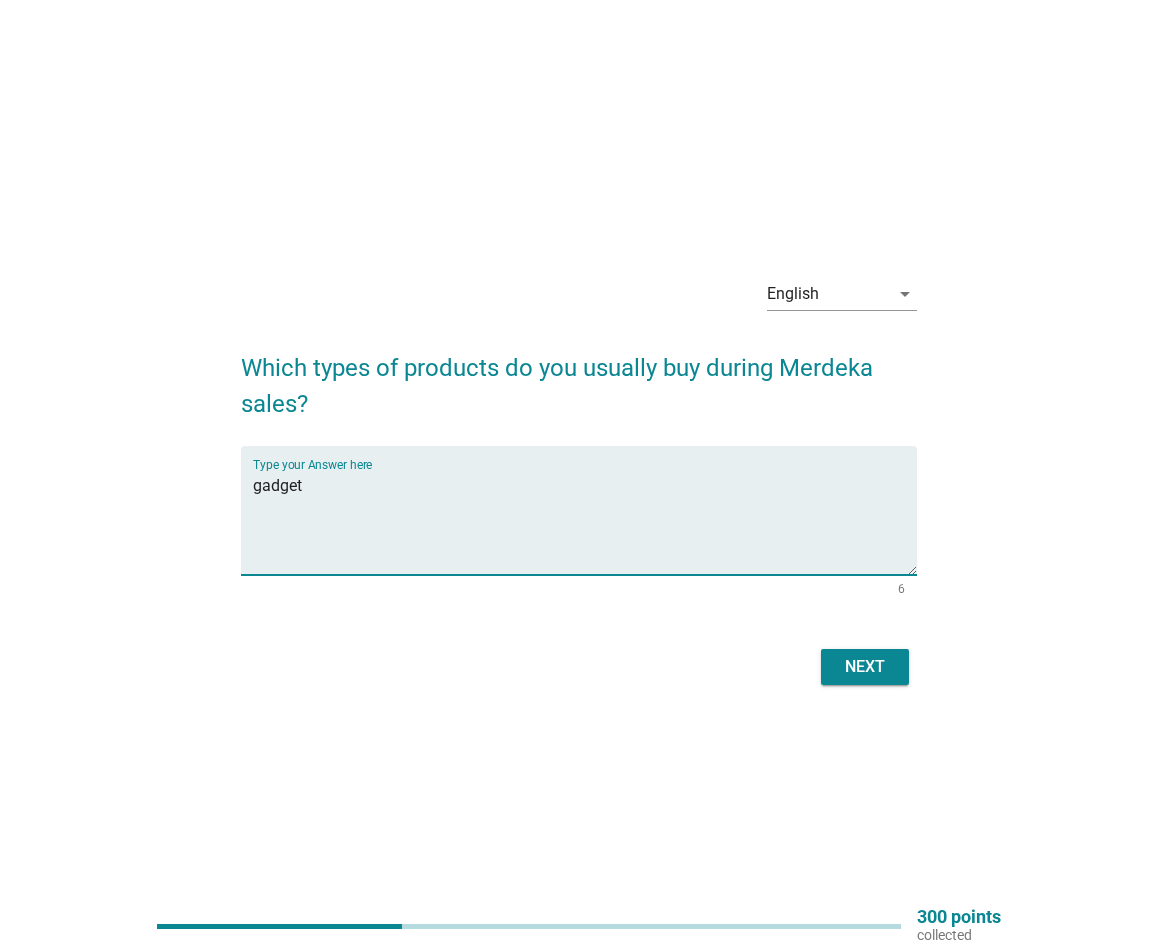 type on "gadget" 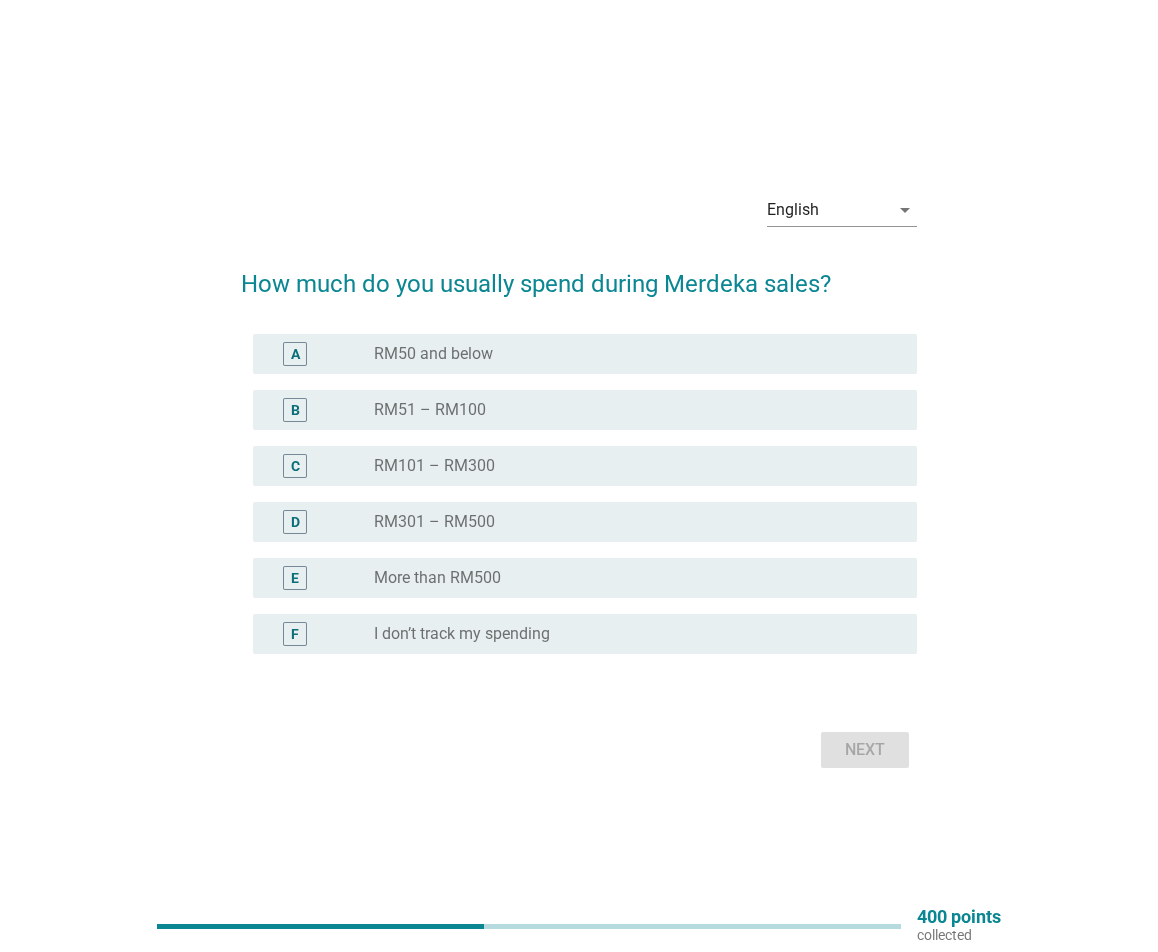 click on "radio_button_unchecked RM101 – RM300" at bounding box center [629, 466] 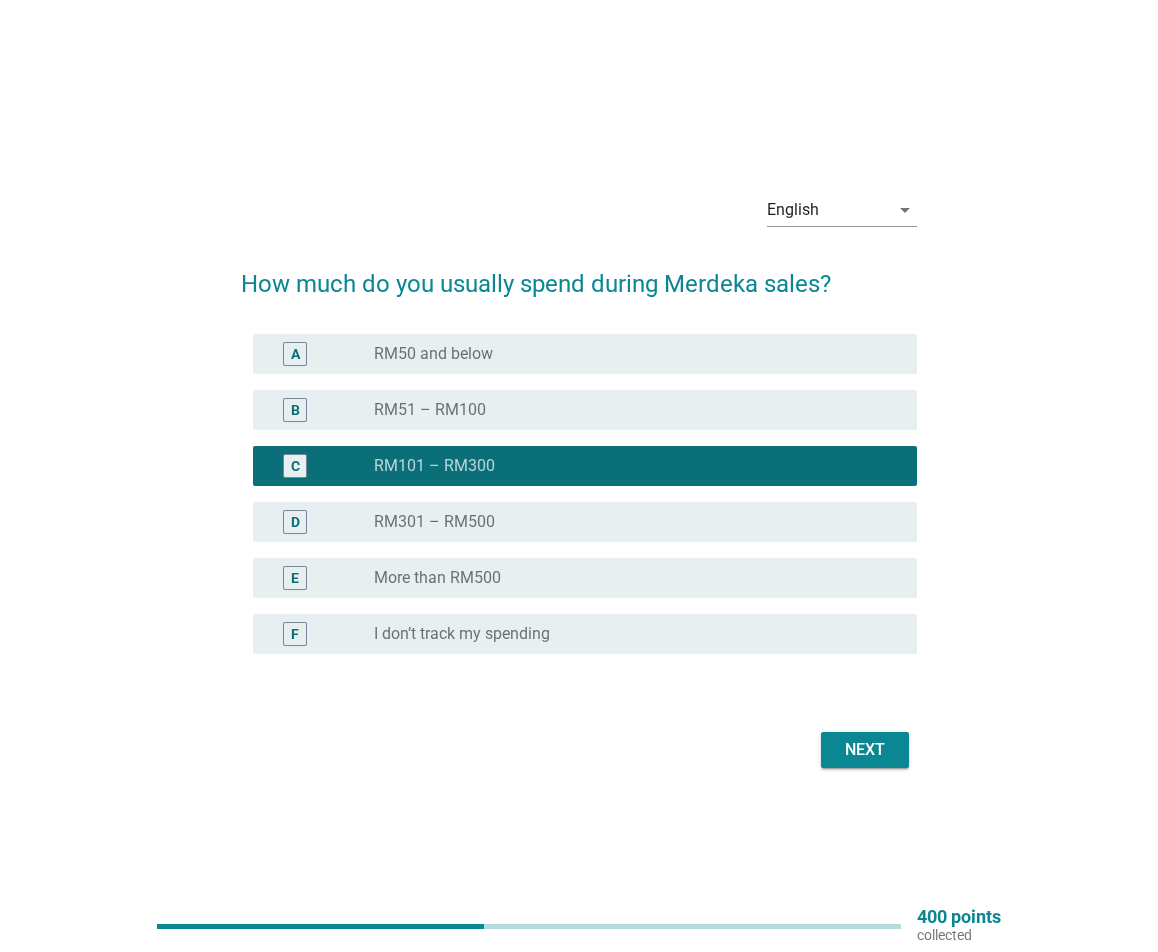 click on "Next" at bounding box center (865, 750) 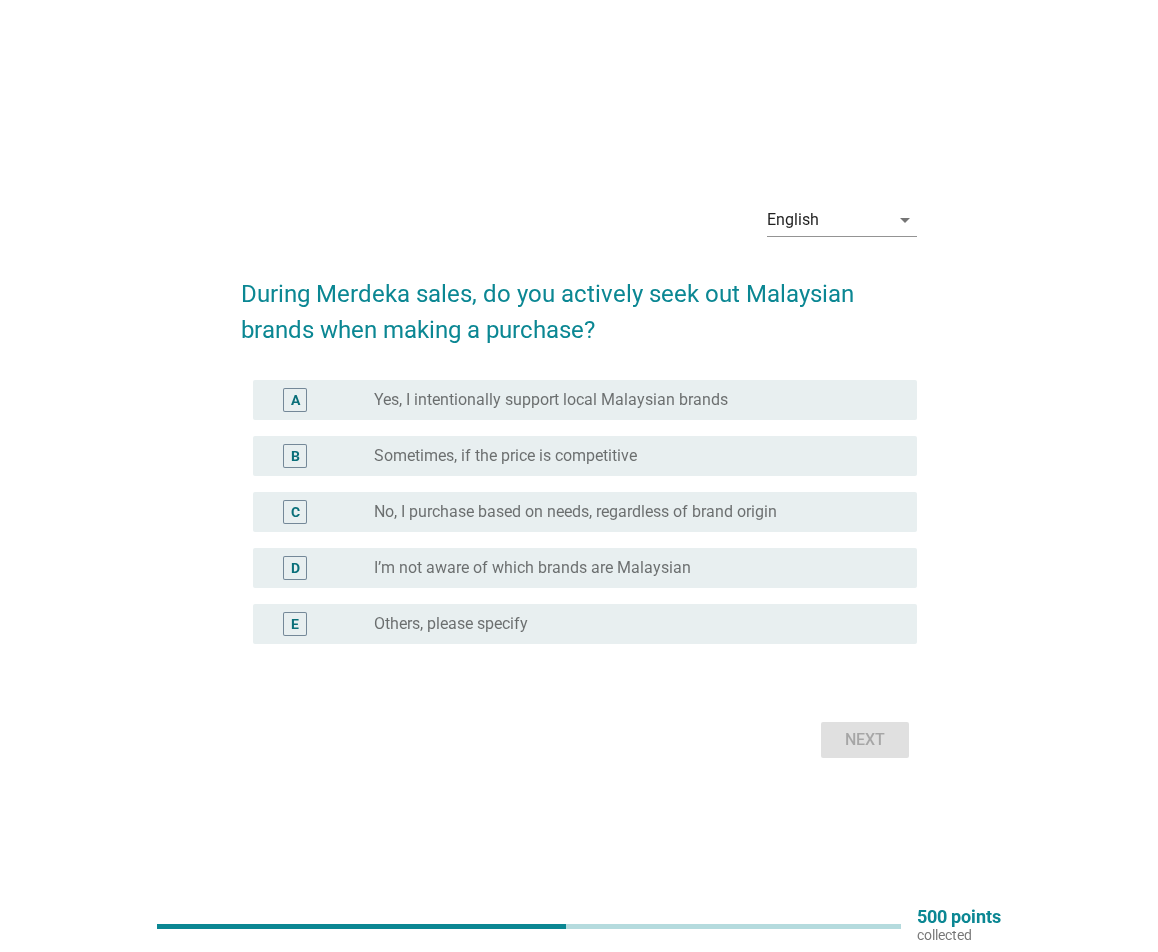 click on "A     radio_button_unchecked Yes, I intentionally support local Malaysian brands" at bounding box center [585, 400] 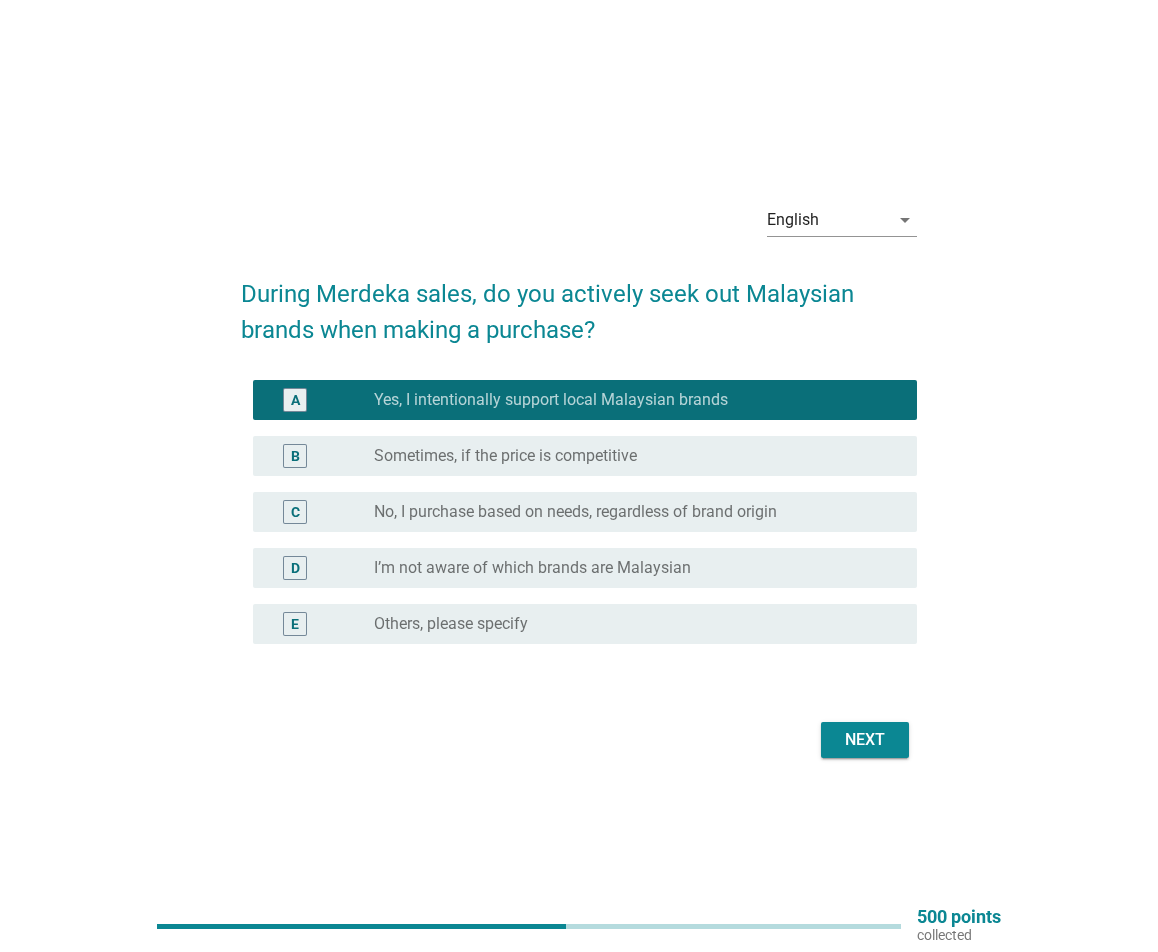 click on "B     radio_button_unchecked Sometimes, if the price is competitive" at bounding box center [585, 456] 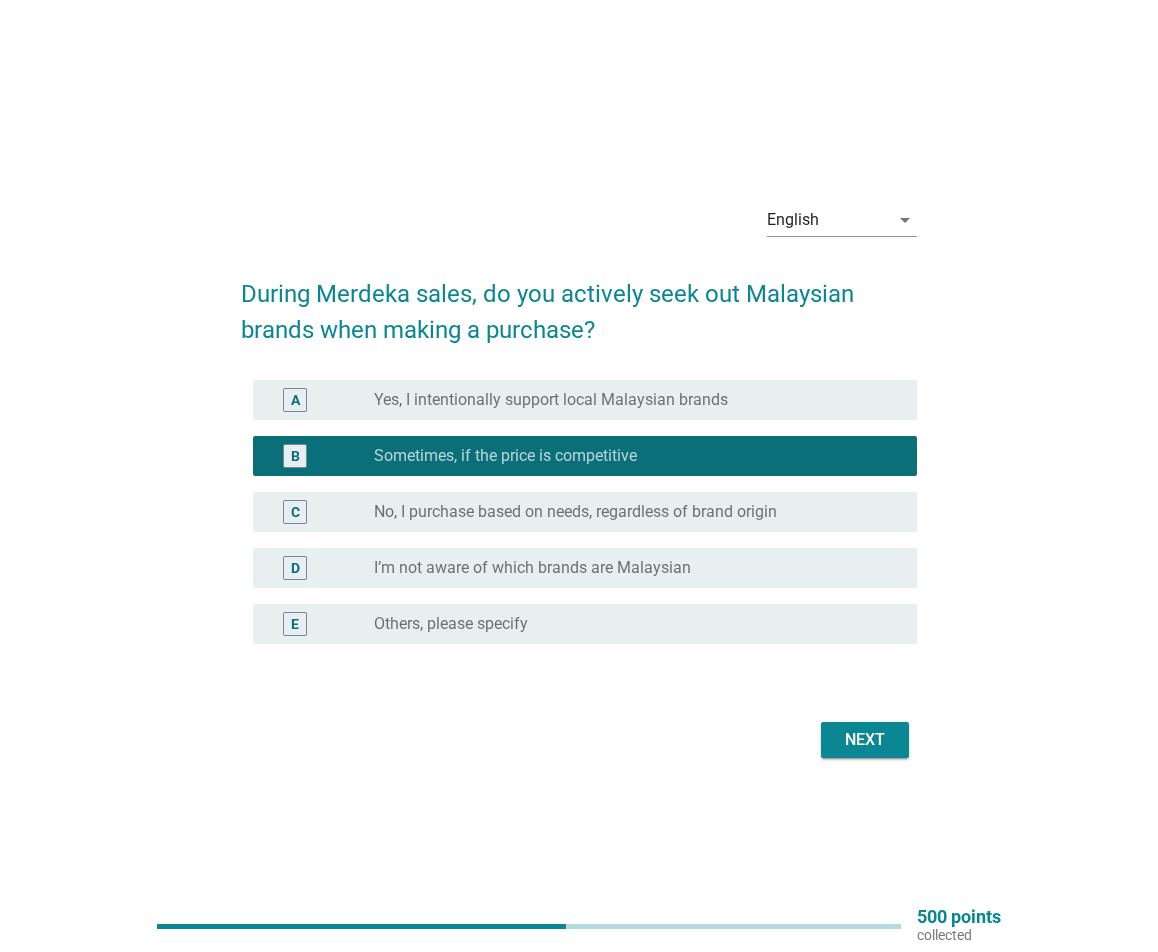 click on "radio_button_unchecked Yes, I intentionally support local Malaysian brands" at bounding box center (629, 400) 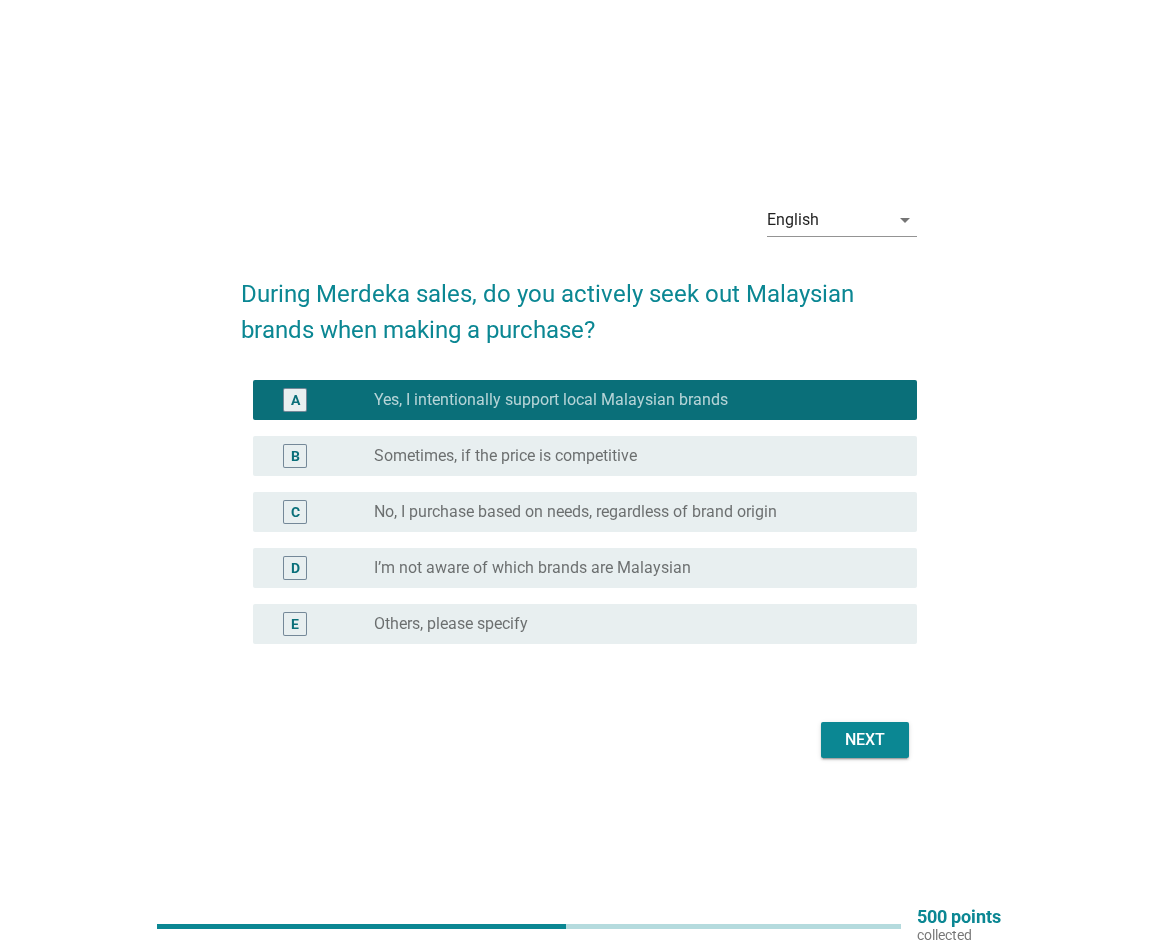 click on "Next" at bounding box center [865, 740] 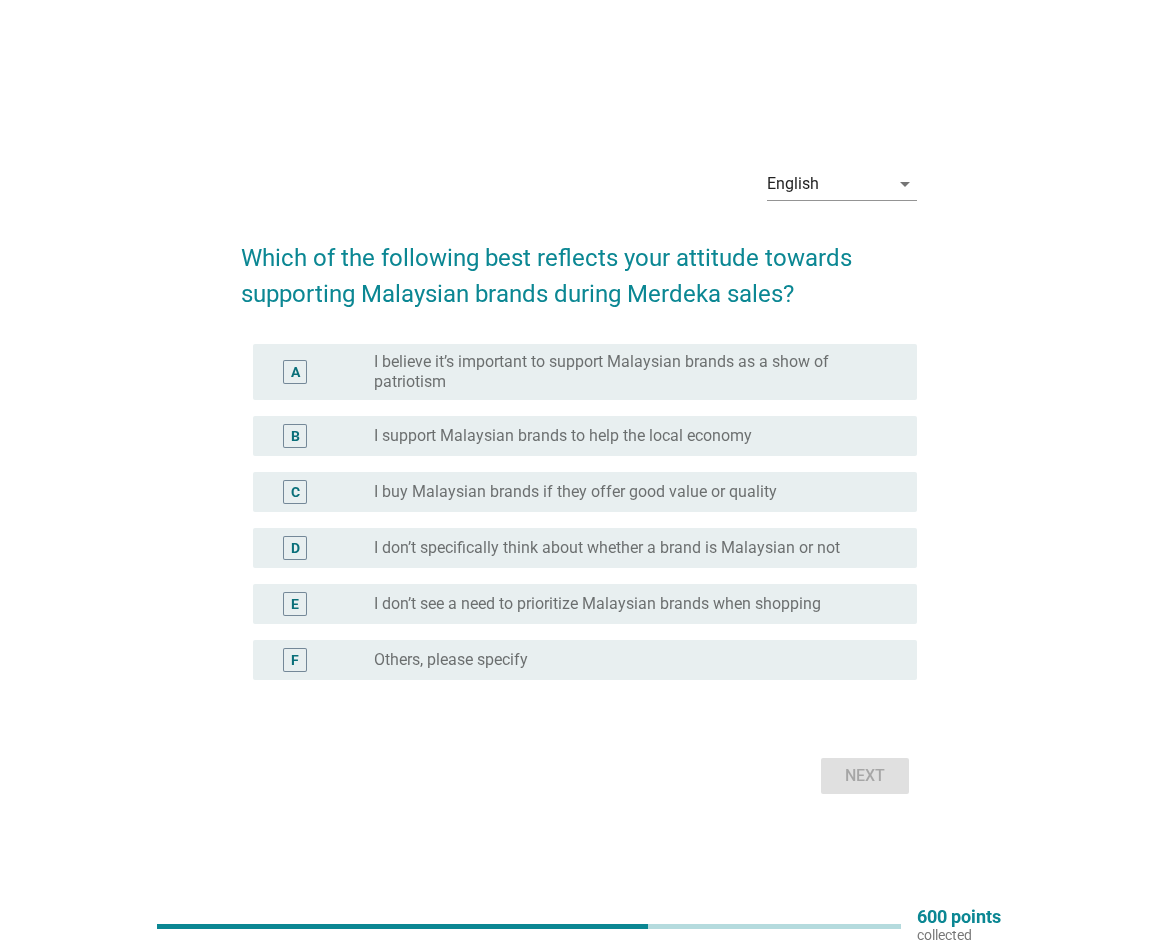 click on "I believe it’s important to support Malaysian brands as a show of patriotism" at bounding box center (629, 372) 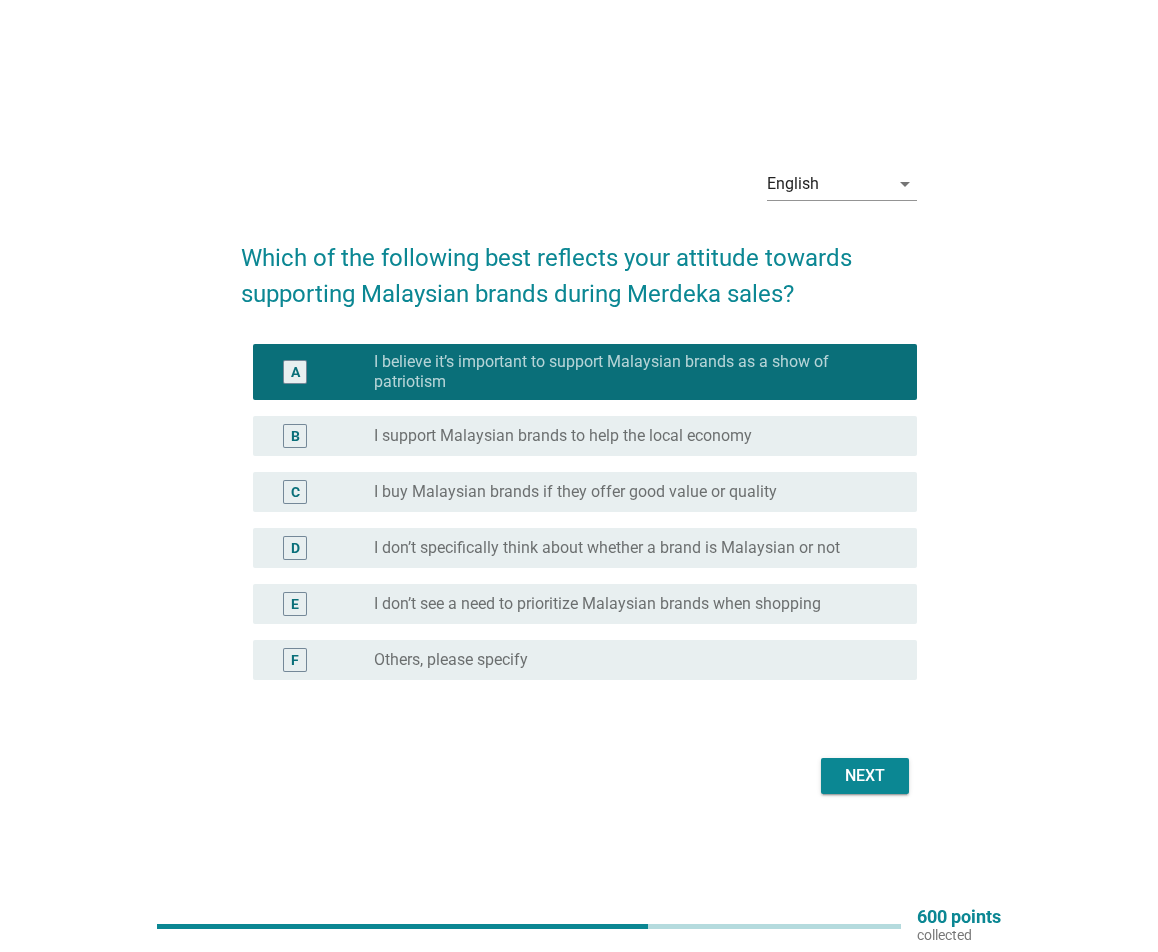 click on "B     radio_button_unchecked I support Malaysian brands to help the local economy" at bounding box center [579, 436] 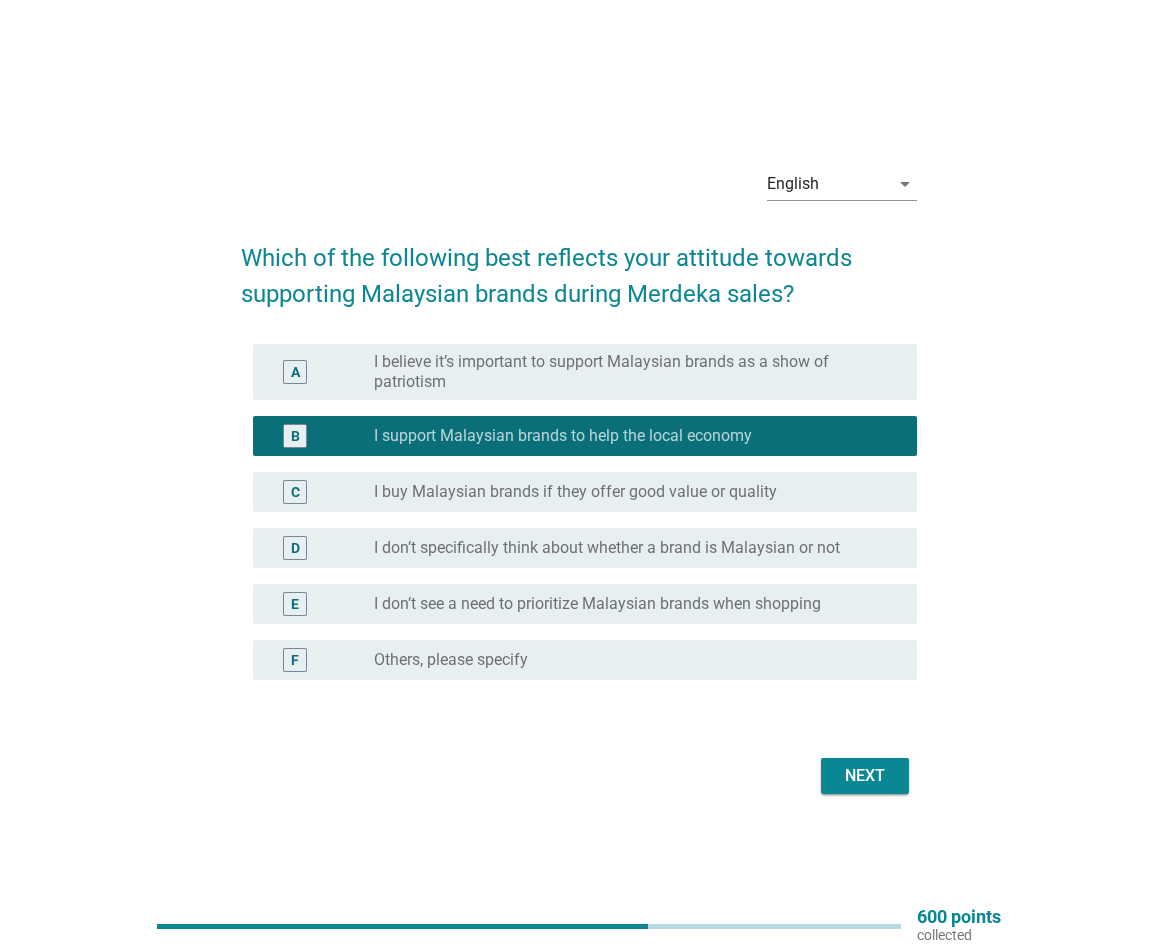 click on "I believe it’s important to support Malaysian brands as a show of patriotism" at bounding box center (629, 372) 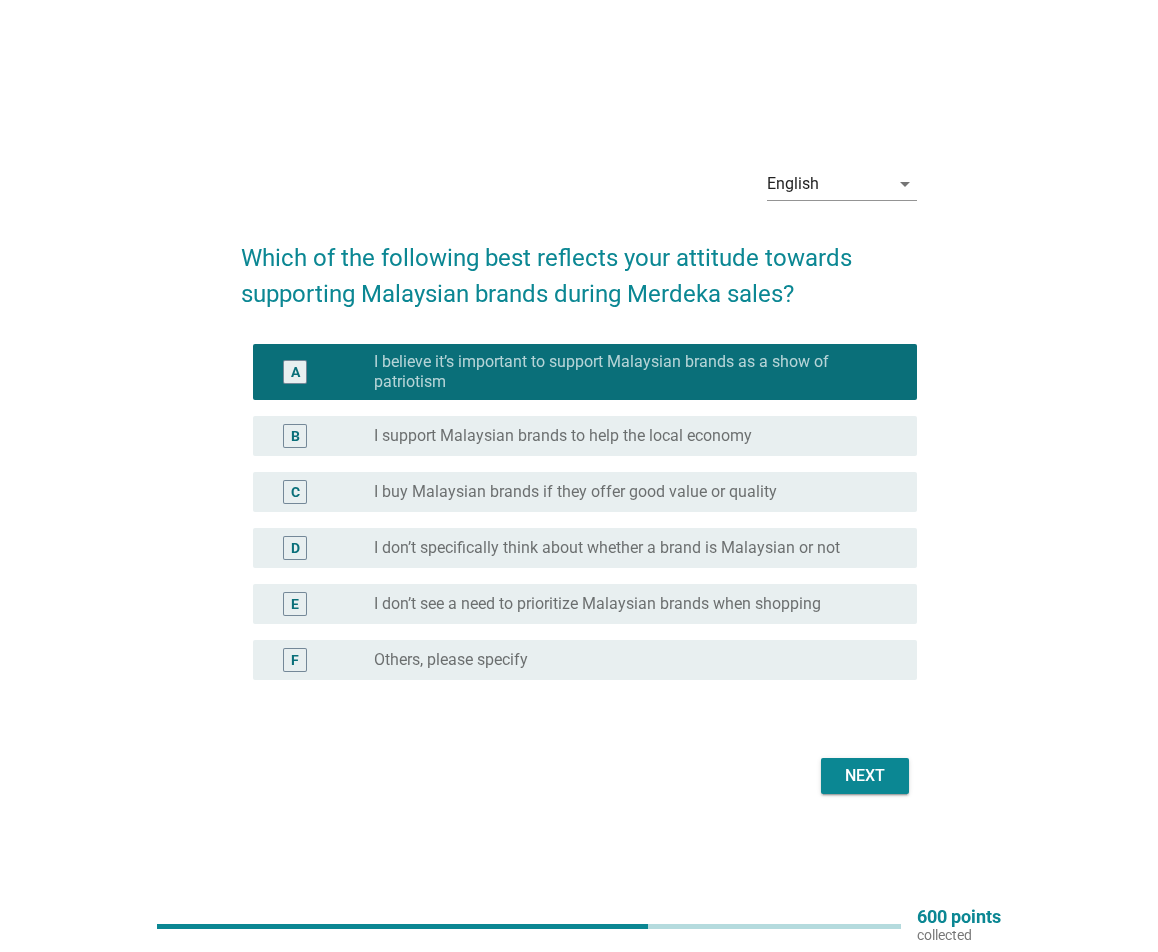 click on "Next" at bounding box center [865, 776] 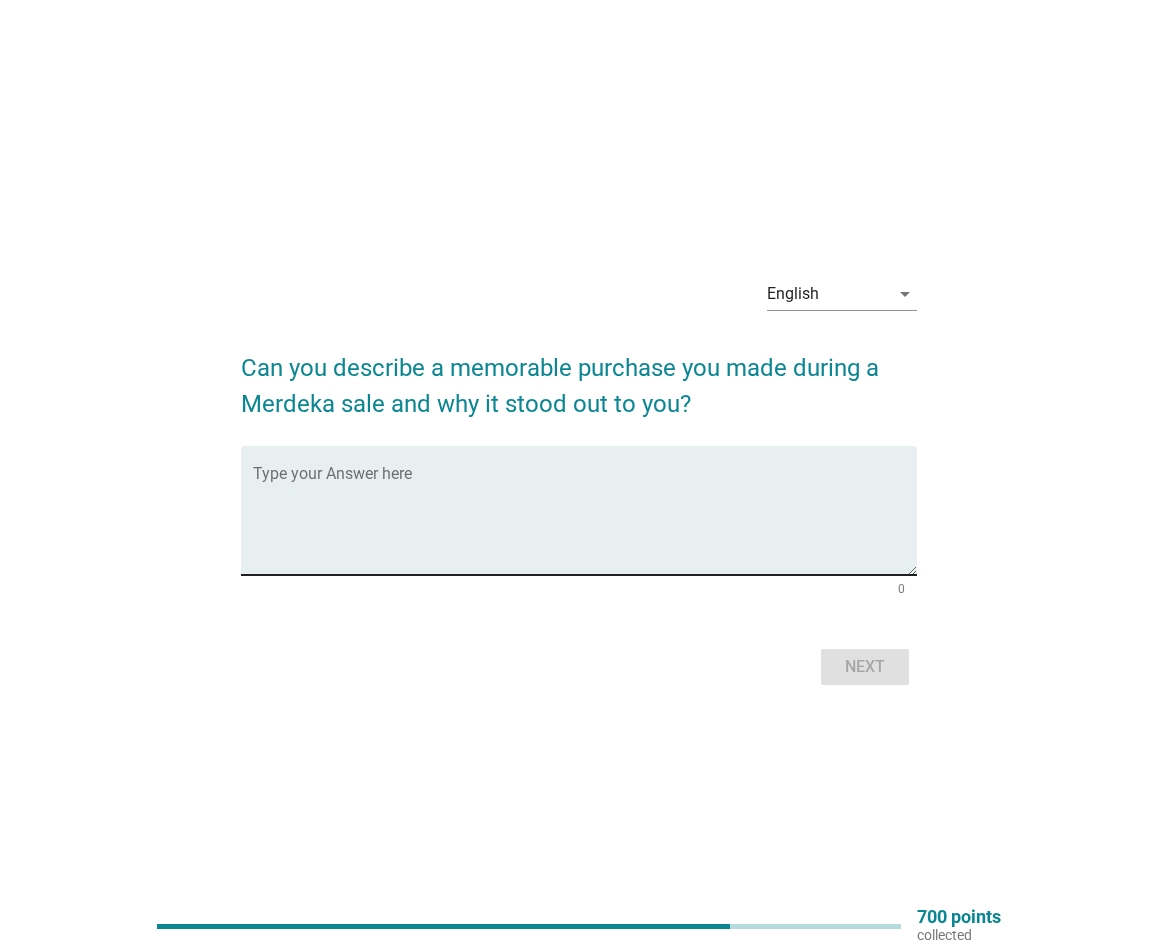 click at bounding box center (585, 522) 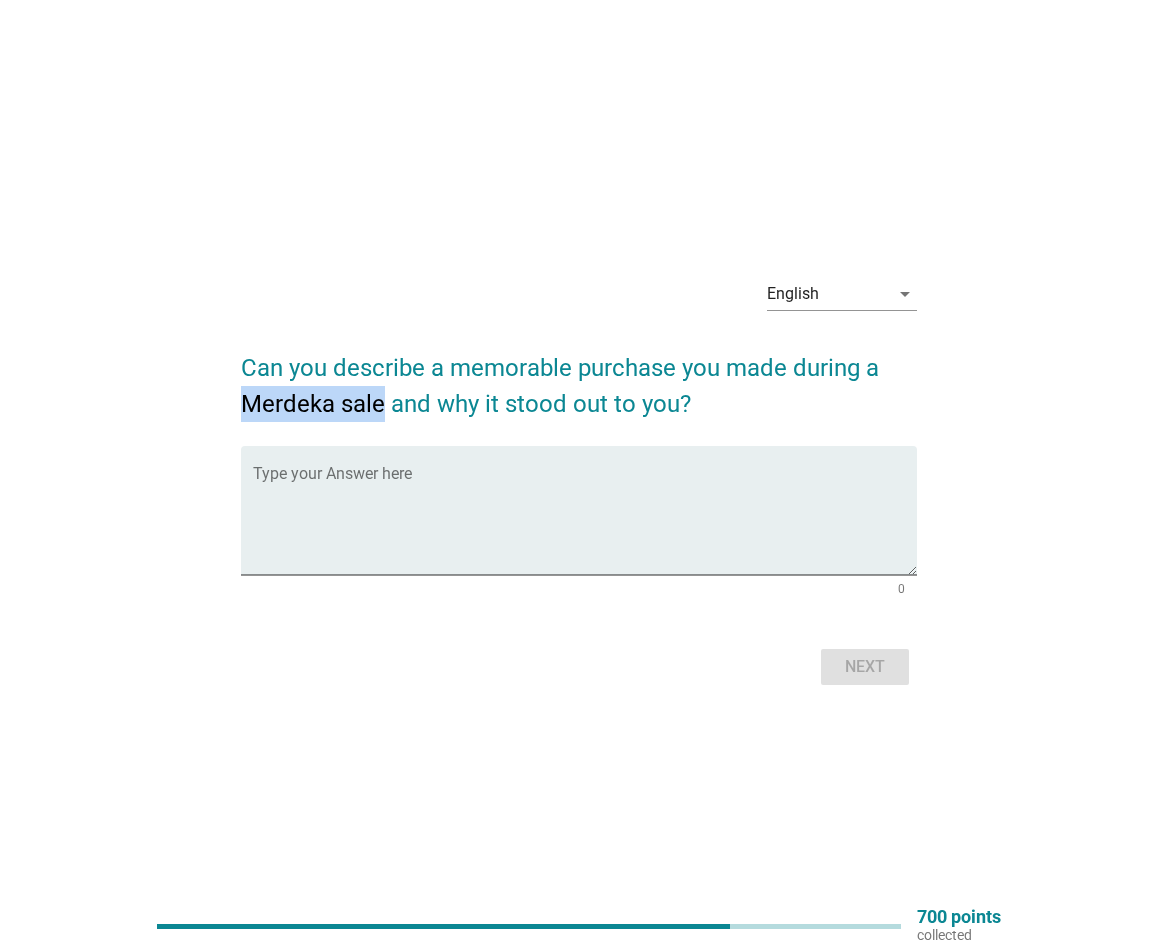 drag, startPoint x: 240, startPoint y: 405, endPoint x: 378, endPoint y: 410, distance: 138.09055 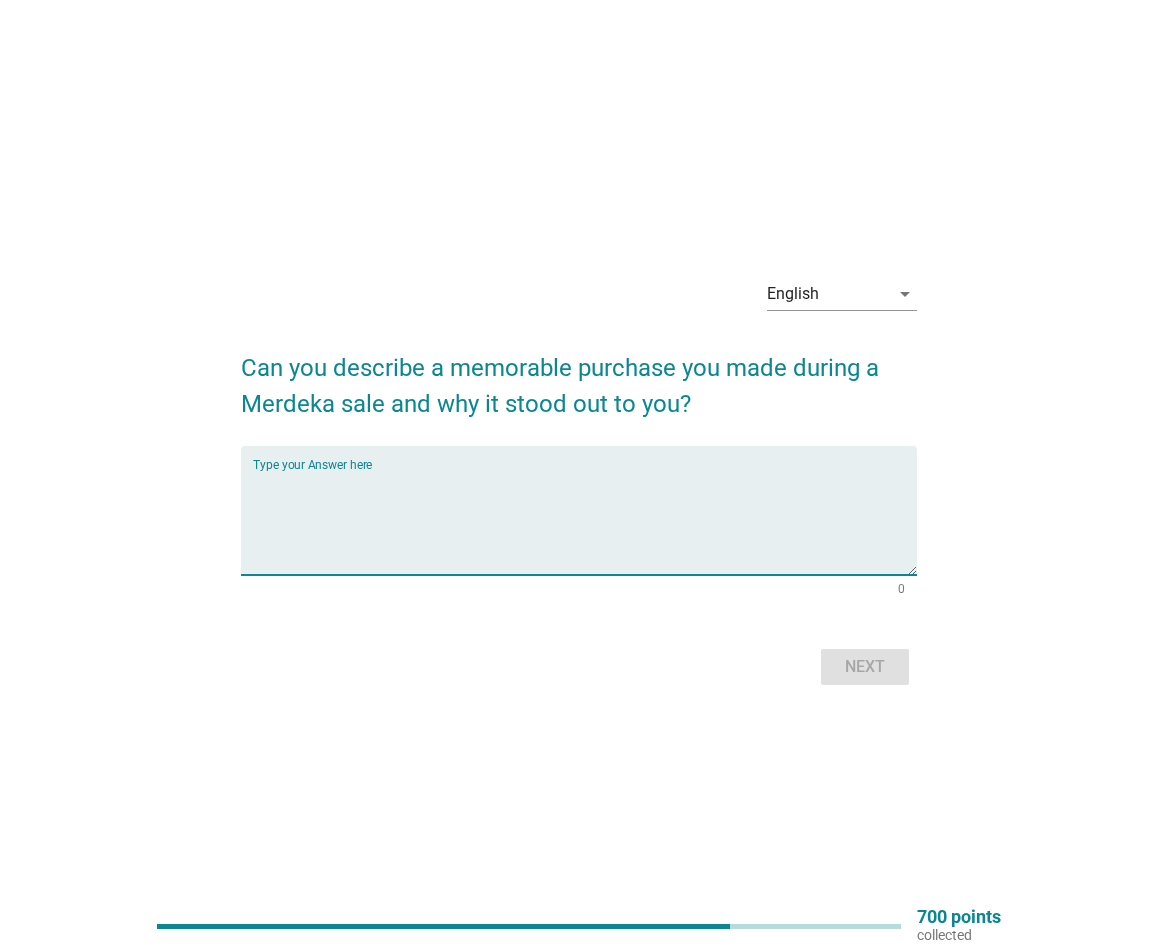 click at bounding box center [585, 522] 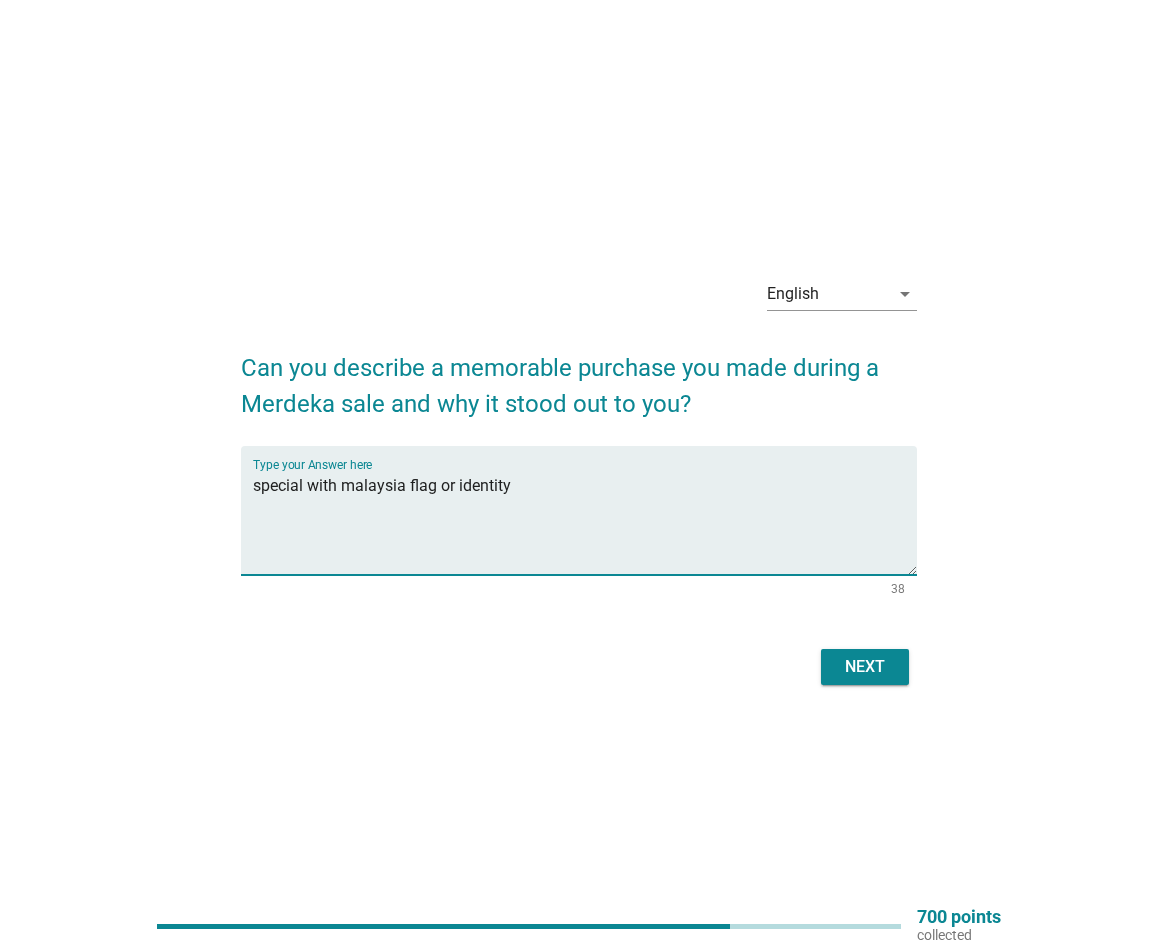 type on "special with malaysia flag or identity" 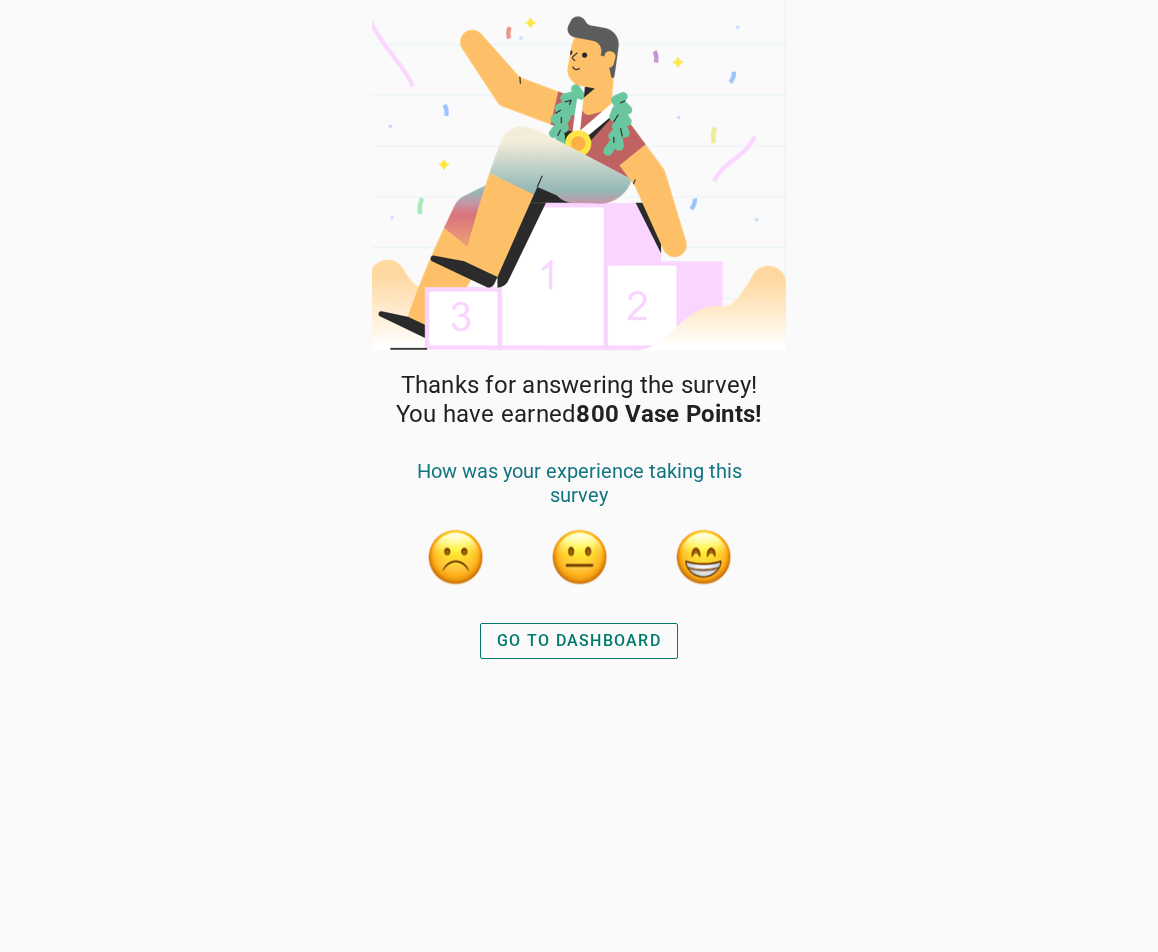 click on "GO TO DASHBOARD" at bounding box center [579, 641] 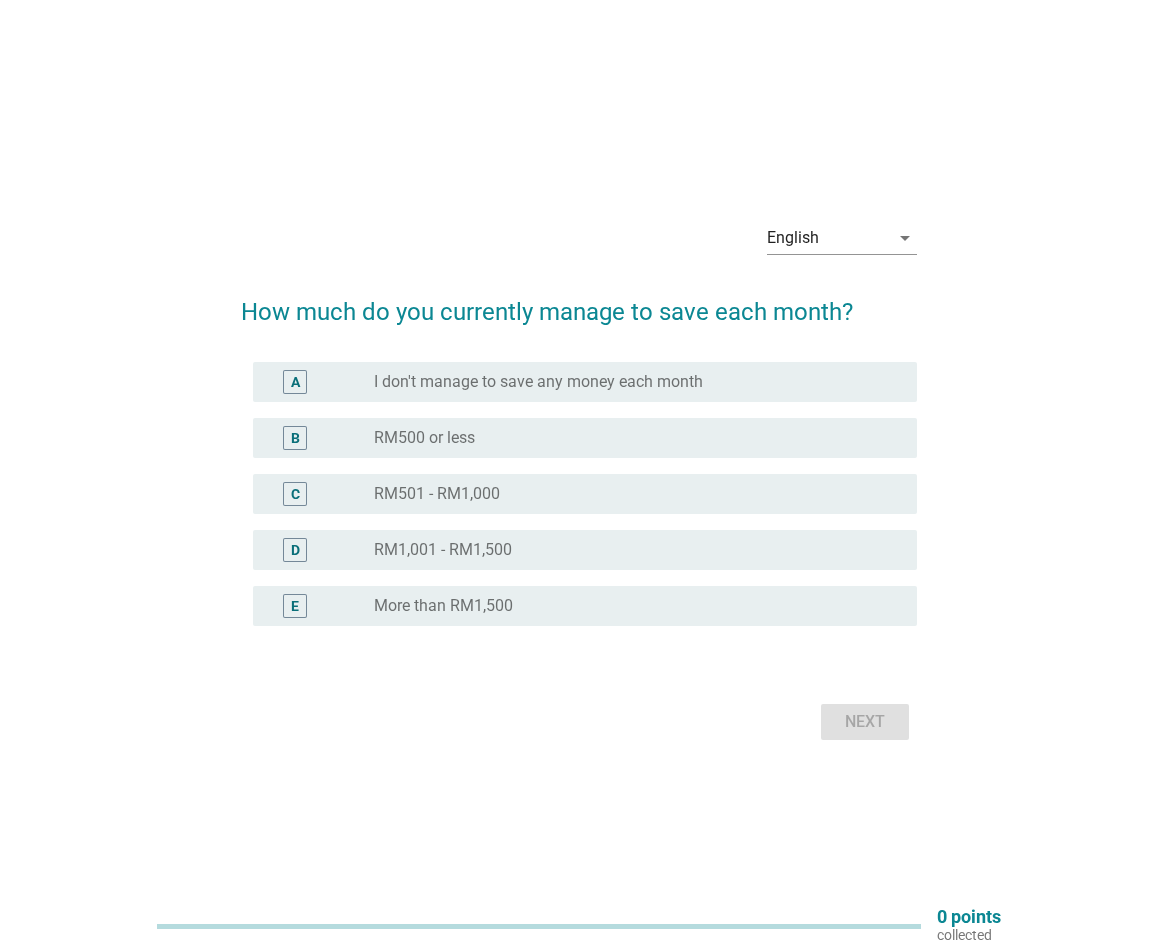scroll, scrollTop: 0, scrollLeft: 0, axis: both 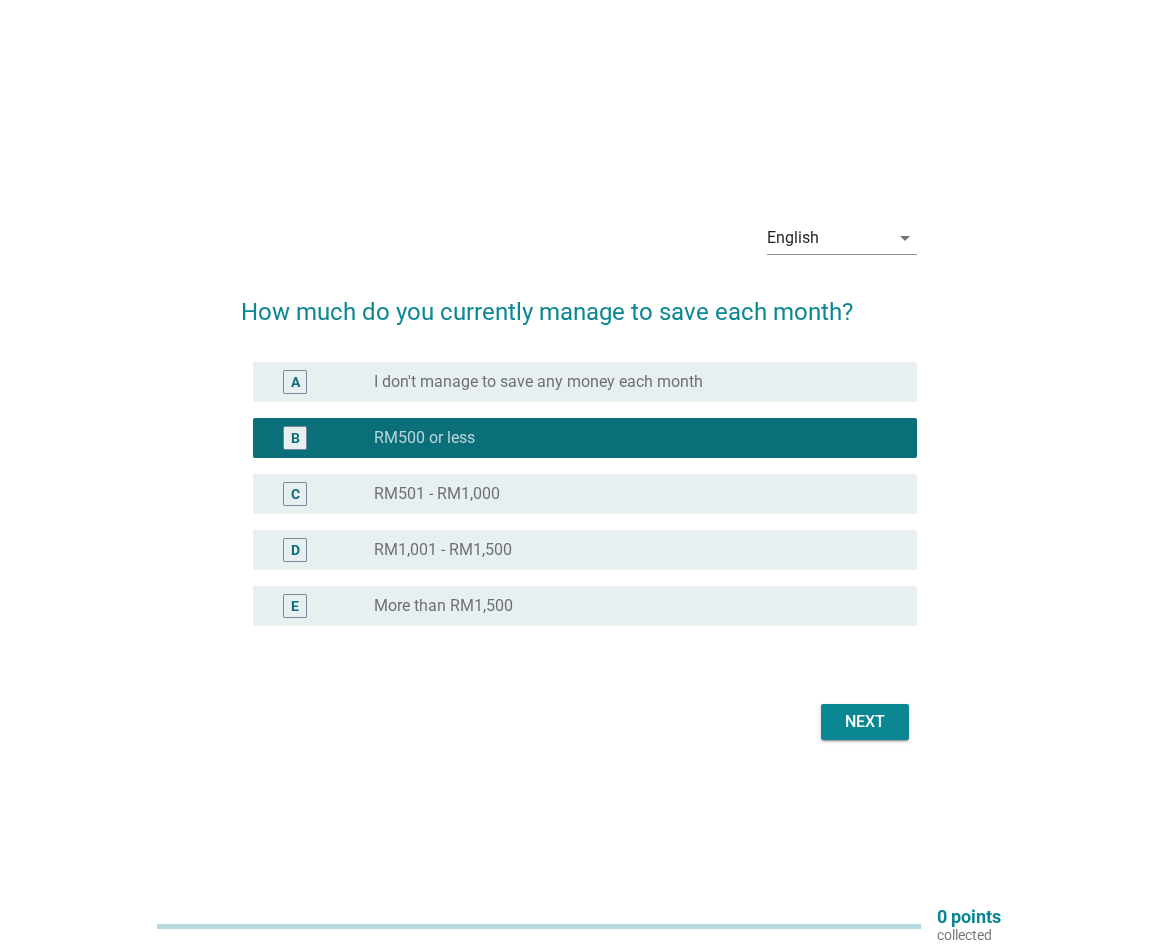 click on "Next" at bounding box center [865, 722] 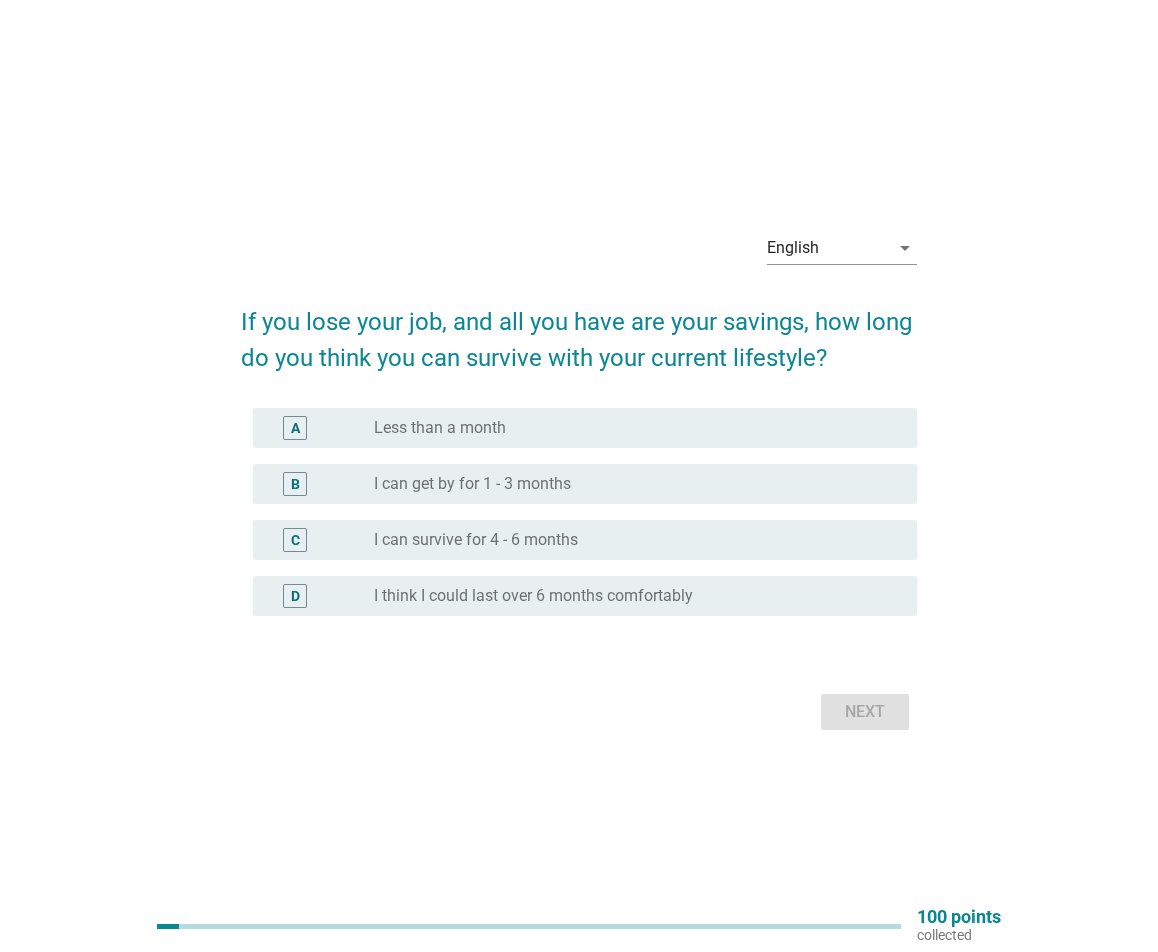 click on "radio_button_unchecked Less than a month" at bounding box center [629, 428] 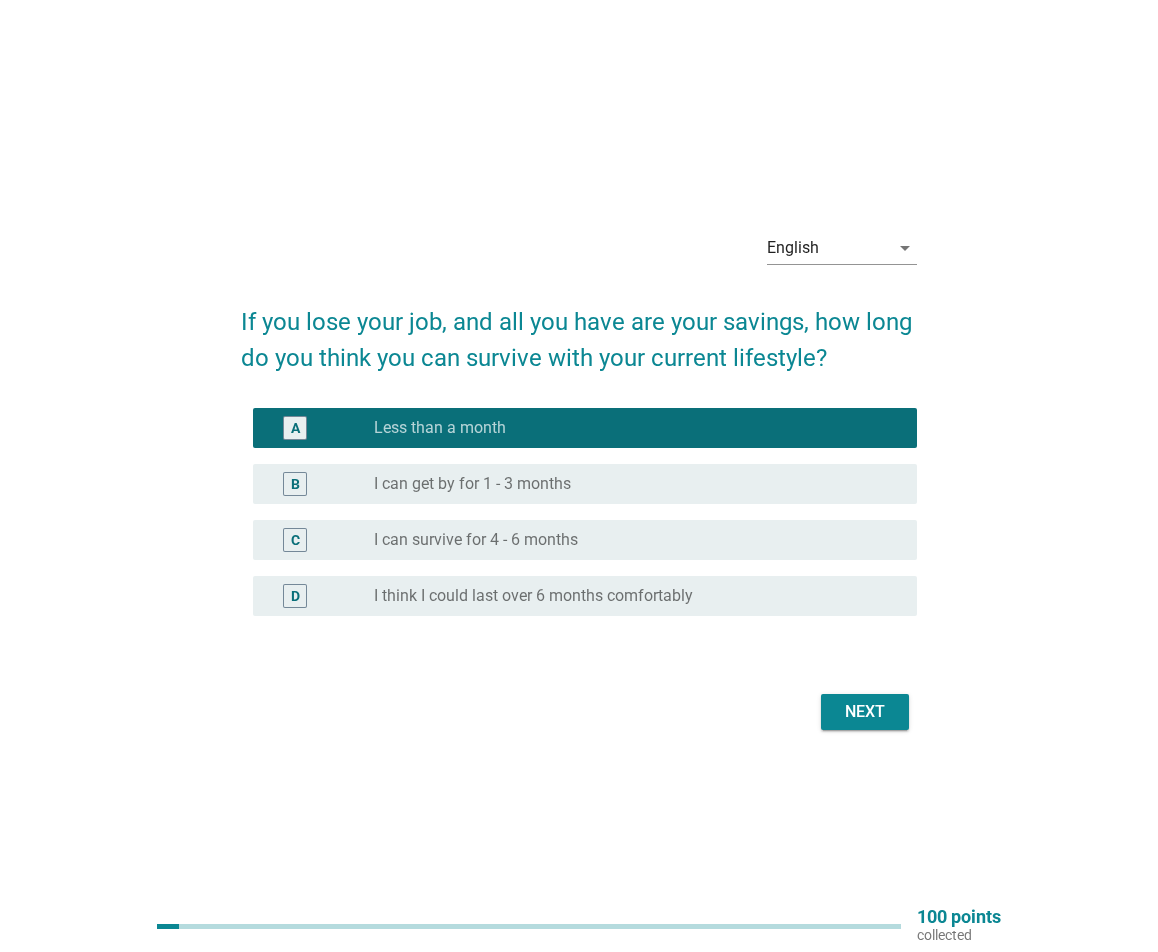 click on "Next" at bounding box center [865, 712] 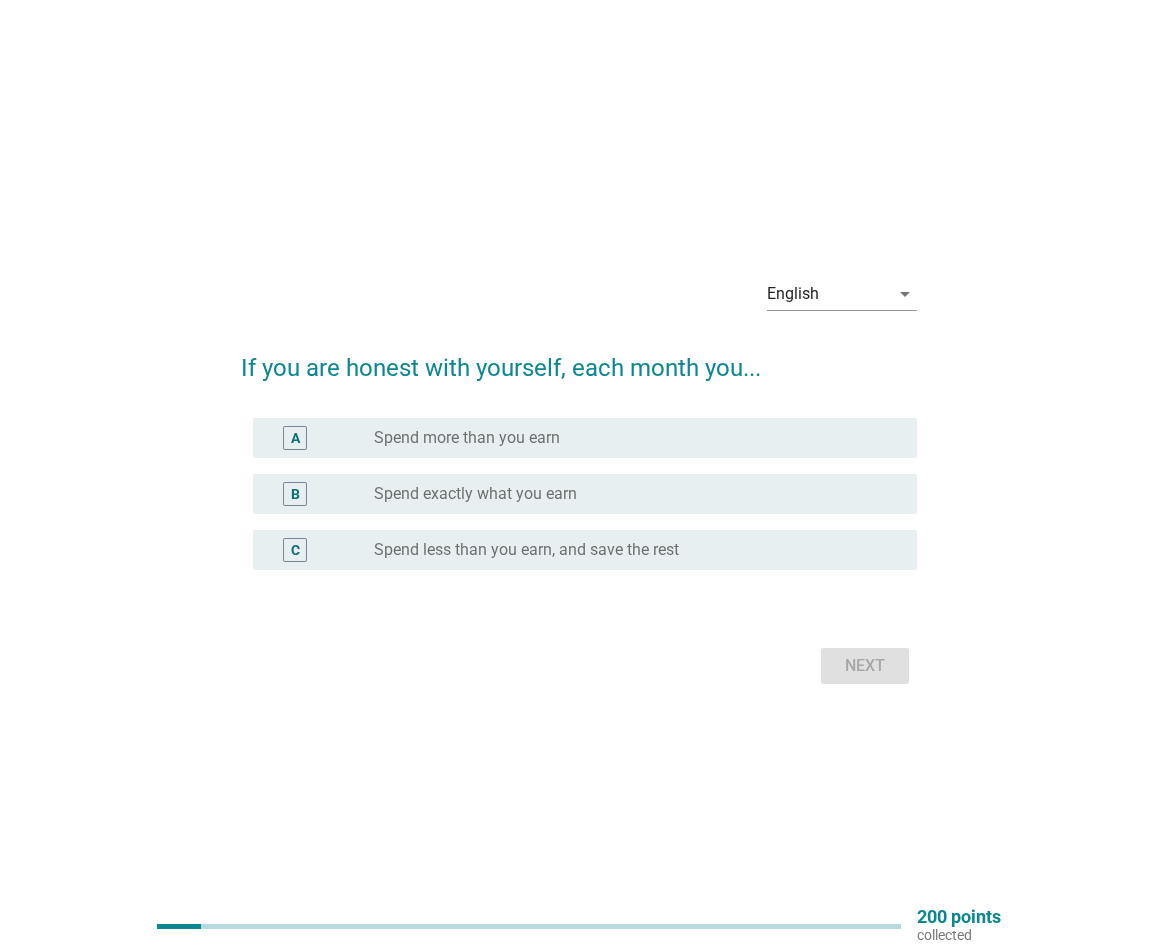 click on "Spend exactly what you earn" at bounding box center [475, 494] 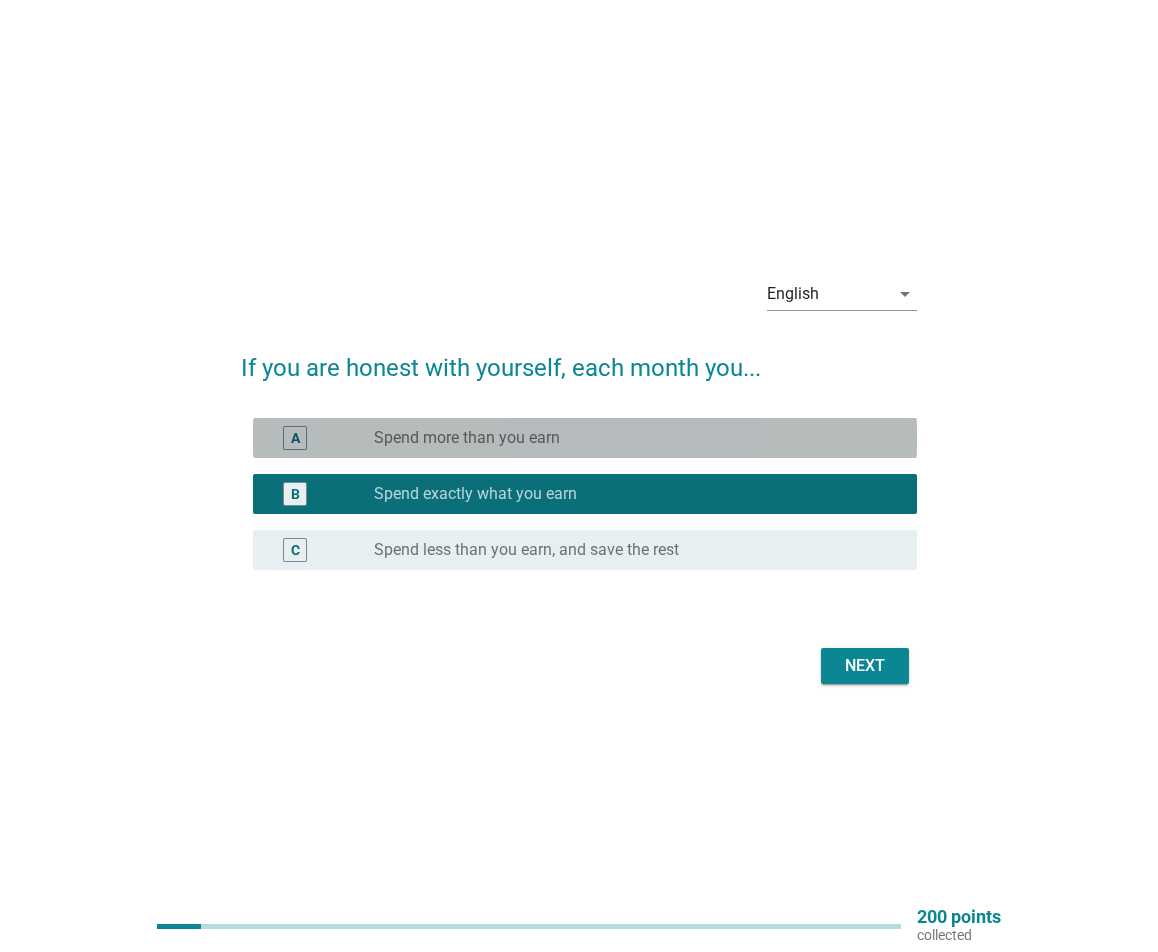 click on "Spend more than you earn" at bounding box center [467, 438] 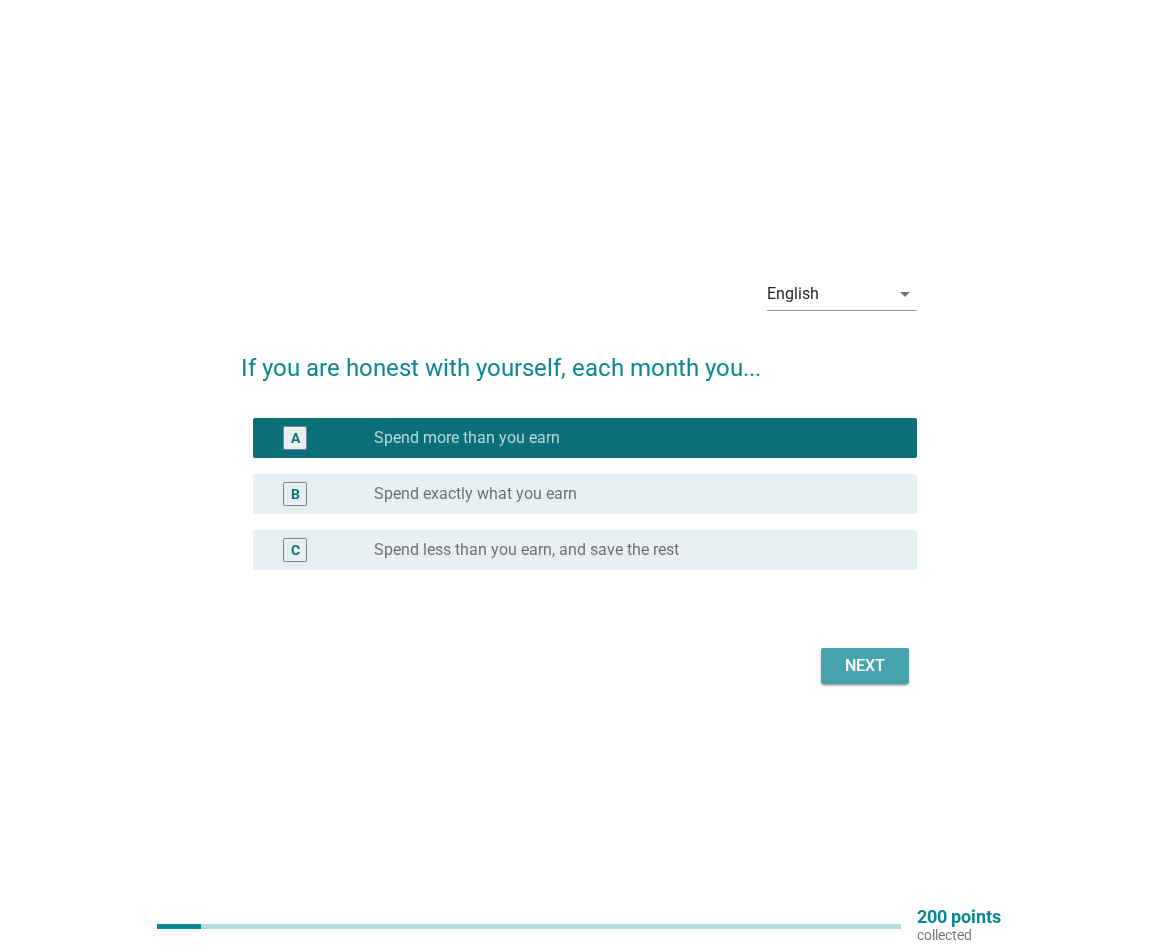 click on "Next" at bounding box center [865, 666] 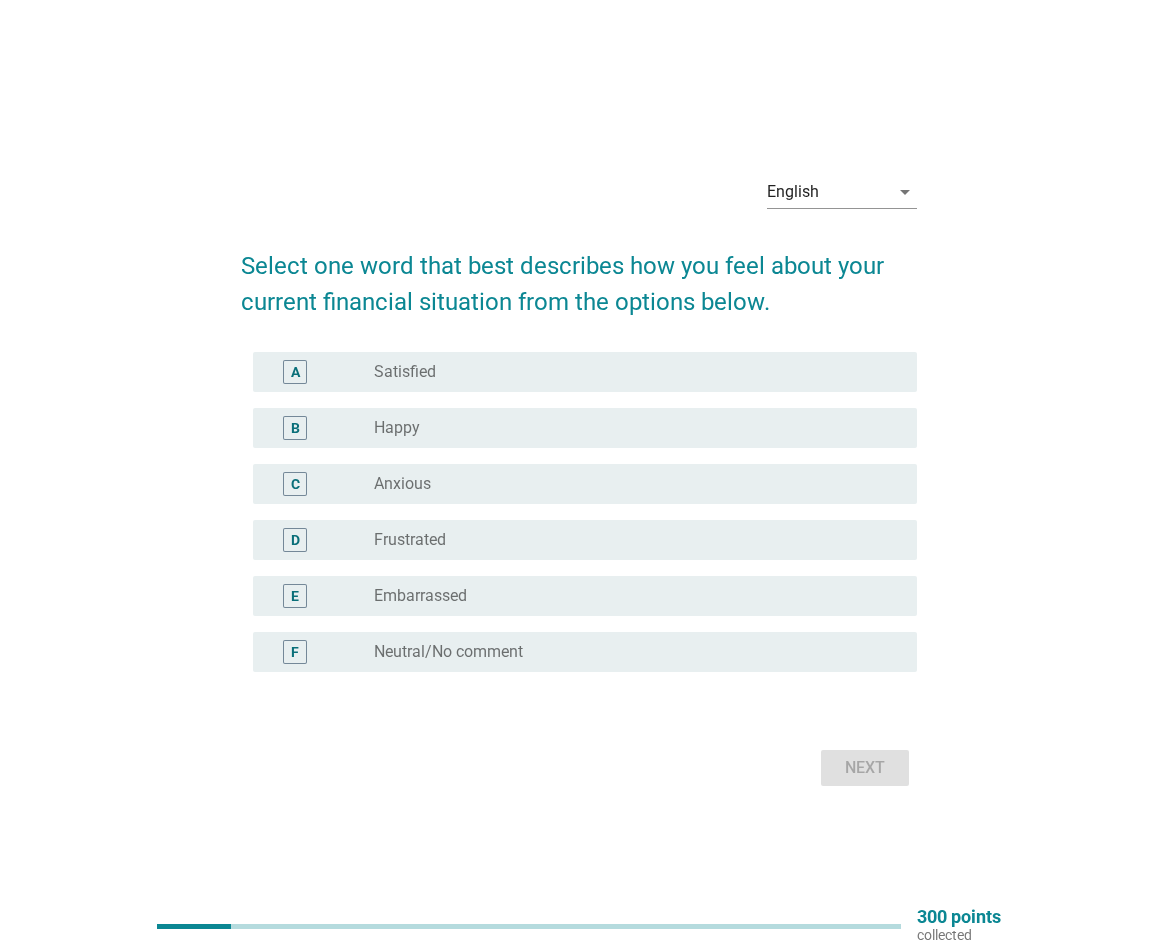 click on "radio_button_unchecked Happy" at bounding box center [629, 428] 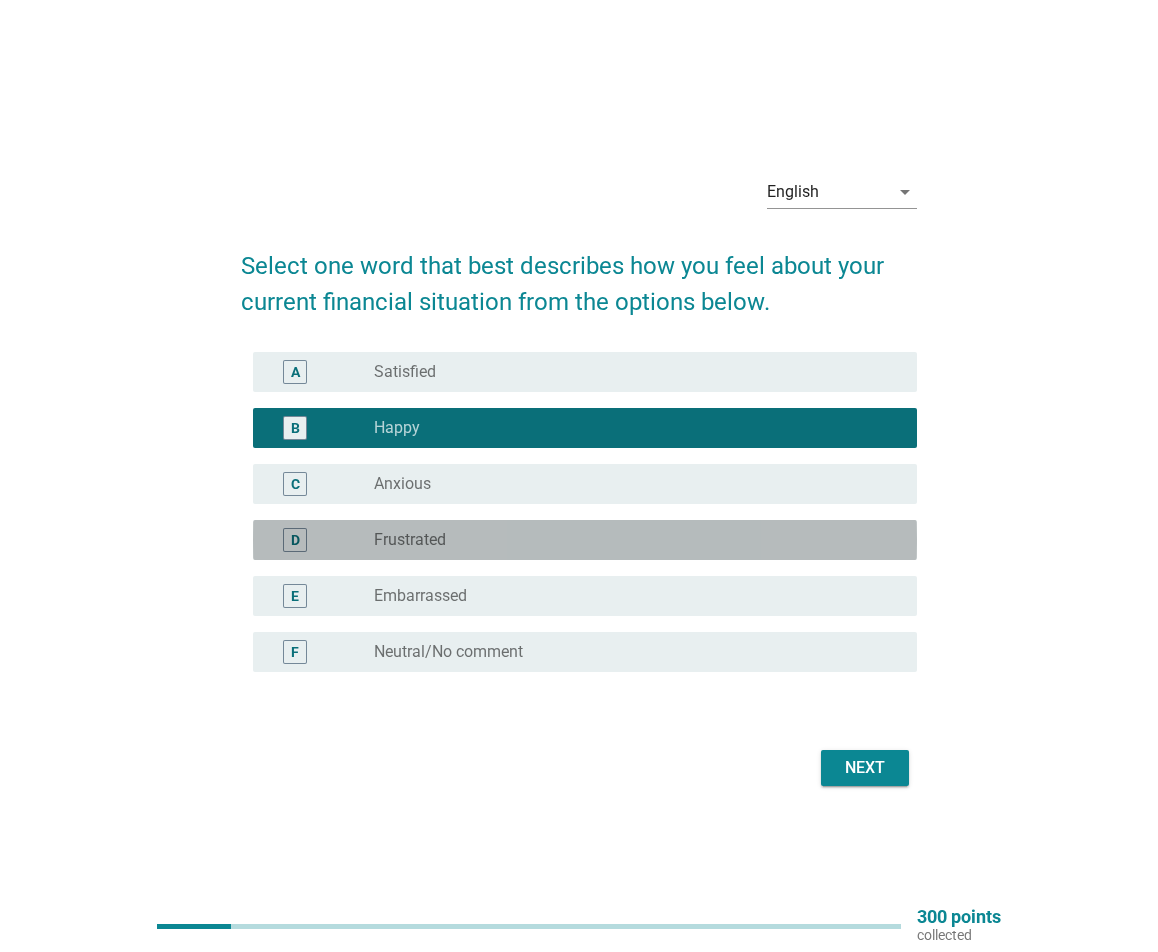 click on "D     radio_button_unchecked Frustrated" at bounding box center [585, 540] 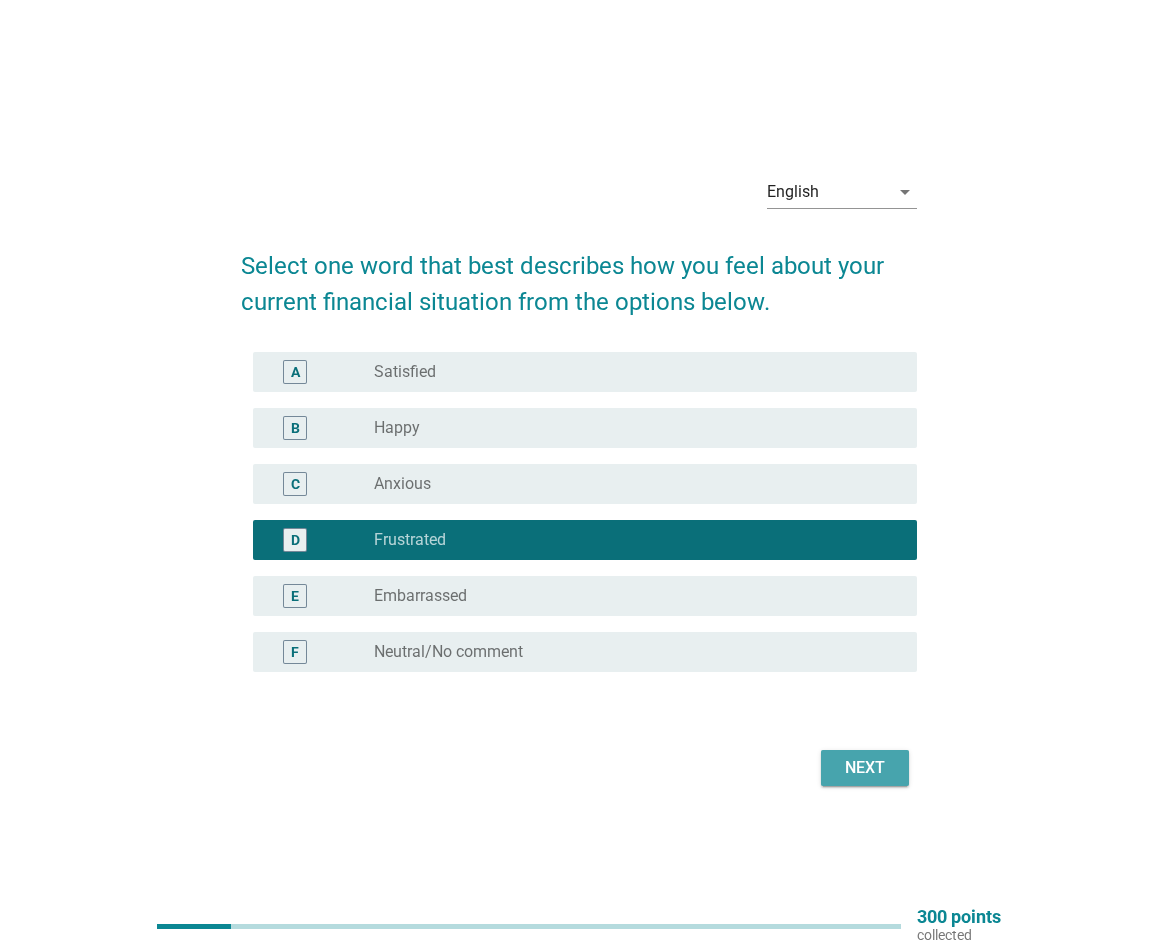 click on "Next" at bounding box center (865, 768) 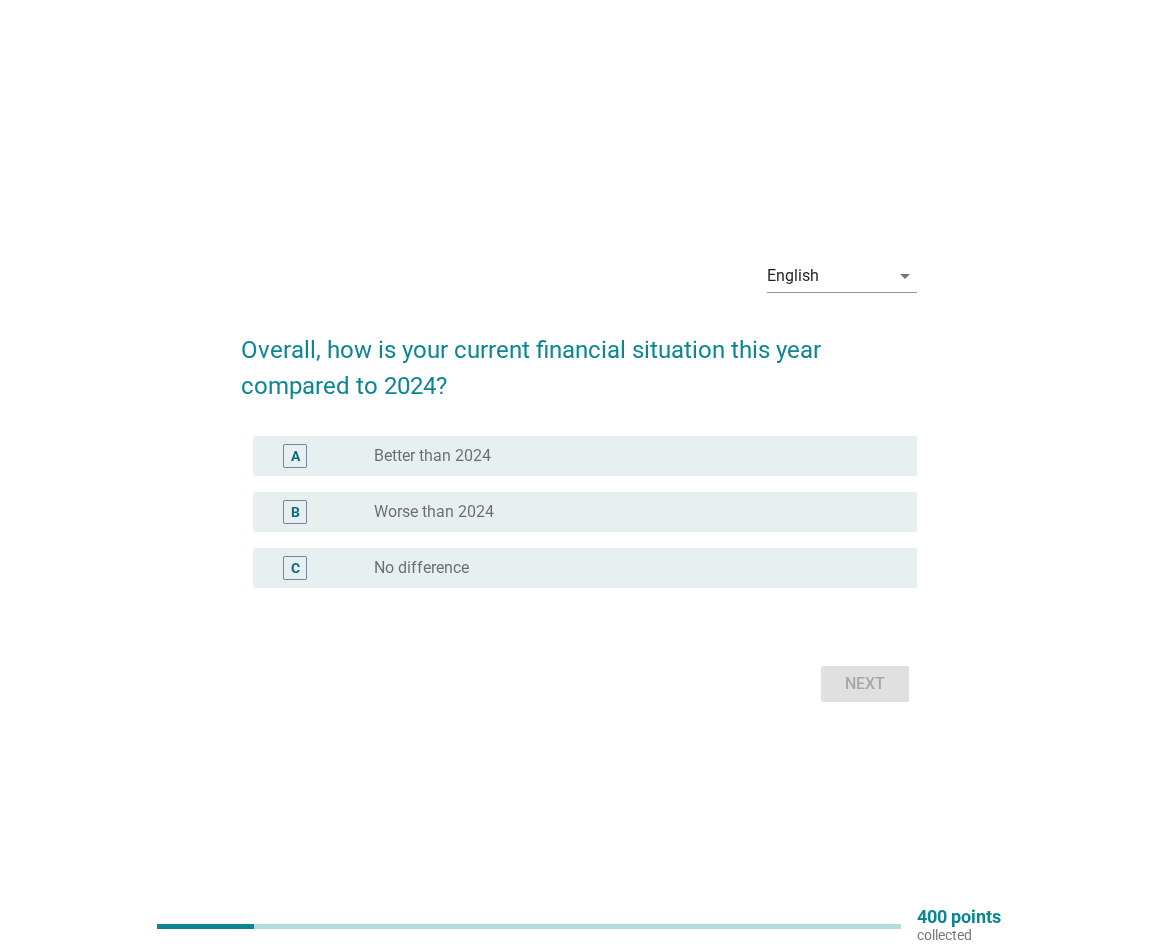 click on "radio_button_unchecked Better than 2024" at bounding box center (629, 456) 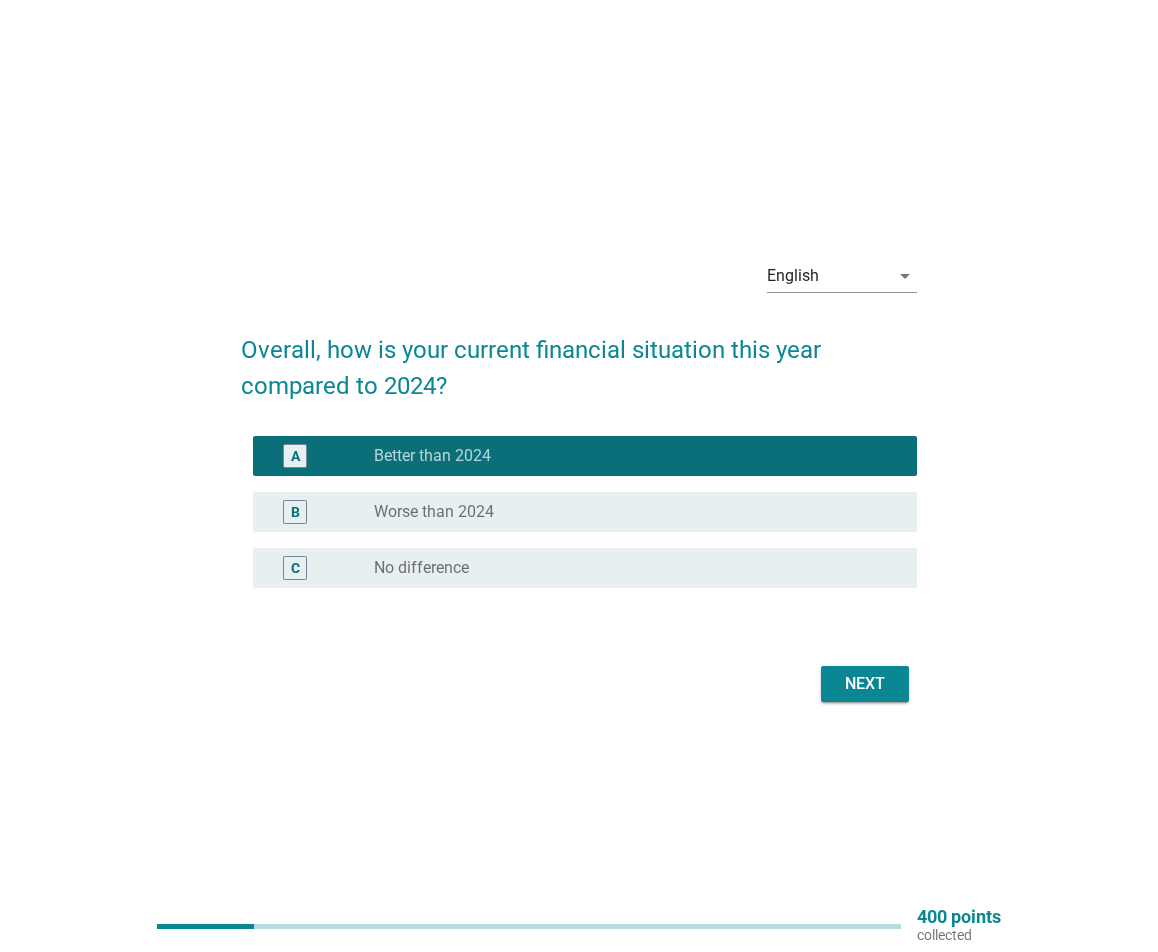 click on "Next" at bounding box center (865, 684) 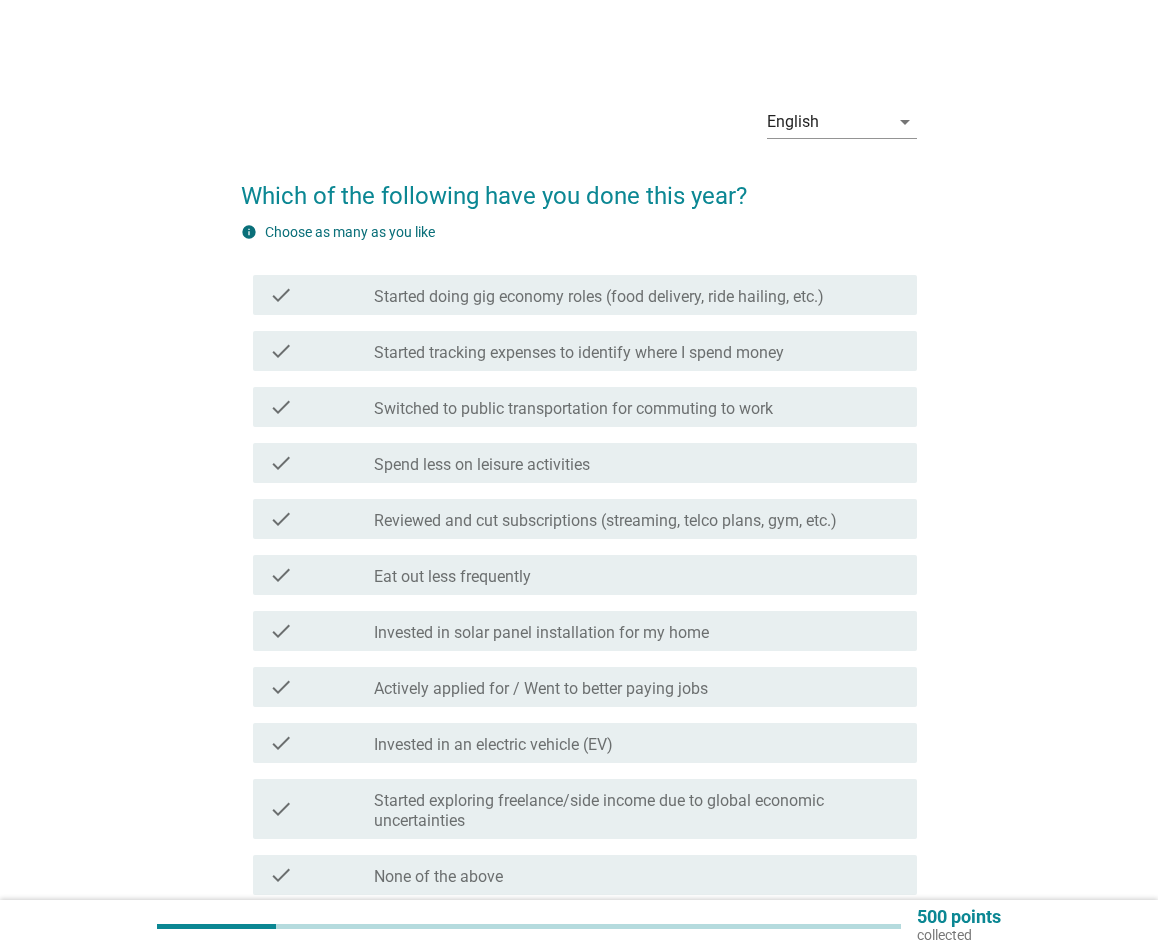 click on "Started tracking expenses to identify where I spend money" at bounding box center [579, 353] 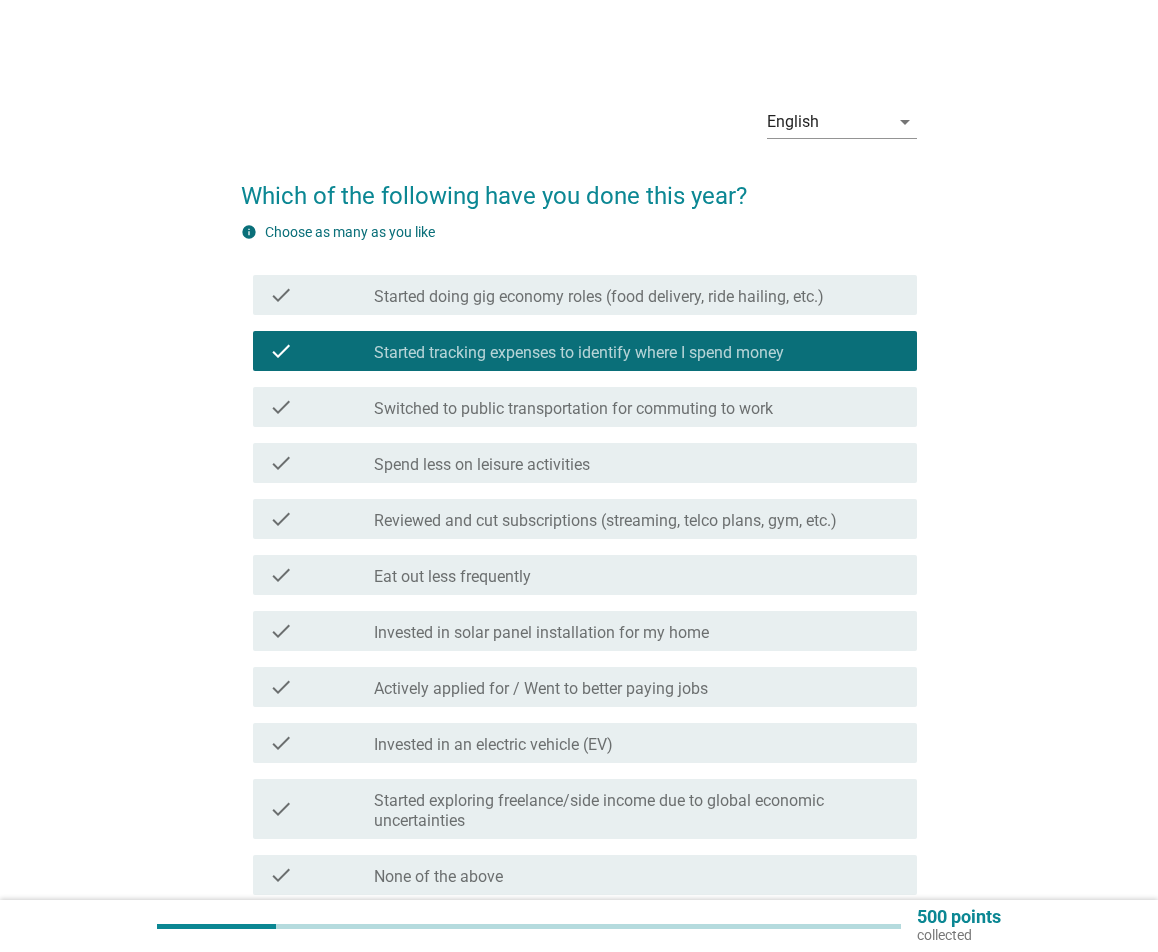 click on "check     check_box_outline_blank Spend less on leisure activities" at bounding box center [585, 463] 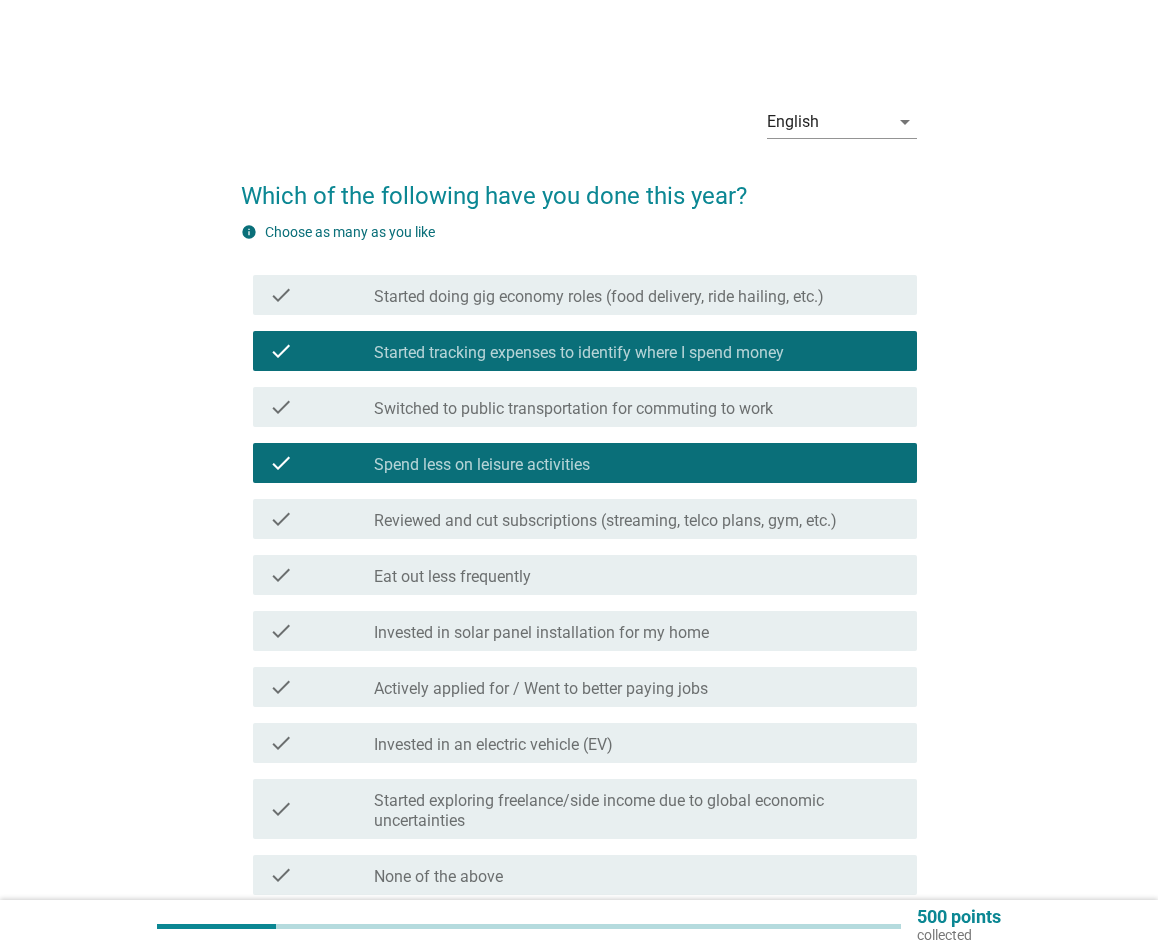 click on "Reviewed and cut subscriptions (streaming, telco plans, gym, etc.)" at bounding box center [605, 521] 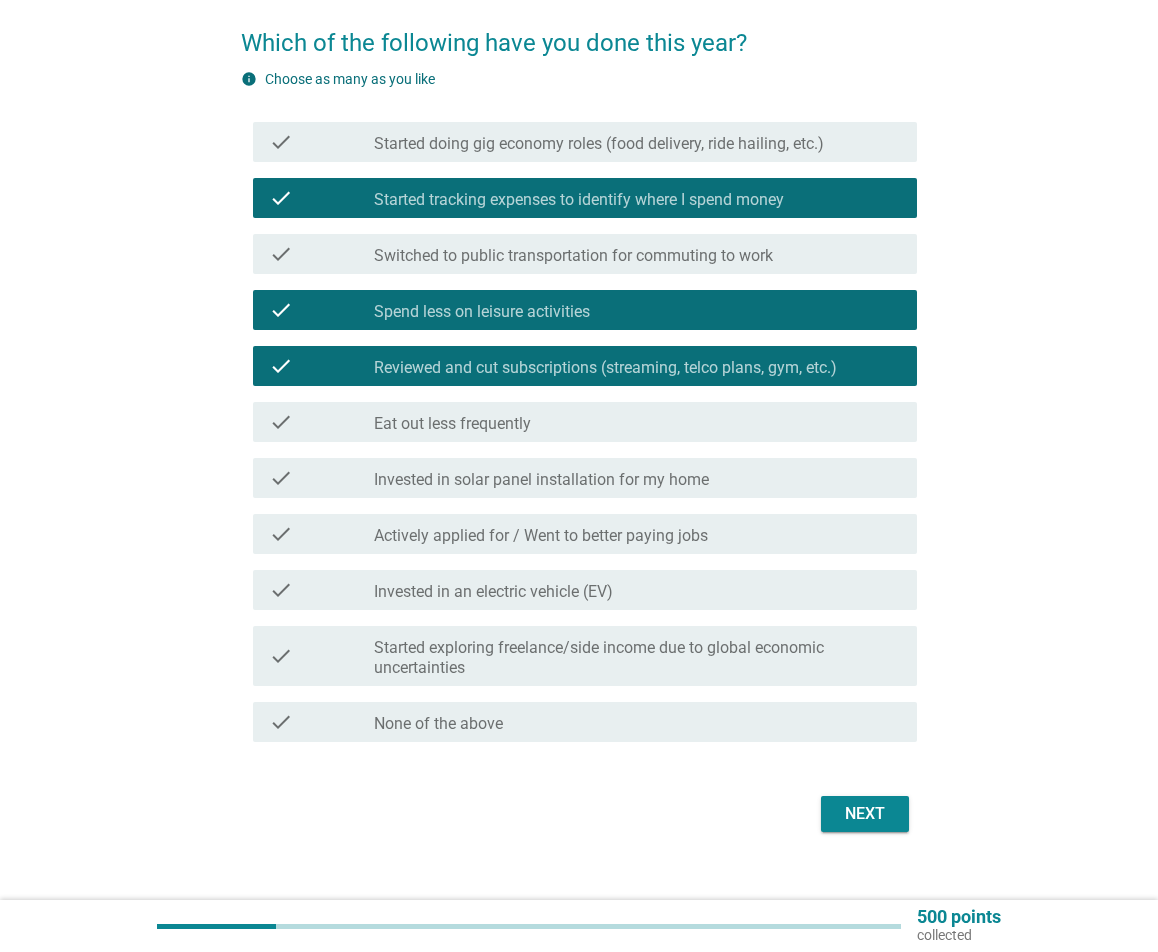 scroll, scrollTop: 181, scrollLeft: 0, axis: vertical 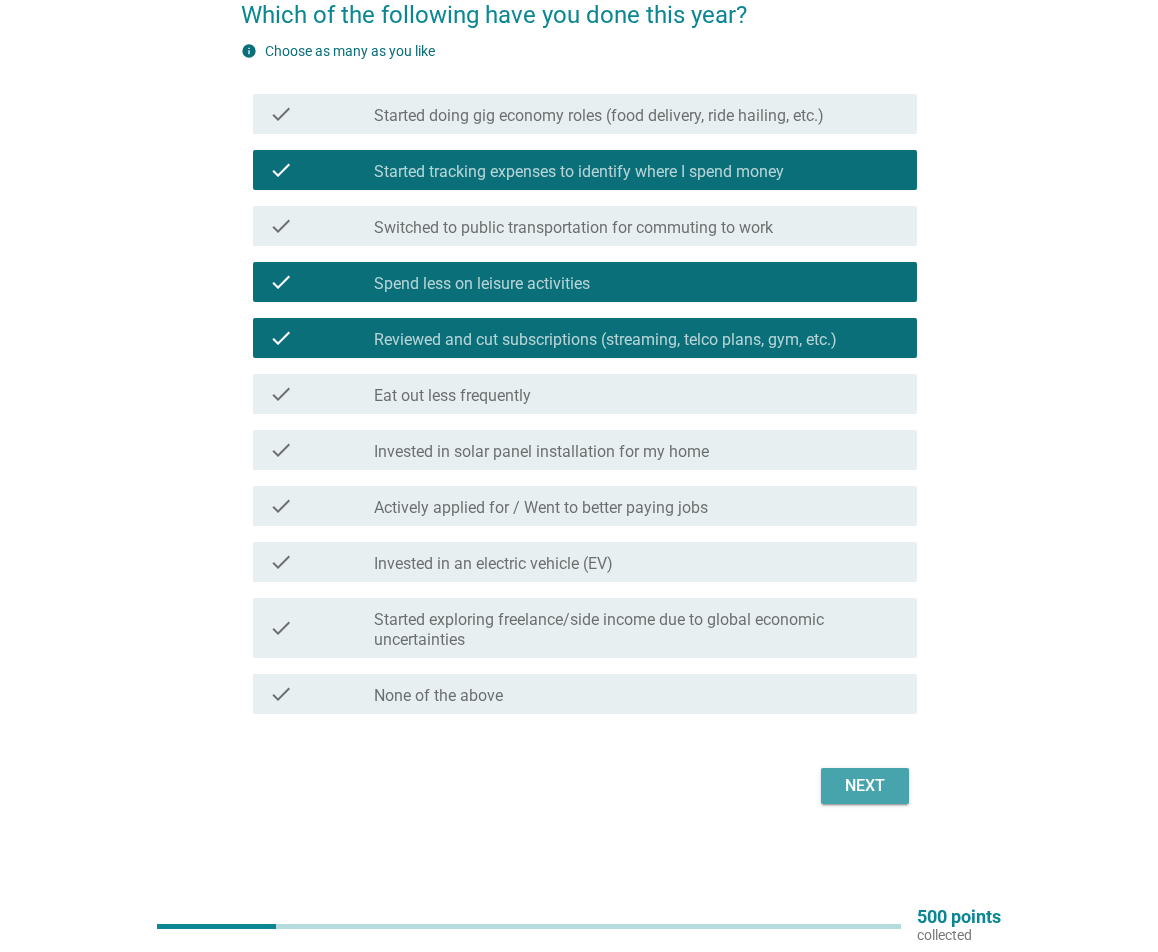 click on "Next" at bounding box center (865, 786) 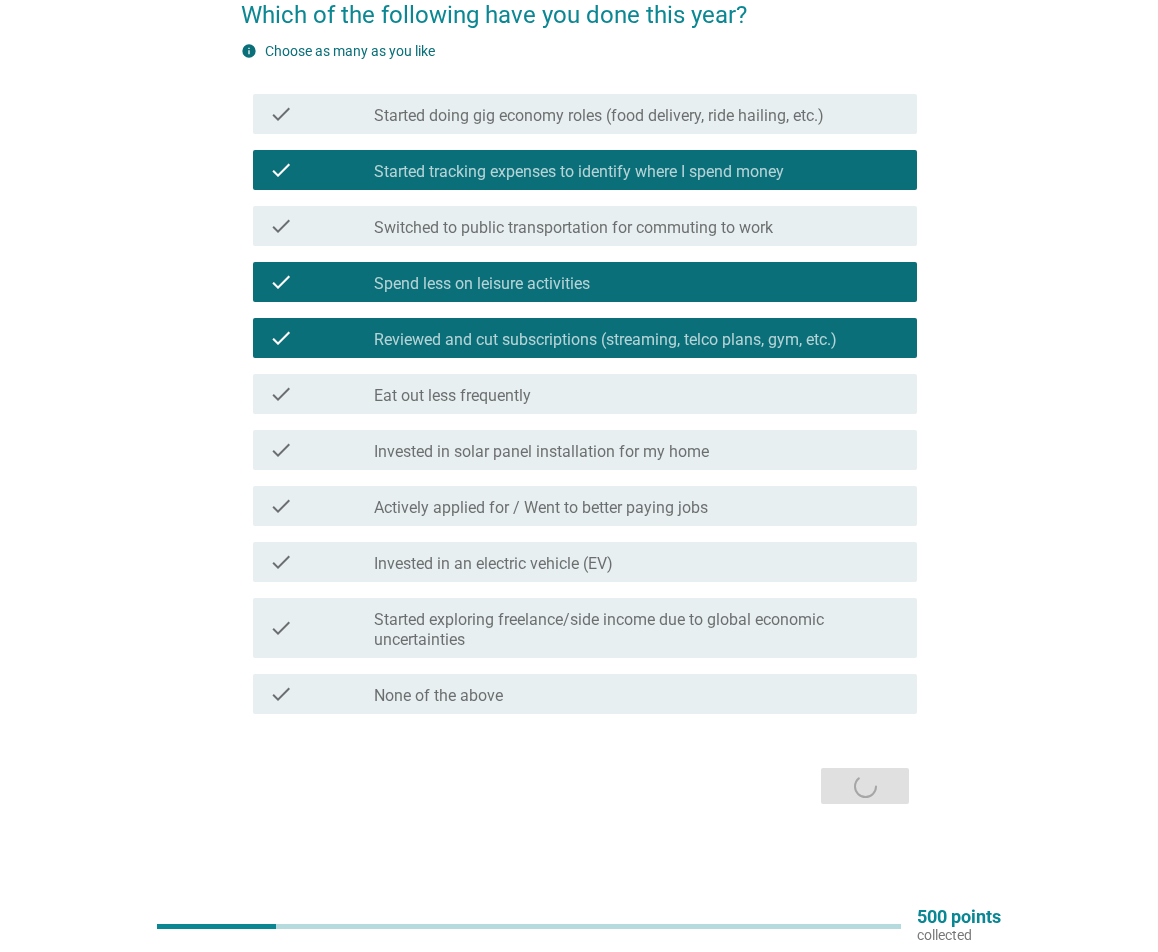 scroll, scrollTop: 0, scrollLeft: 0, axis: both 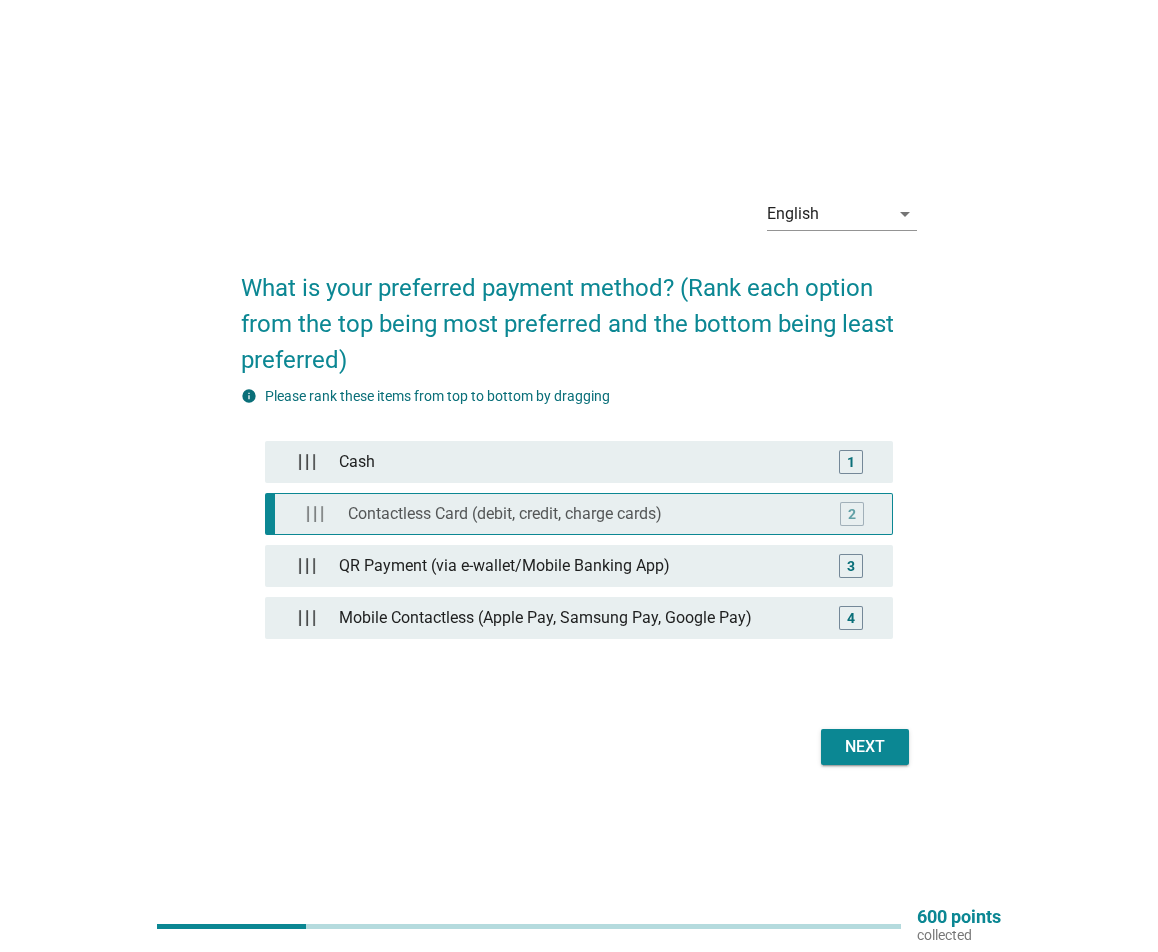type 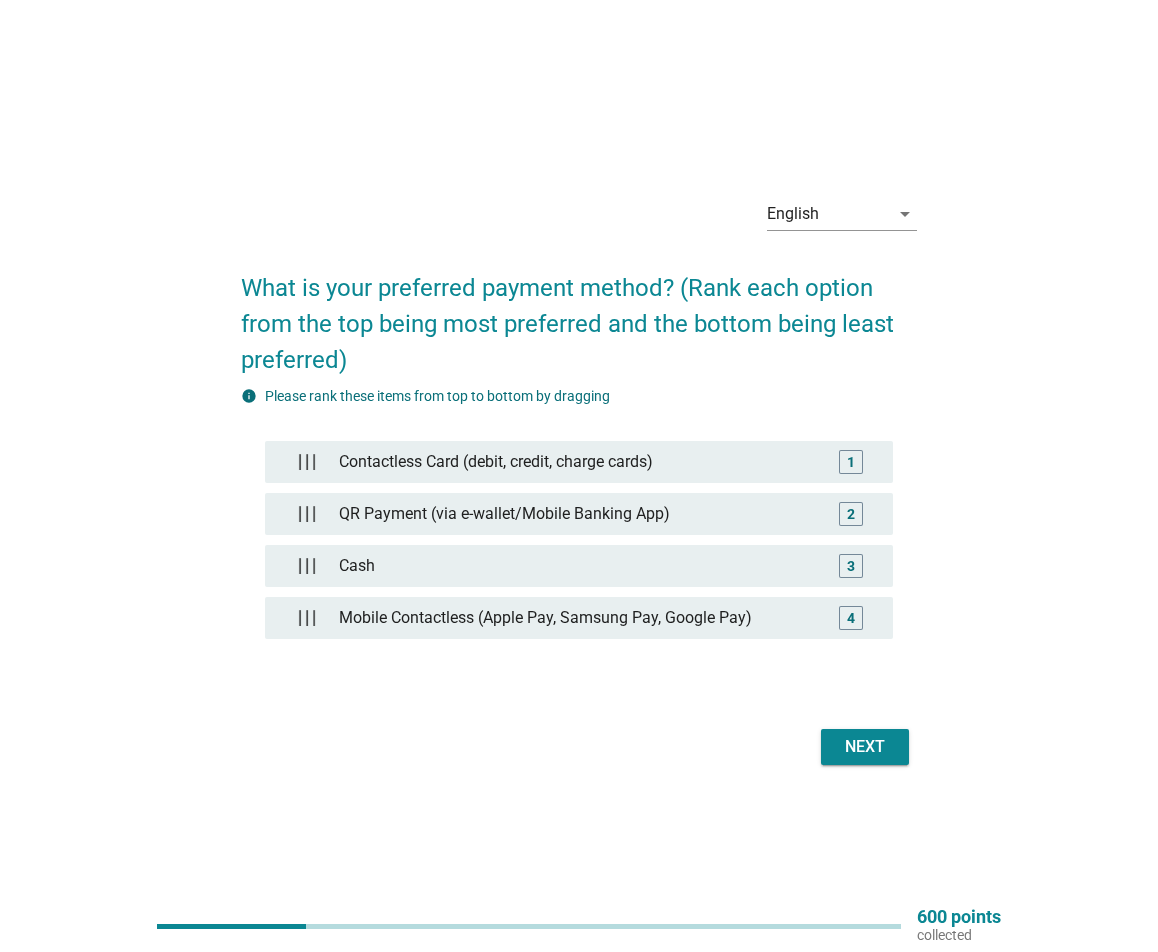 click on "Next" at bounding box center (865, 747) 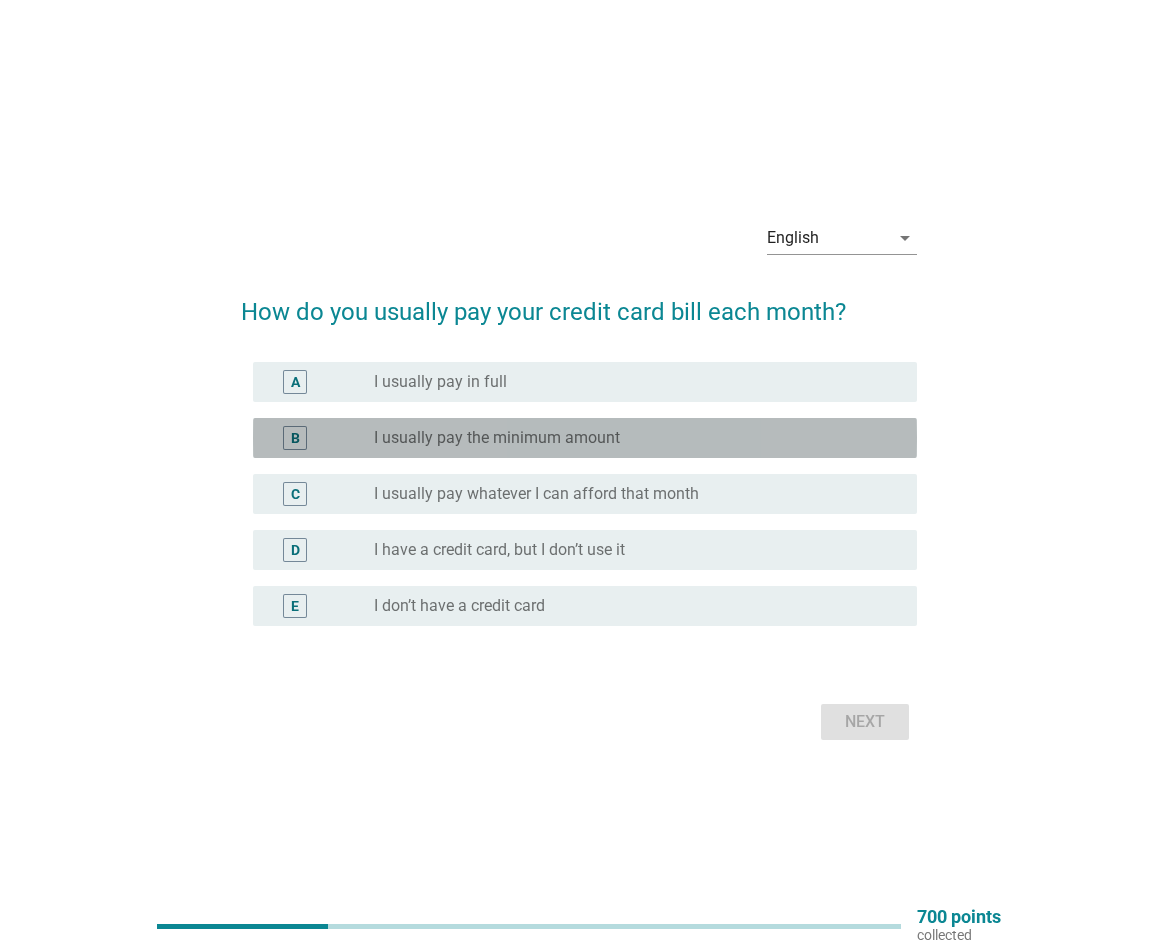 click on "I usually pay the minimum amount" at bounding box center (497, 438) 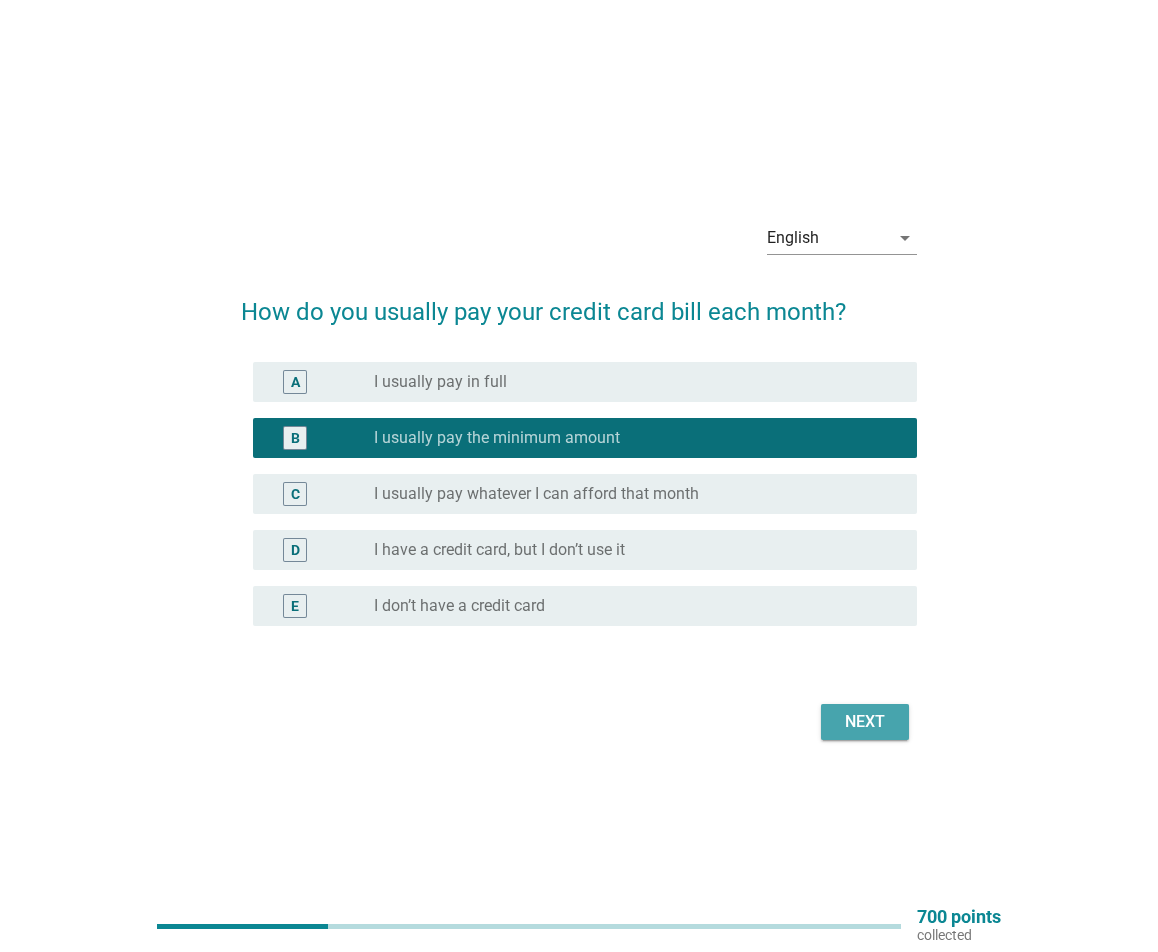 click on "Next" at bounding box center [865, 722] 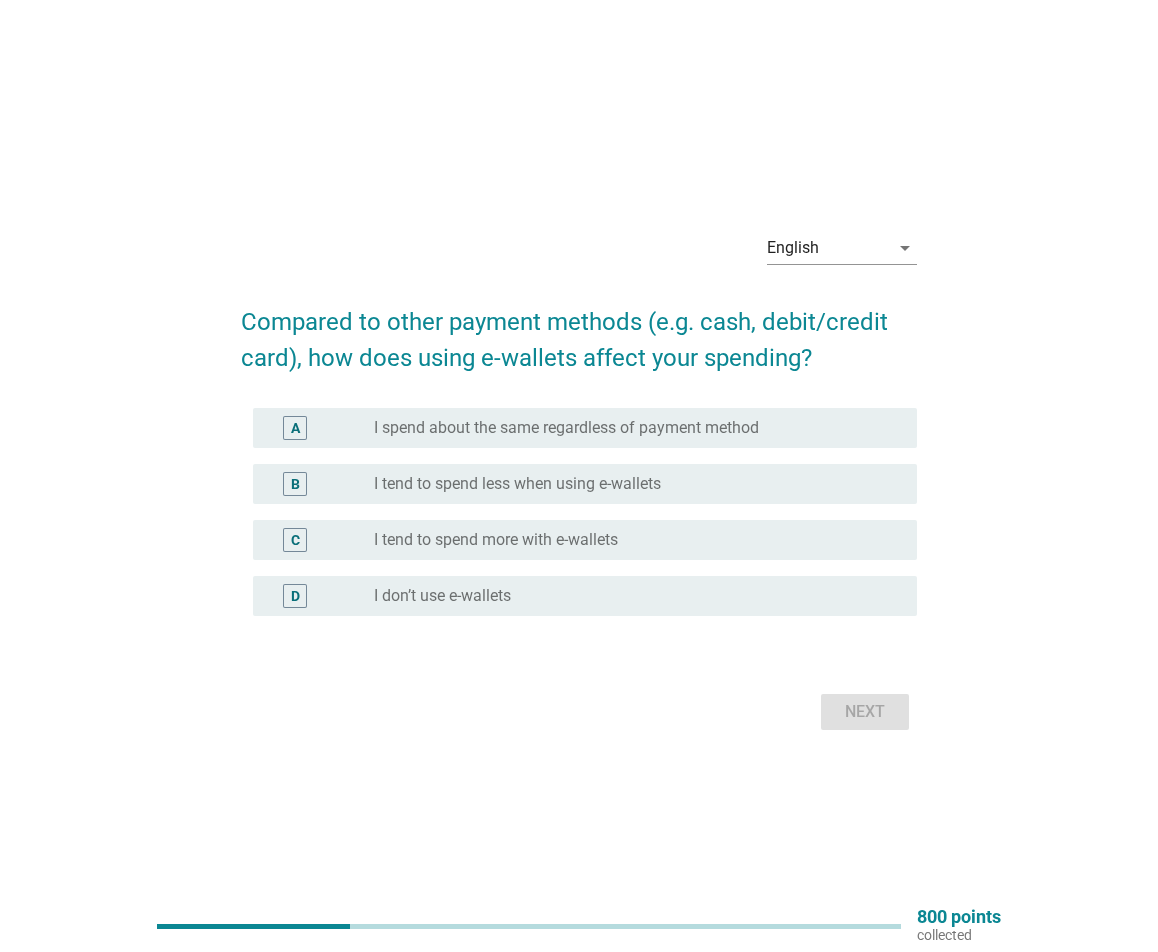 click on "I spend about the same regardless of payment method" at bounding box center (566, 428) 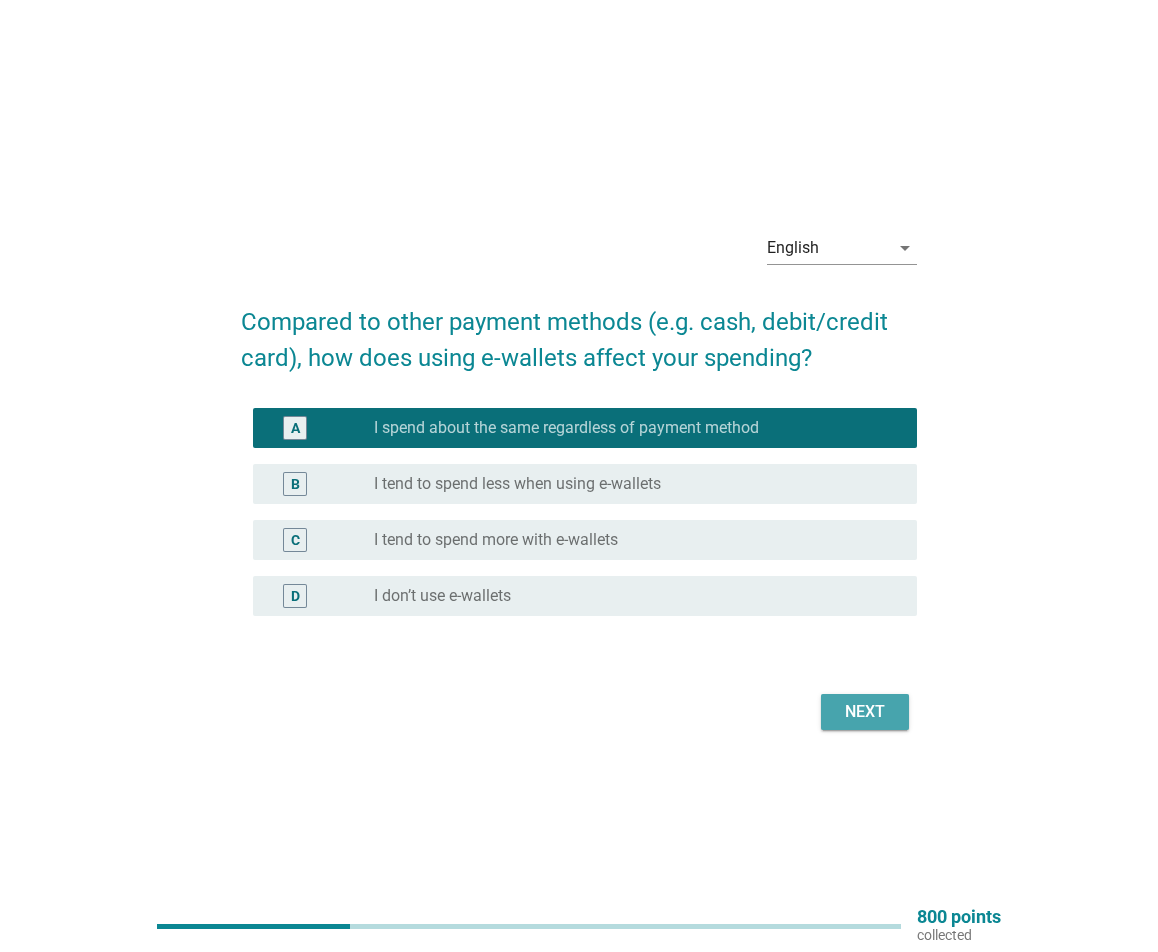 click on "Next" at bounding box center [865, 712] 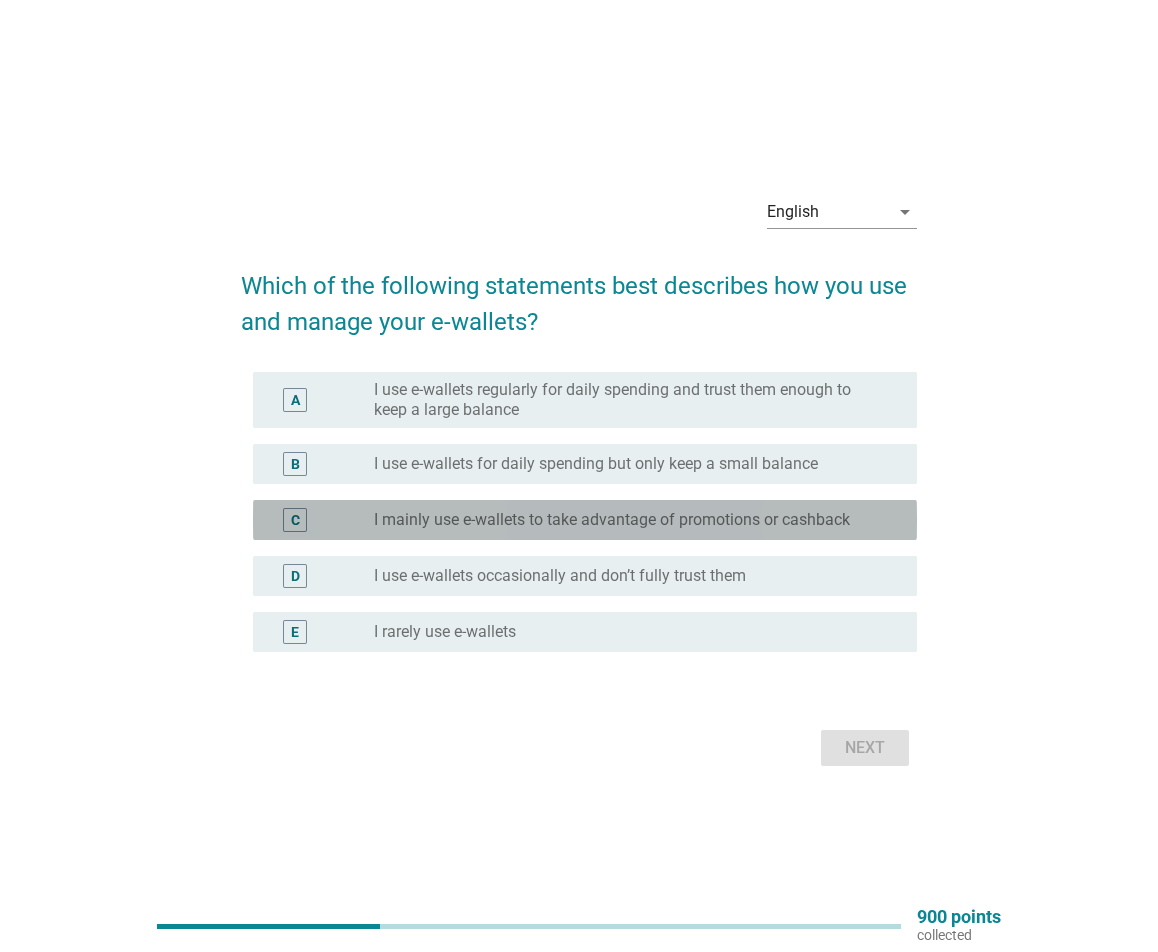click on "I mainly use e-wallets to take advantage of promotions or cashback" at bounding box center (612, 520) 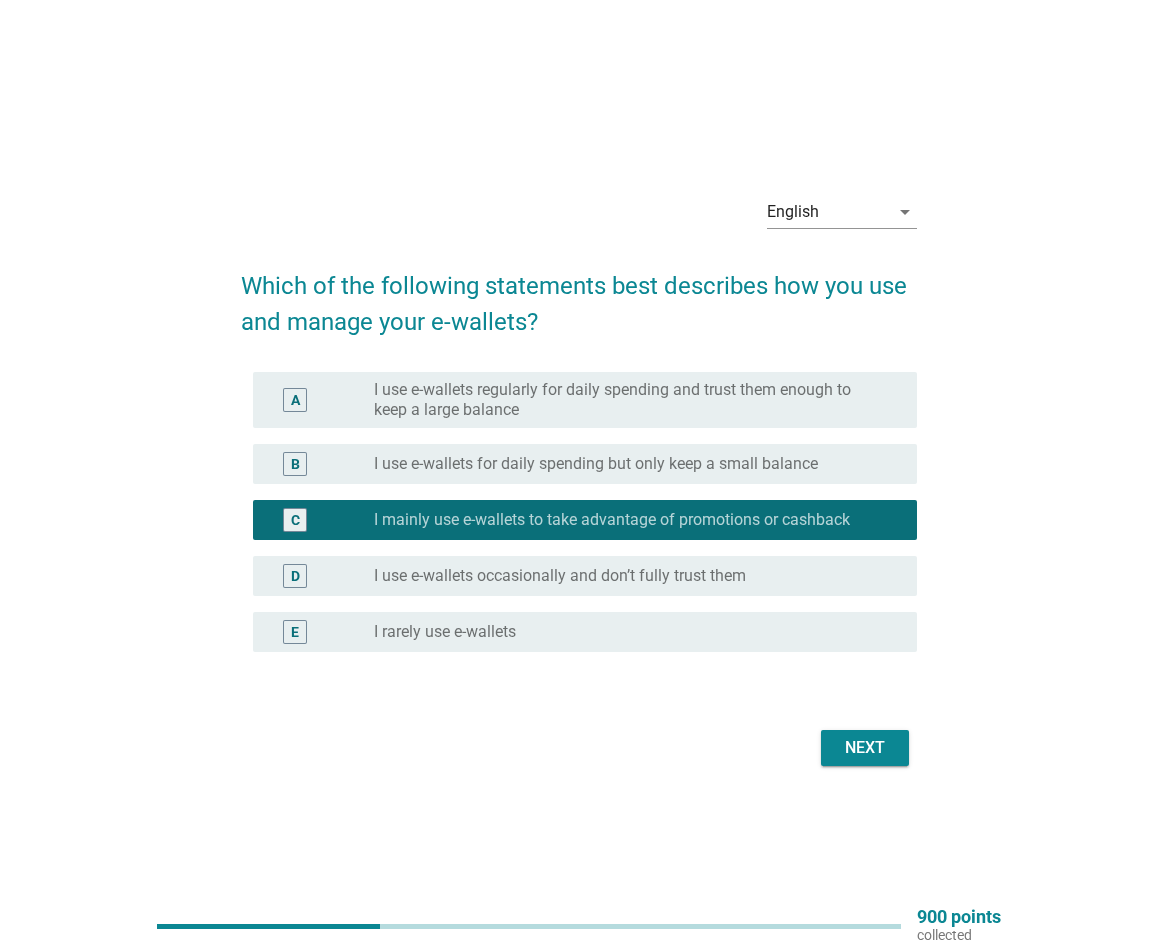 click on "Next" at bounding box center [865, 748] 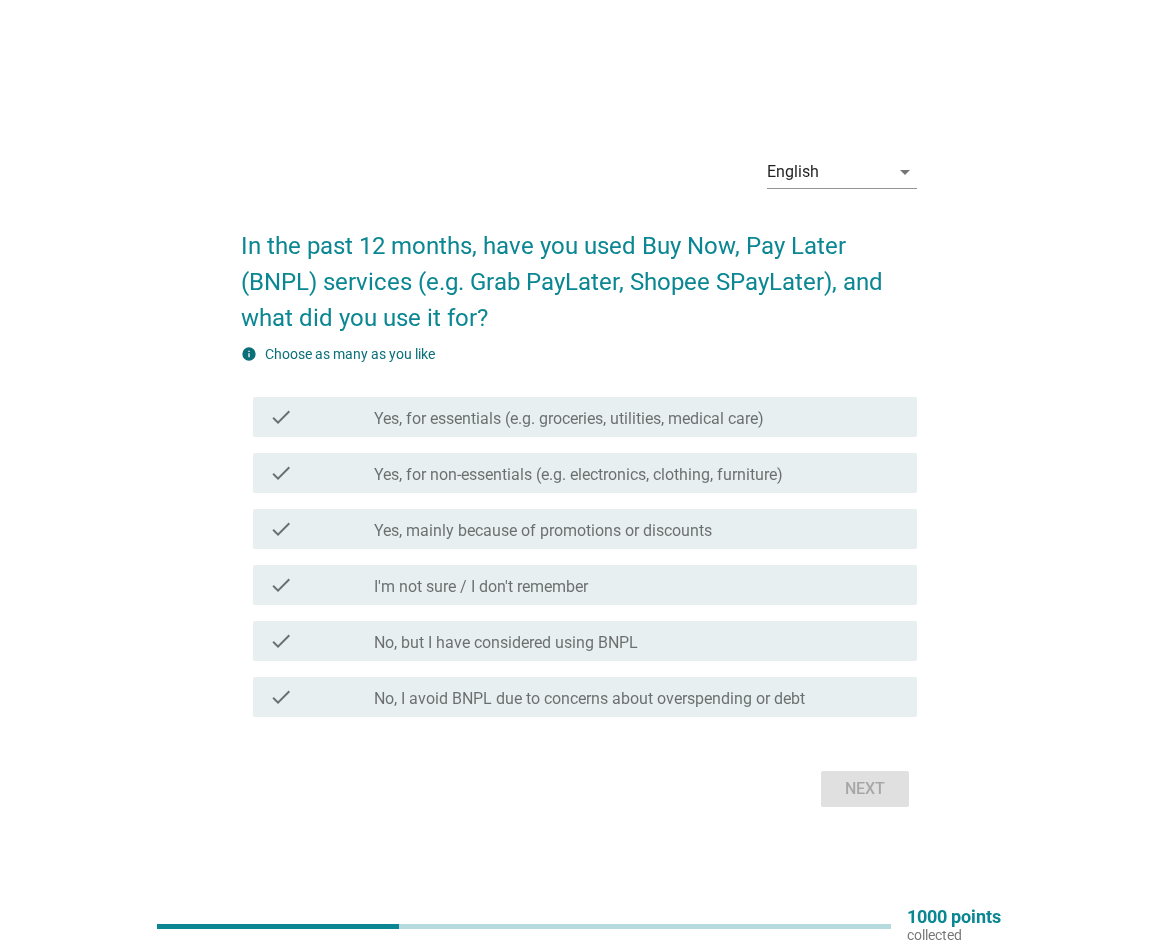 click on "Yes, for essentials (e.g. groceries, utilities, medical care)" at bounding box center [569, 419] 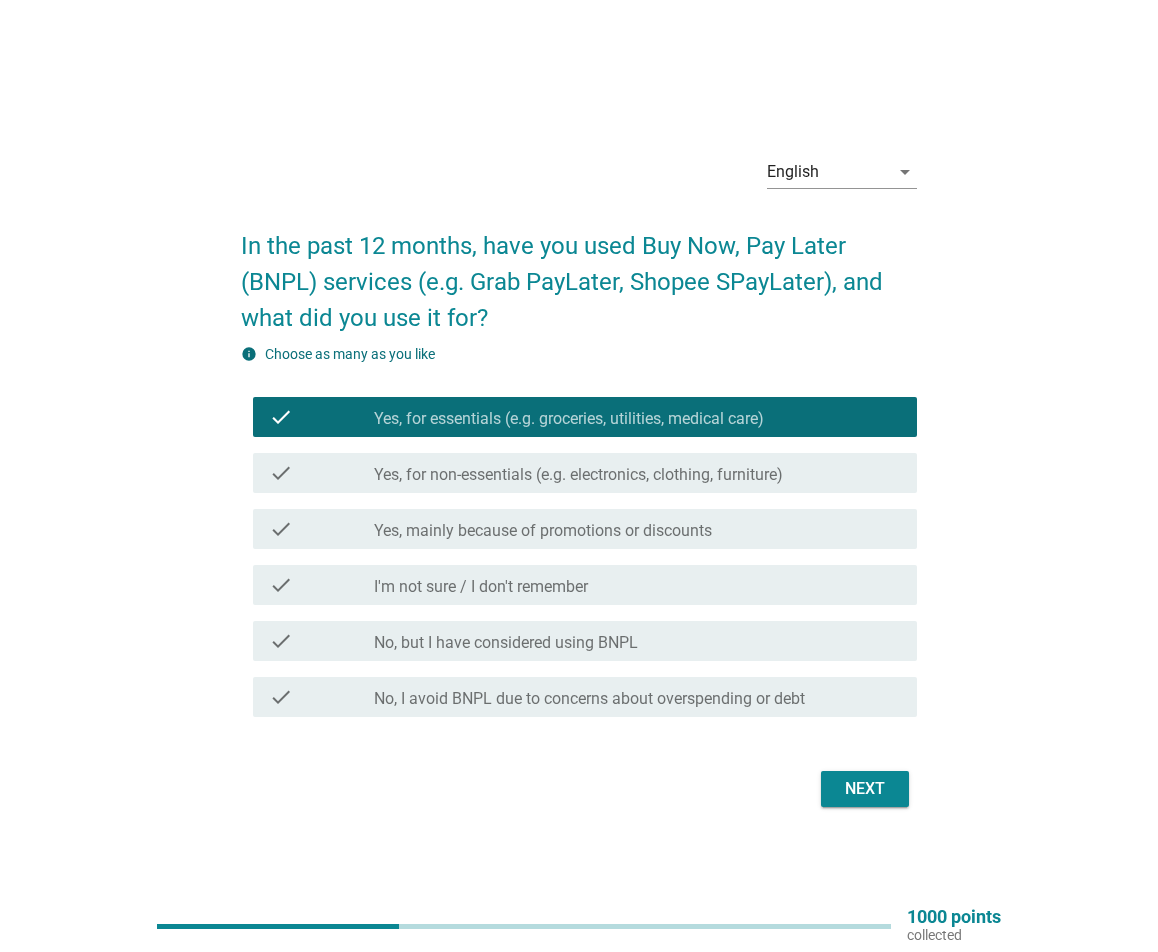 click on "Yes, mainly because of promotions or discounts" at bounding box center (543, 531) 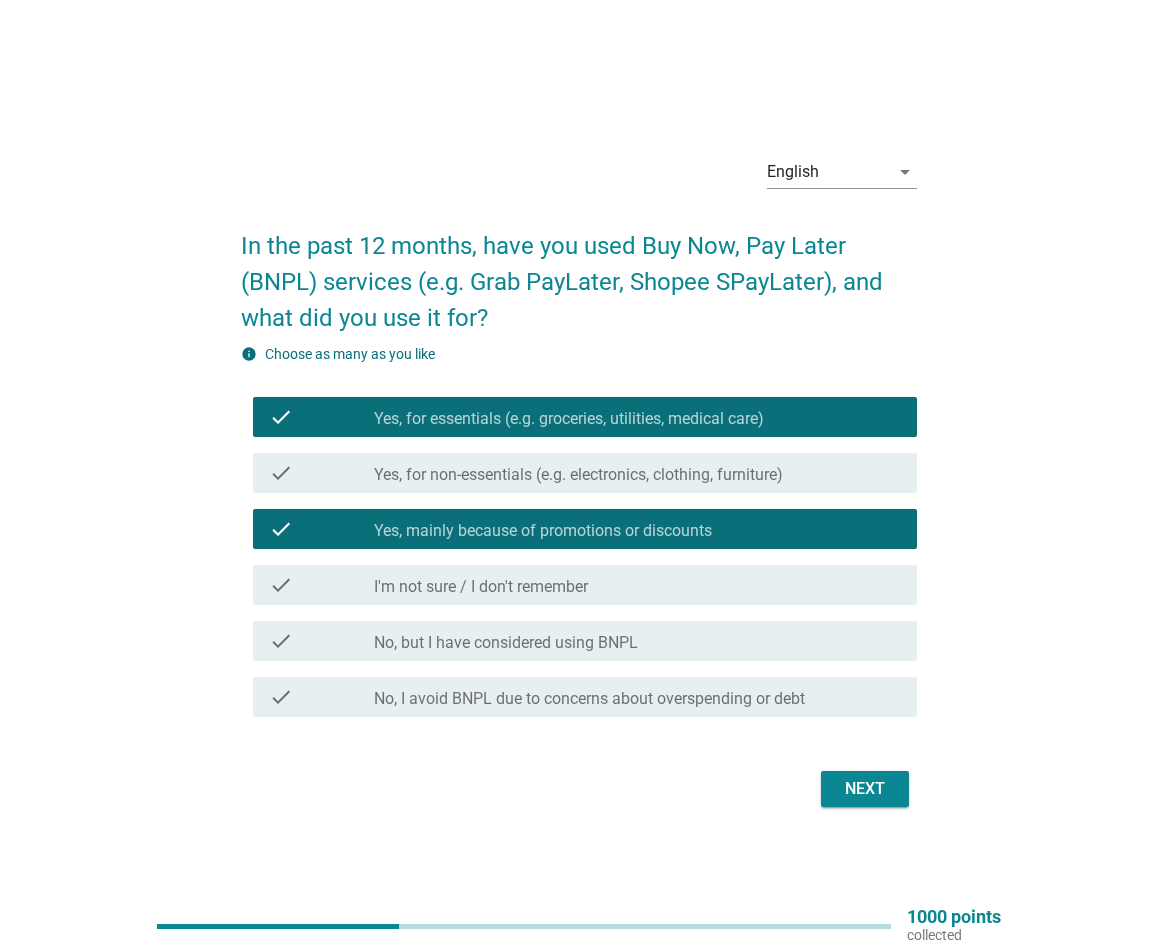 click on "Next" at bounding box center (865, 789) 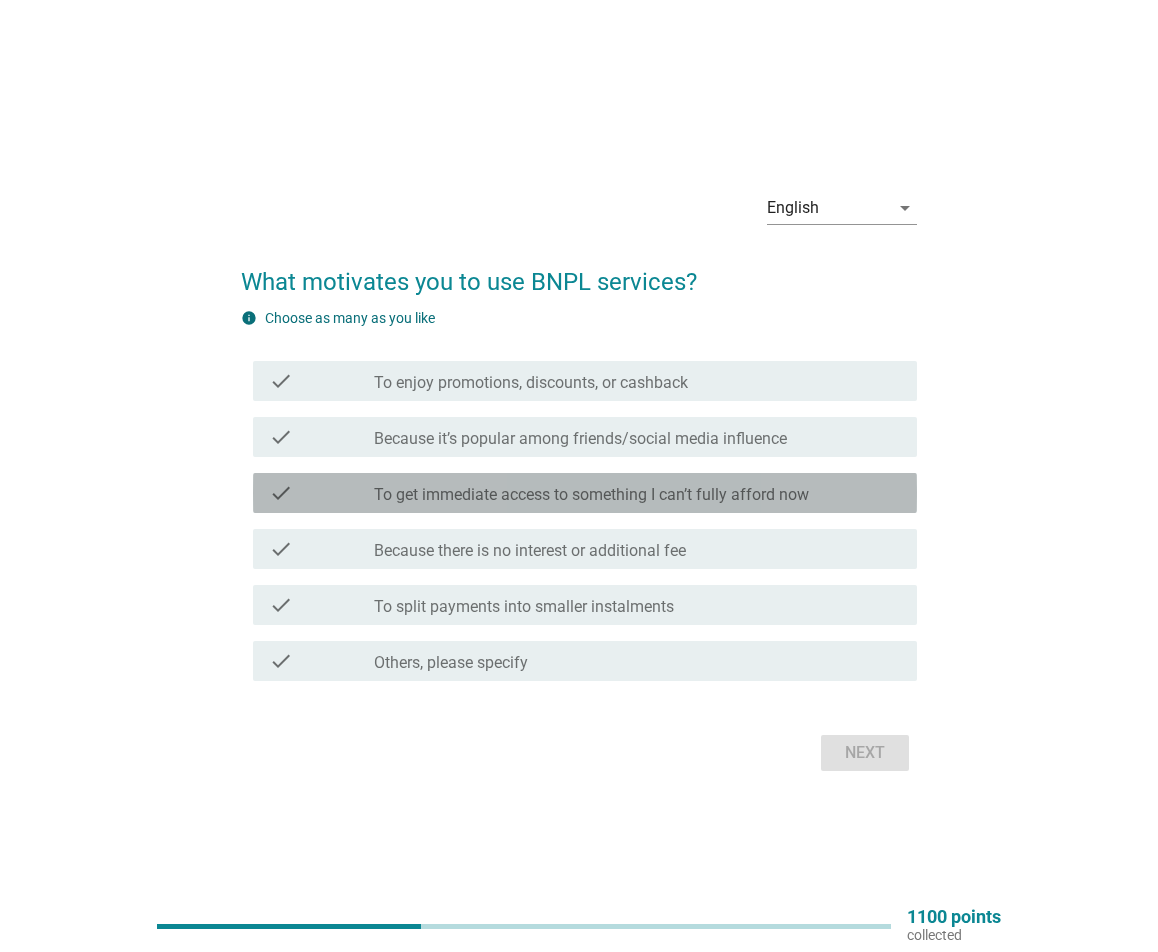 click on "To get immediate access to something I can’t fully afford now" at bounding box center (591, 495) 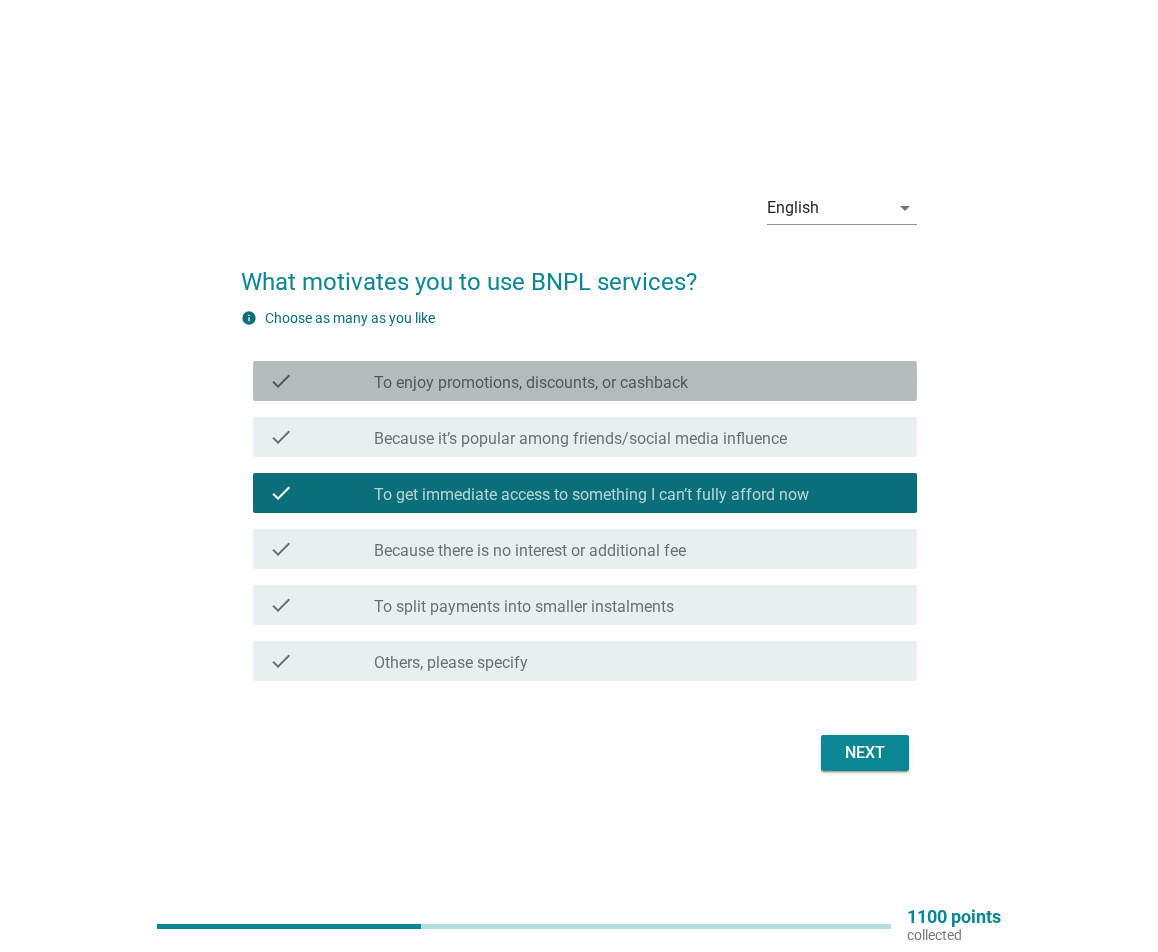 click on "To enjoy promotions, discounts, or cashback" at bounding box center (531, 383) 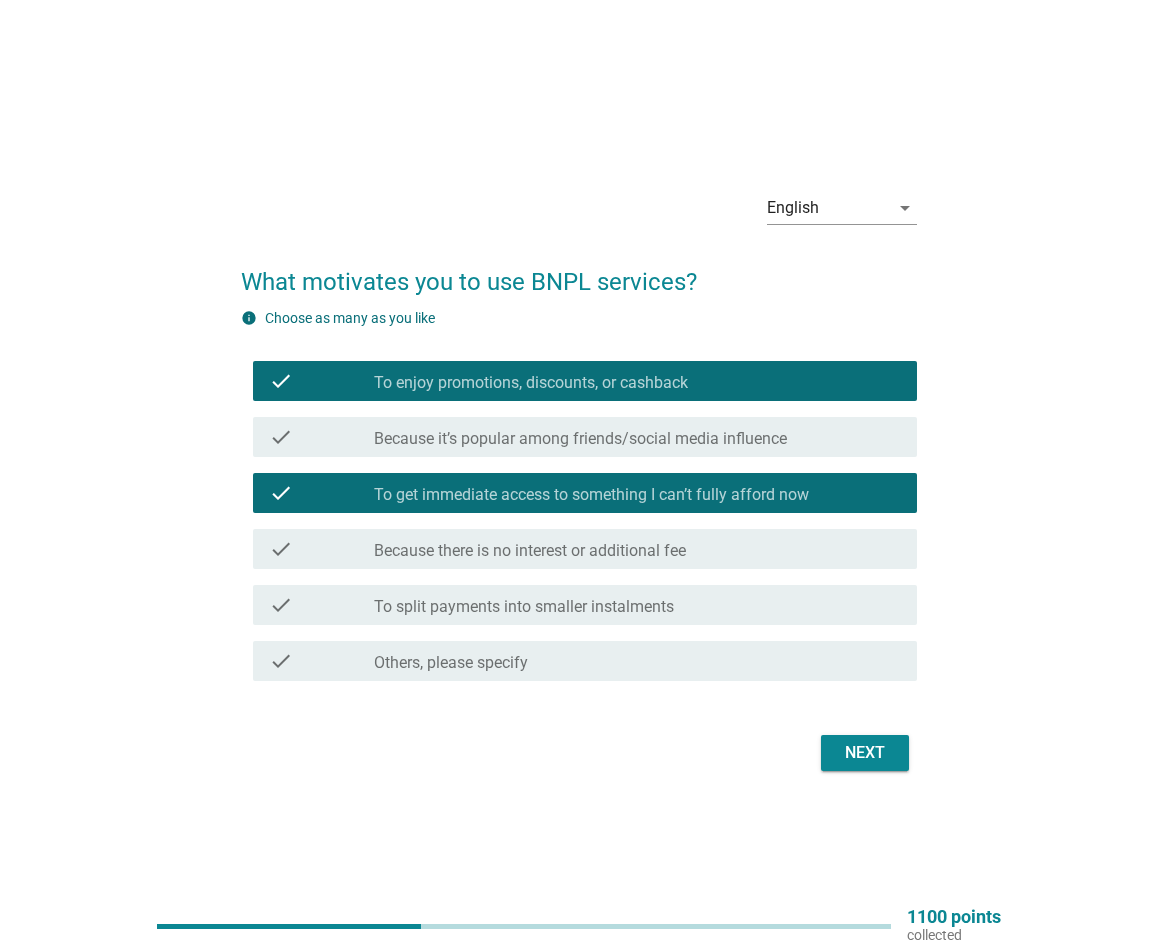 click on "check_box_outline_blank To split payments into smaller instalments" at bounding box center [637, 605] 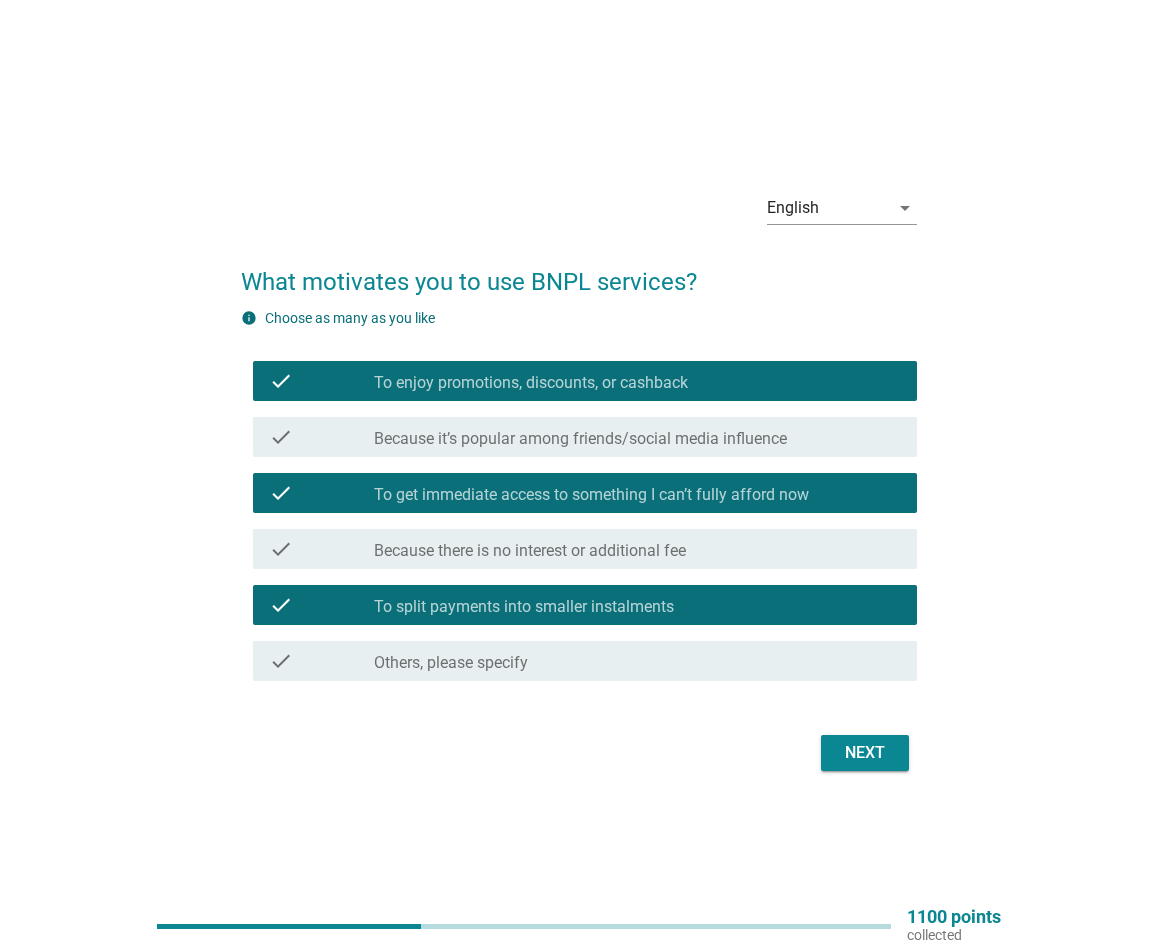 click on "Next" at bounding box center [865, 753] 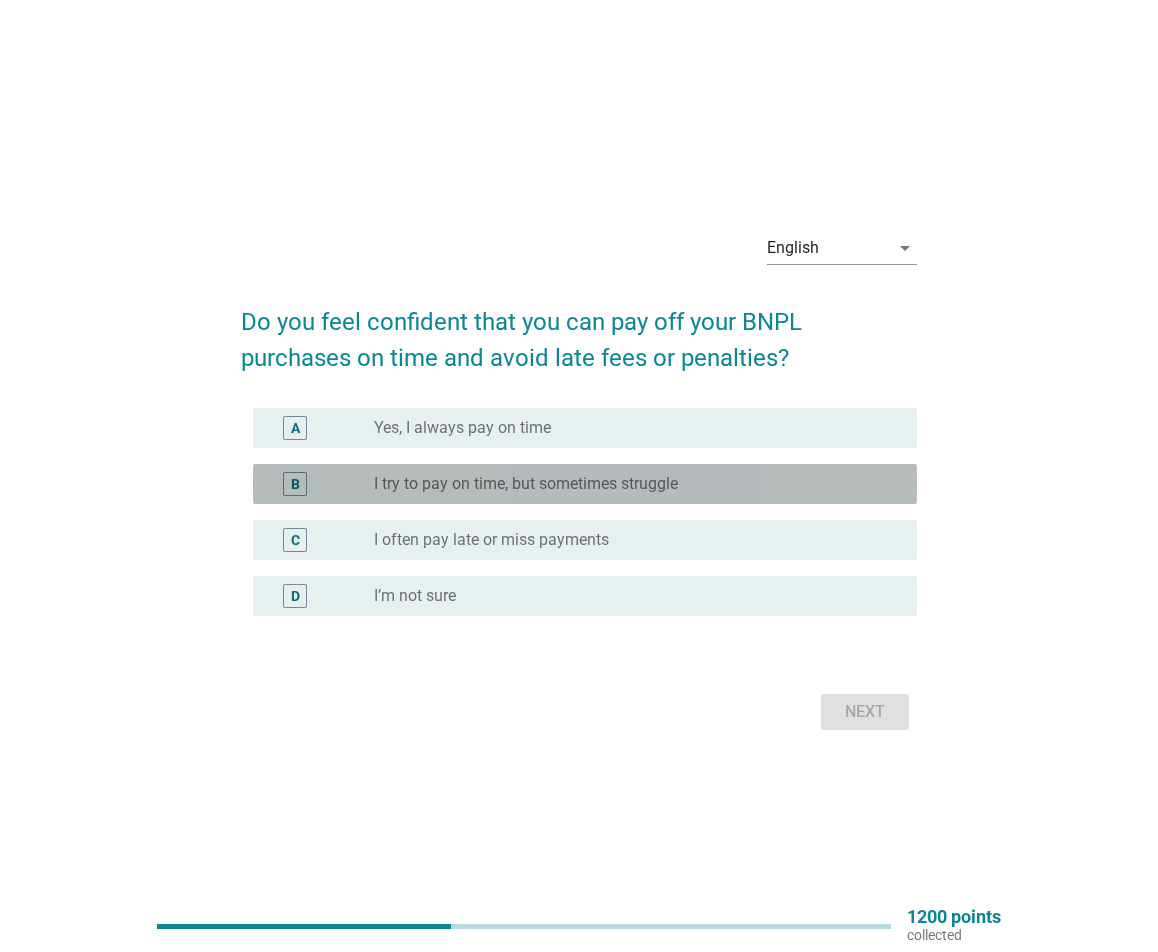 click on "radio_button_unchecked I try to pay on time, but sometimes struggle" at bounding box center (637, 484) 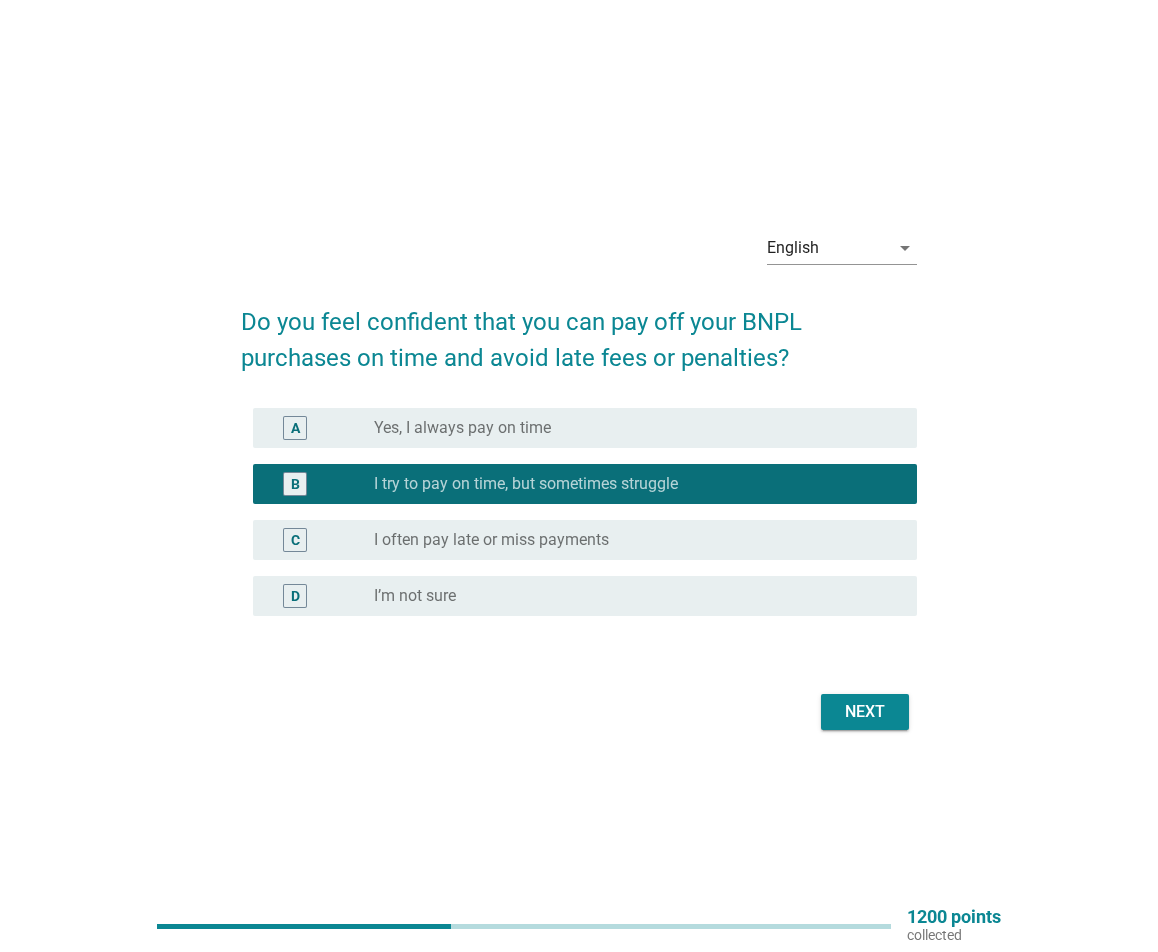 click on "Next" at bounding box center [865, 712] 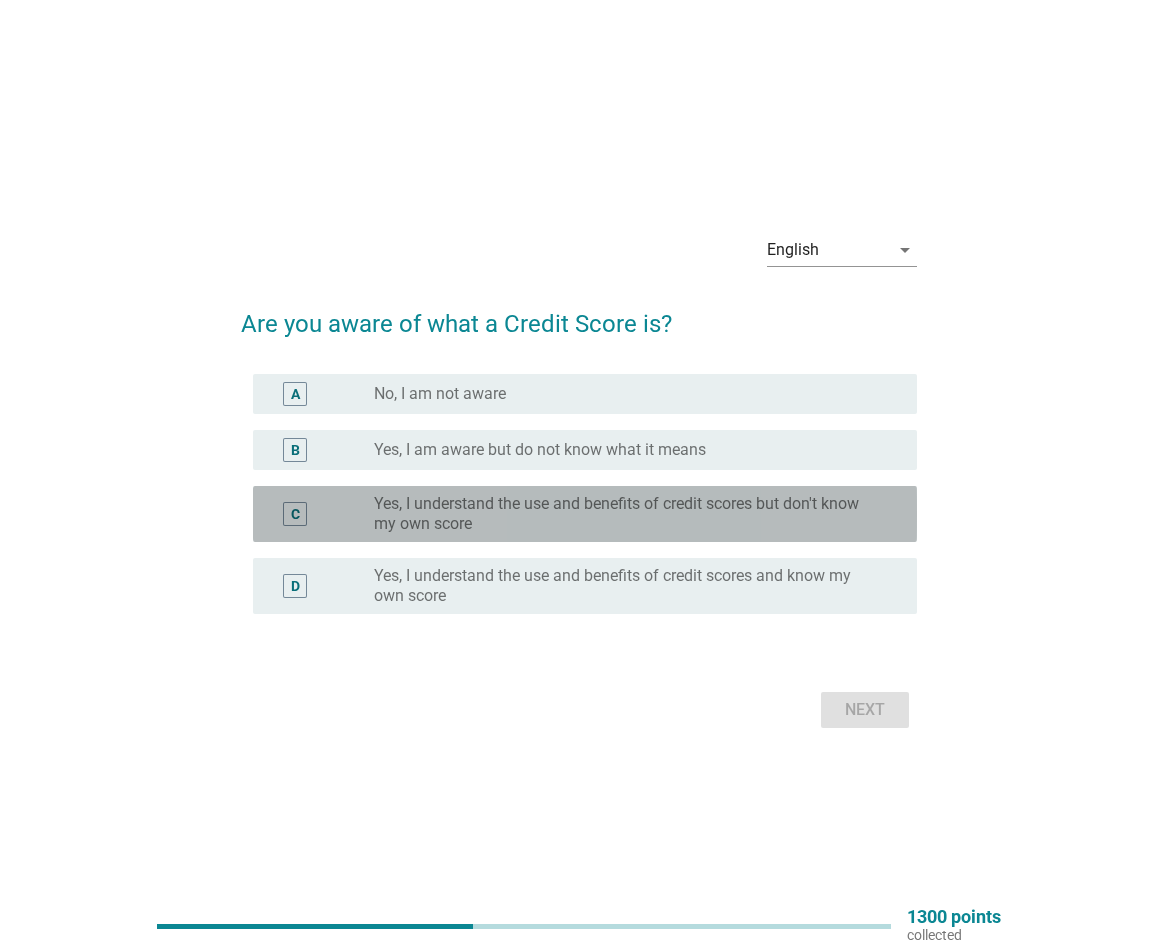 click on "Yes, I understand the use and benefits of credit scores but don't know my own score" at bounding box center [629, 514] 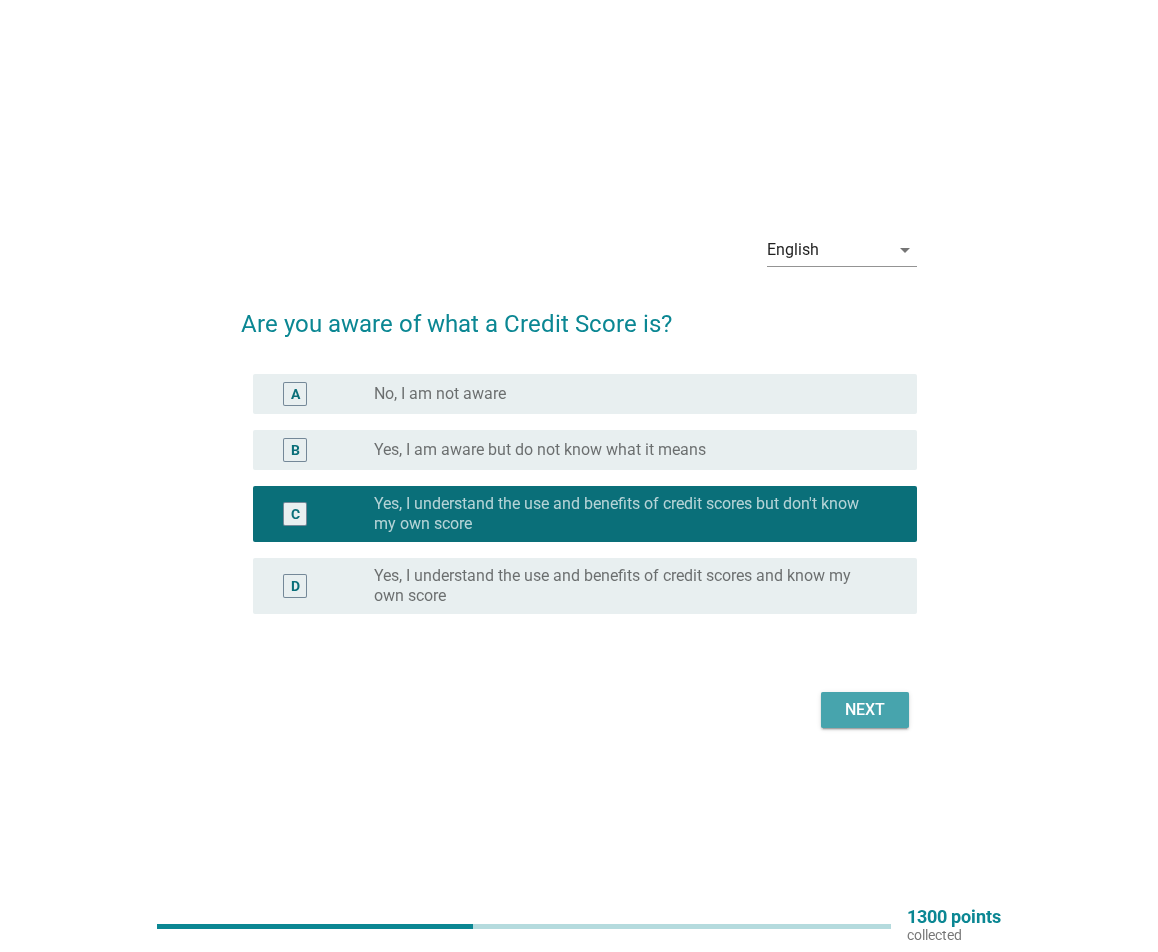 click on "Next" at bounding box center [865, 710] 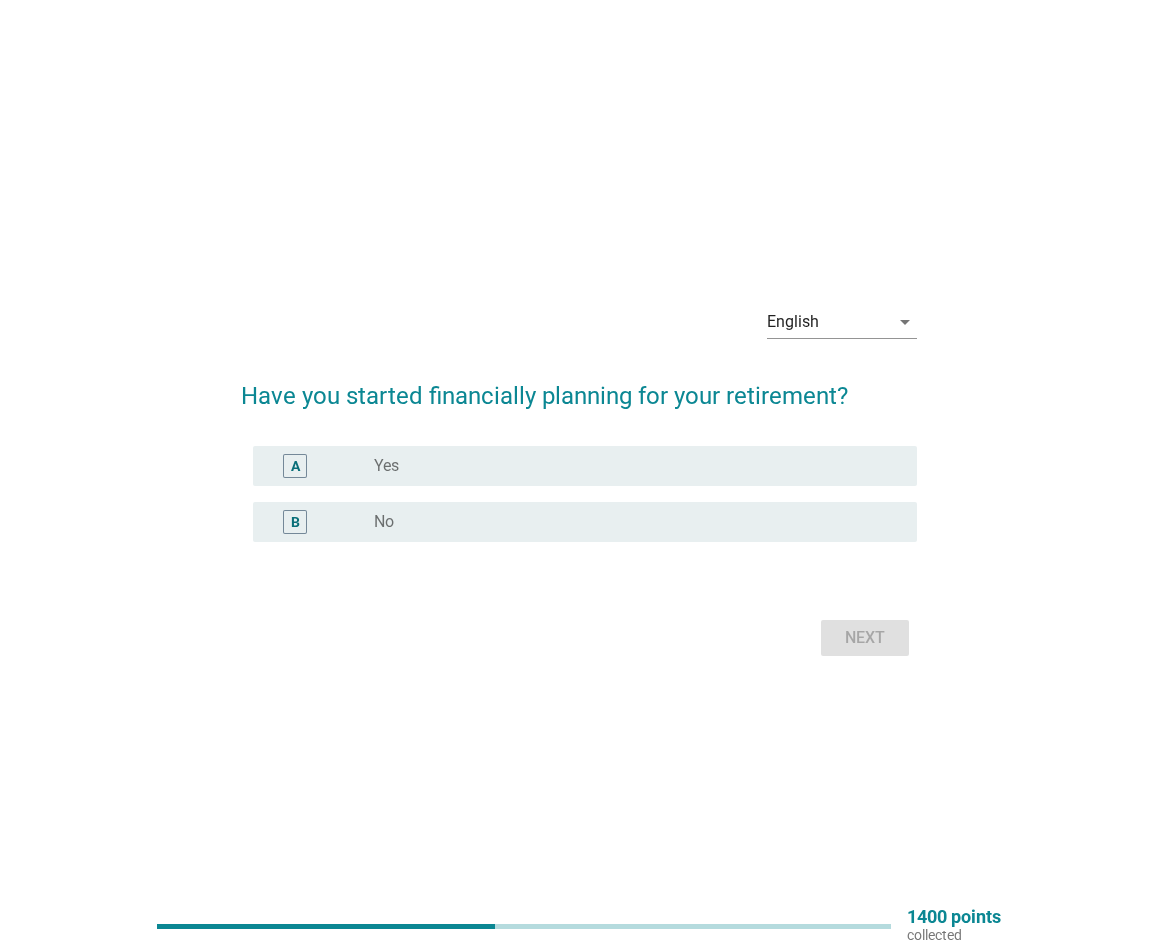 click on "radio_button_unchecked Yes" at bounding box center (629, 466) 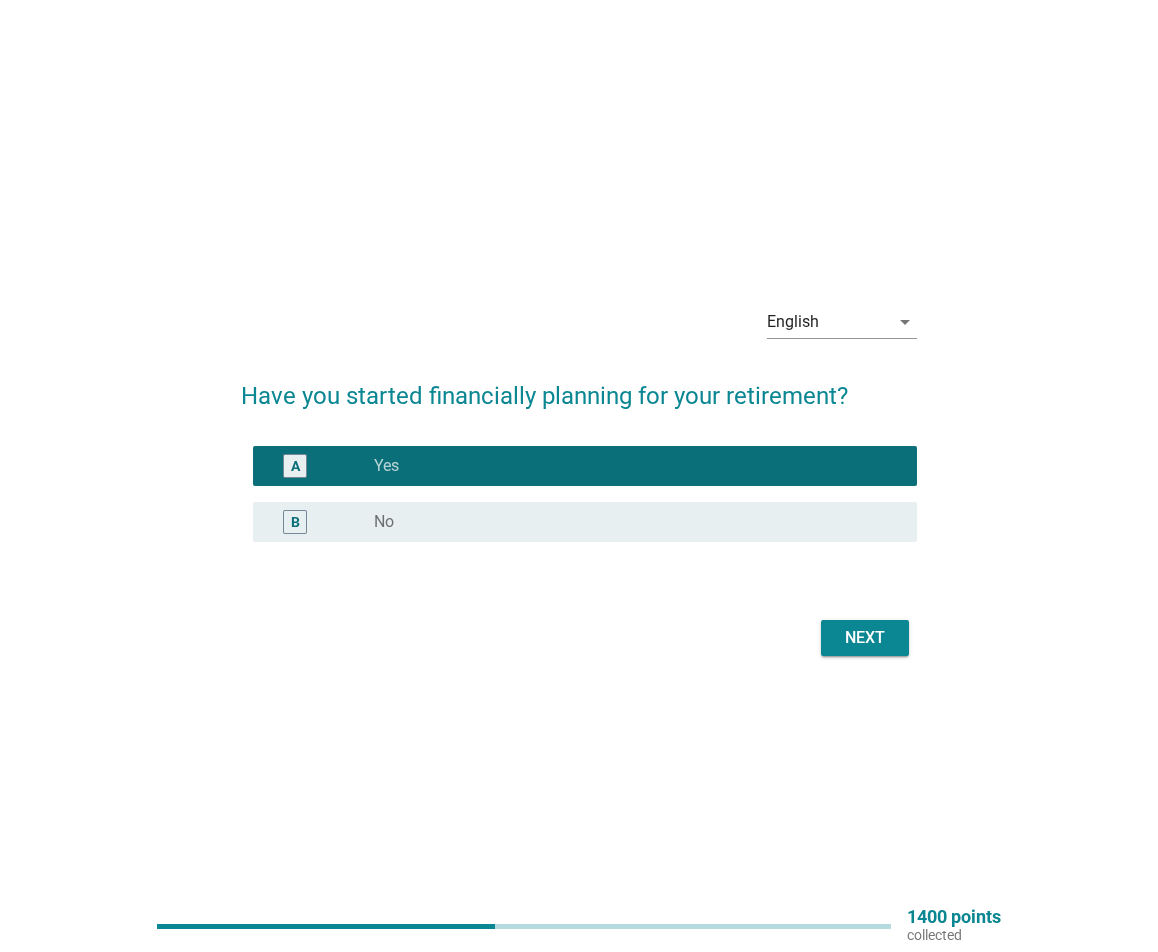 click on "radio_button_unchecked No" at bounding box center [629, 522] 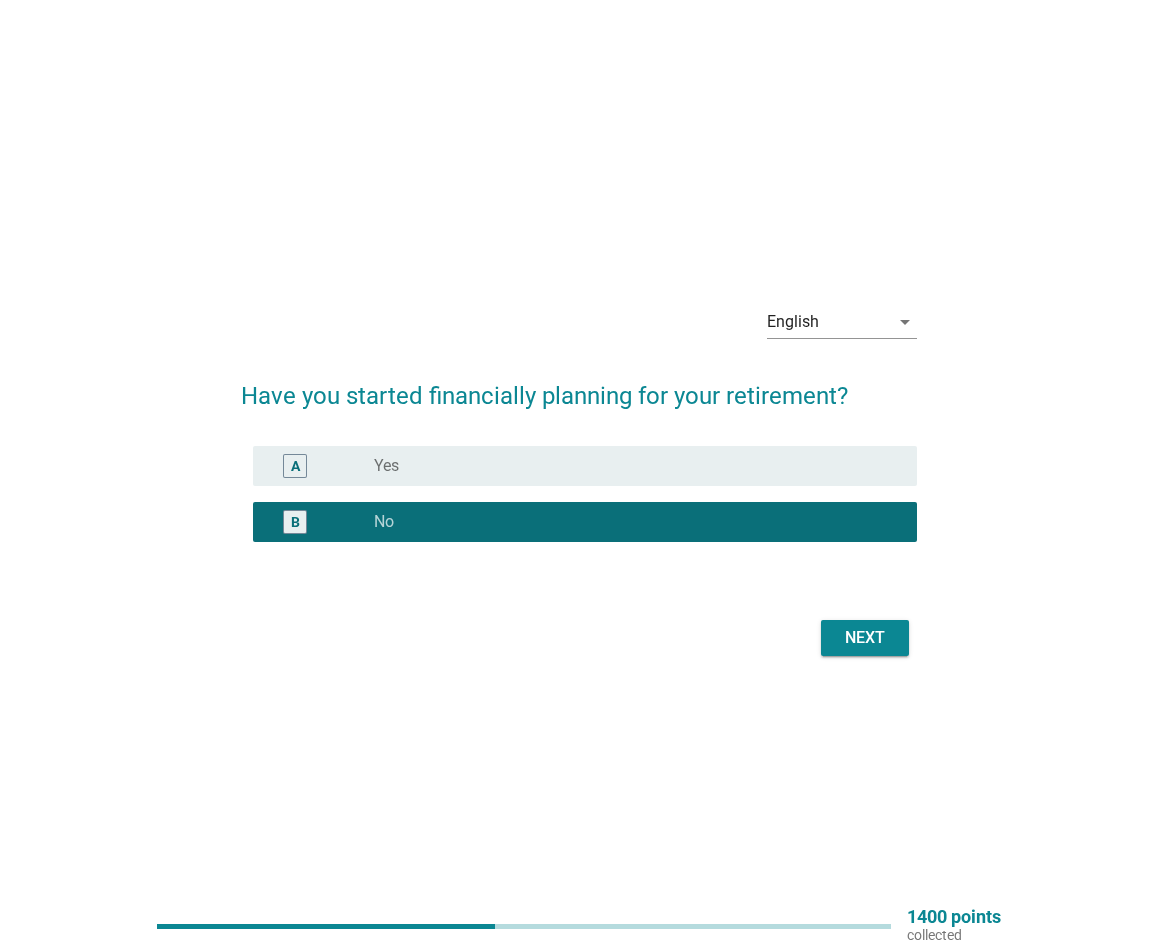 click on "Next" at bounding box center [865, 638] 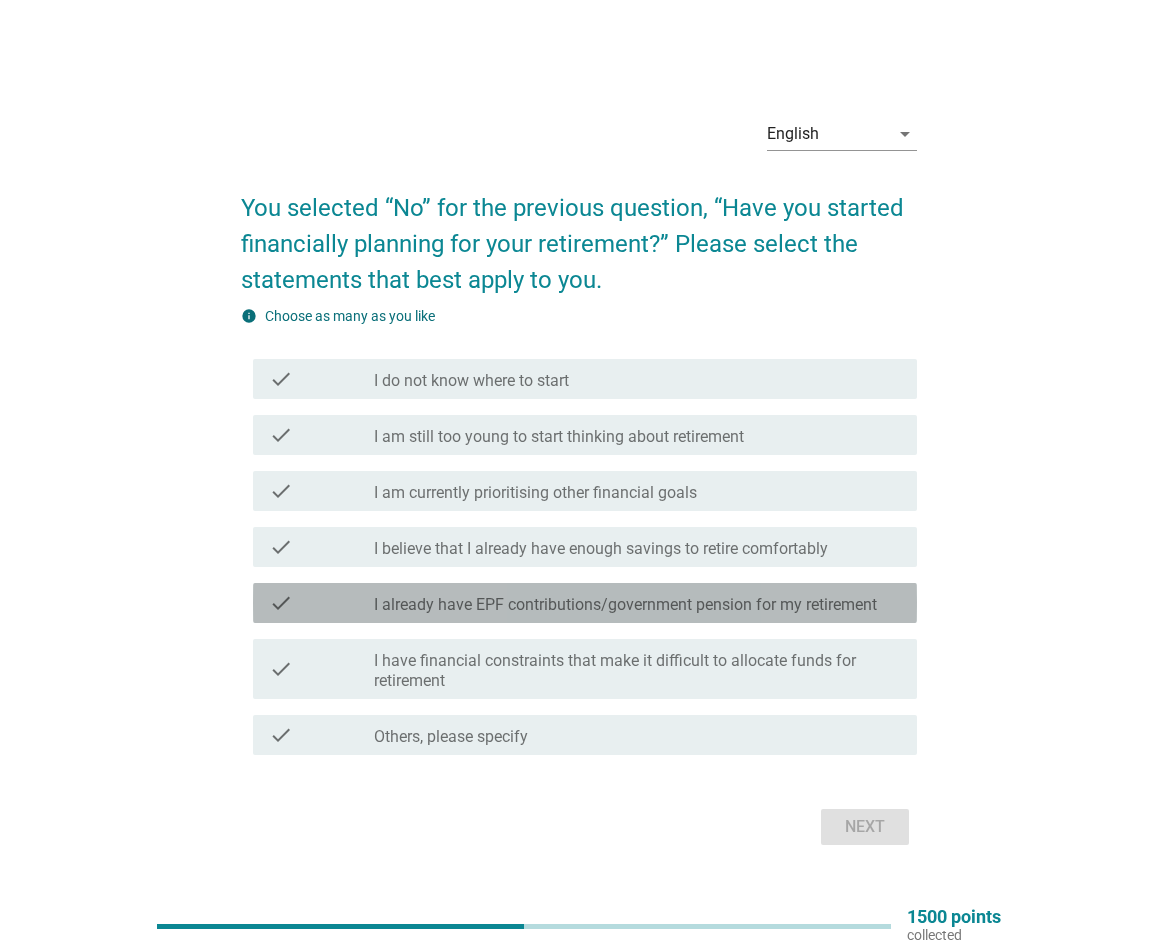 click on "I already have EPF contributions/government pension for my retirement" at bounding box center [625, 605] 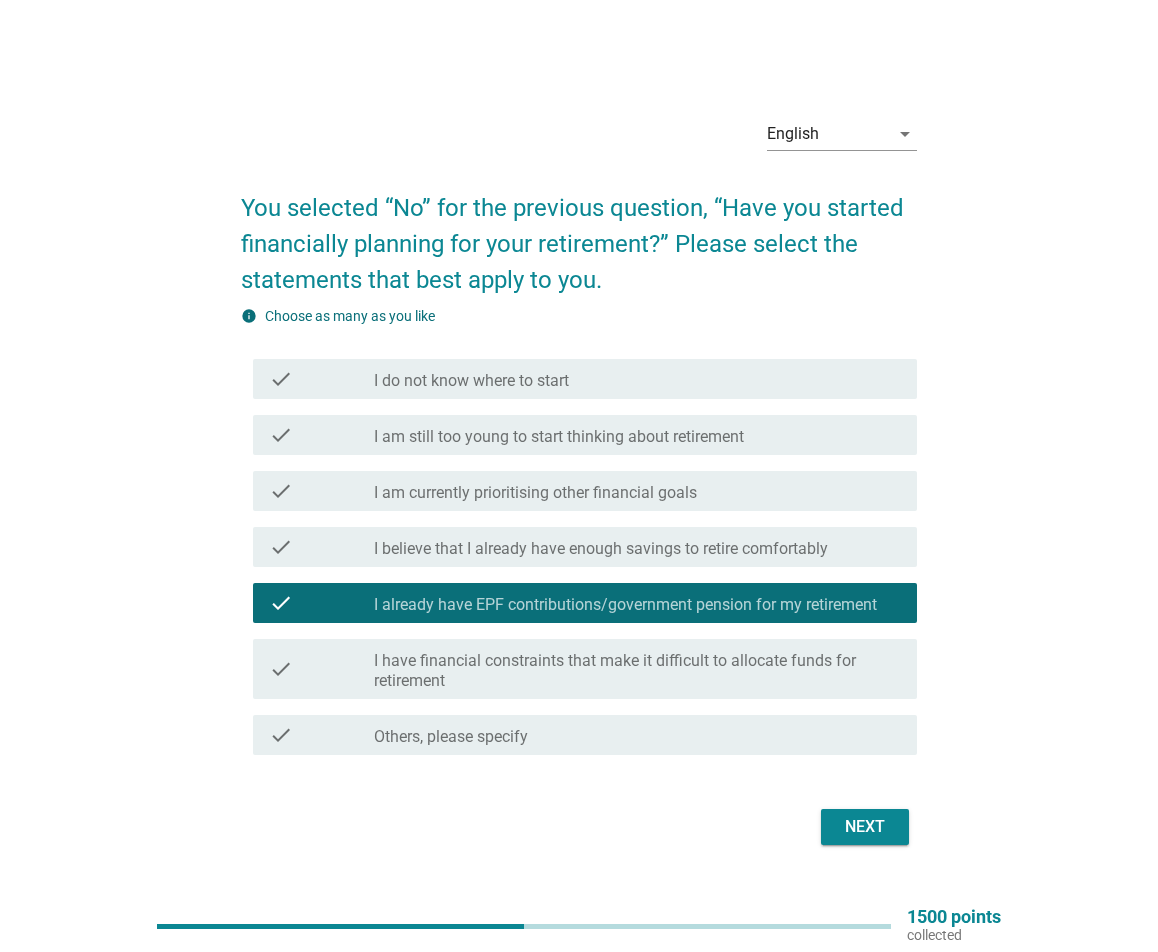 click on "Next" at bounding box center (865, 827) 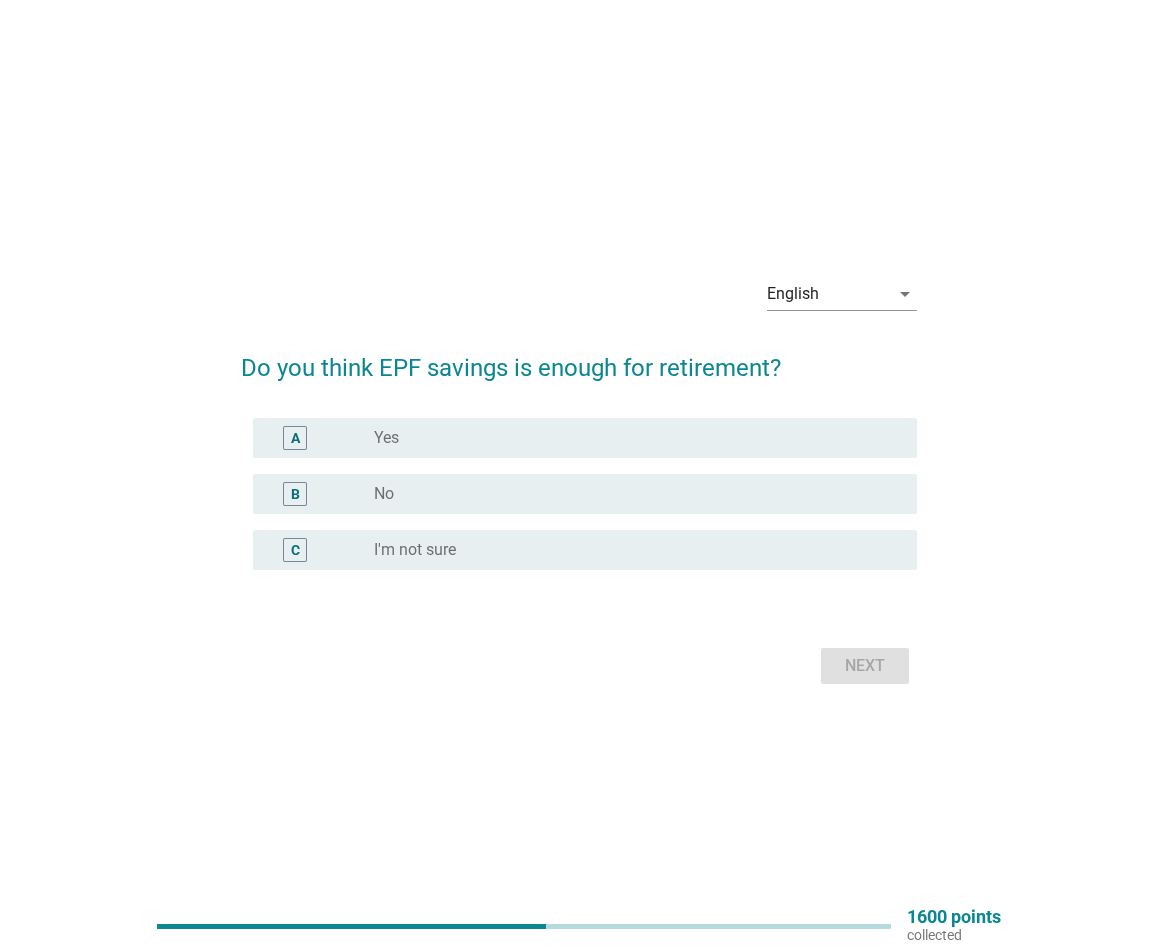 click on "C     radio_button_unchecked I'm not sure" at bounding box center (585, 550) 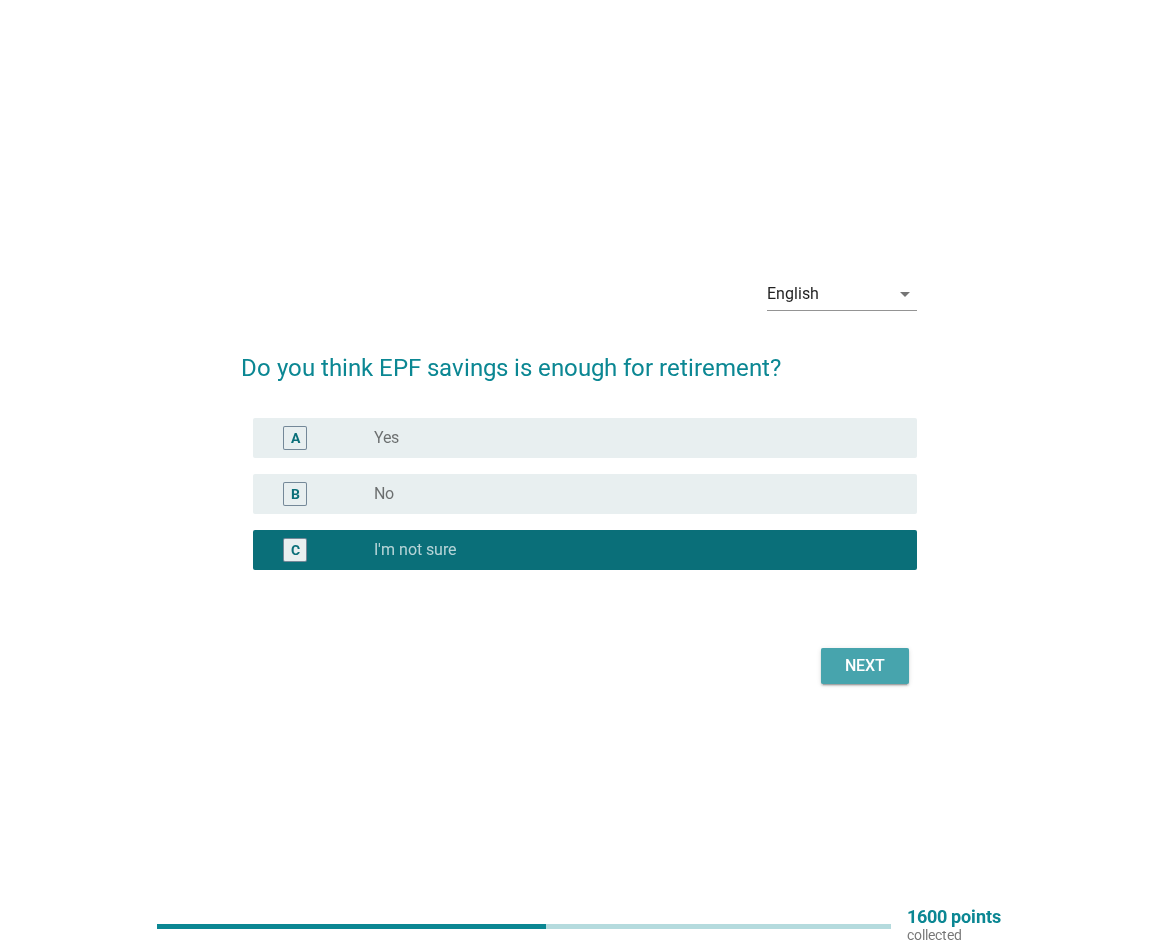 click on "Next" at bounding box center [865, 666] 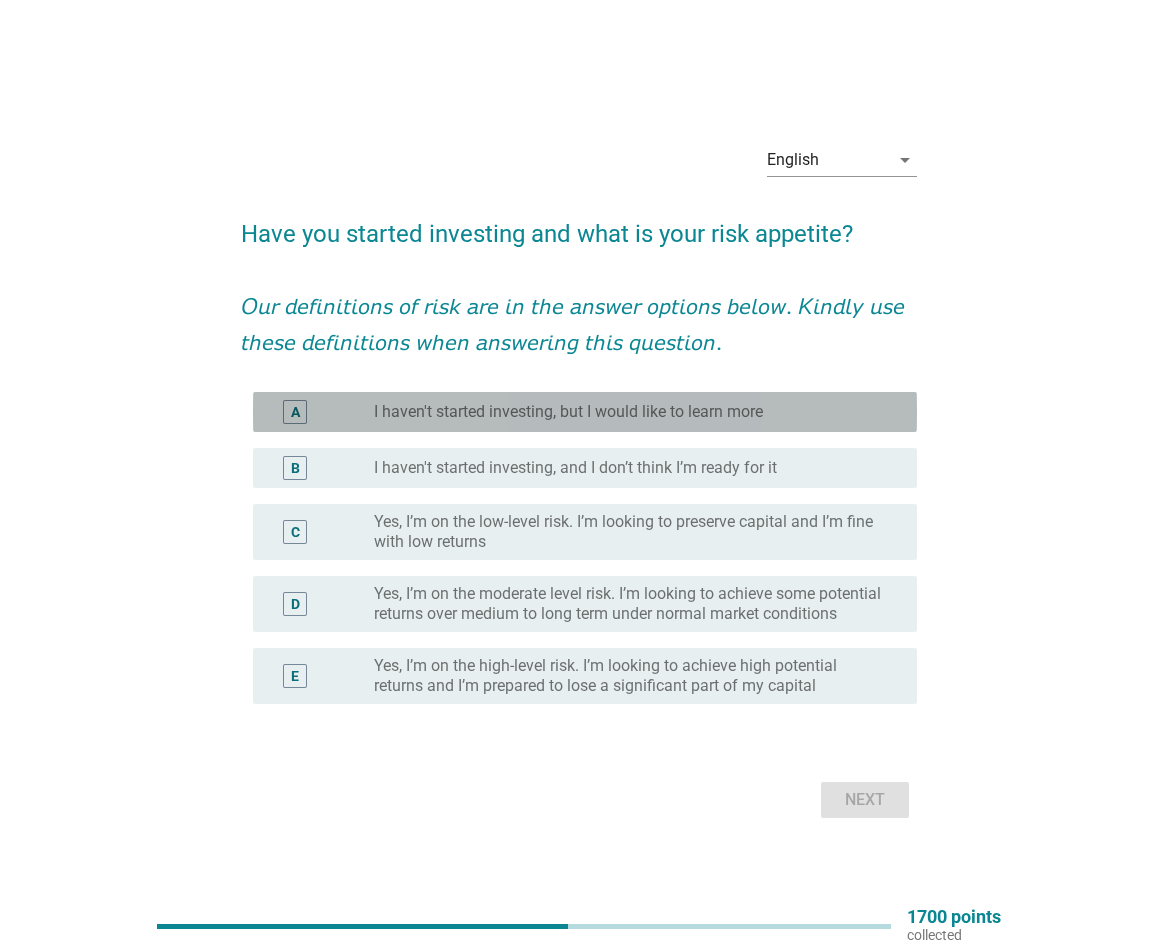 click on "radio_button_unchecked I haven't started investing, but I would like to learn more" at bounding box center [629, 412] 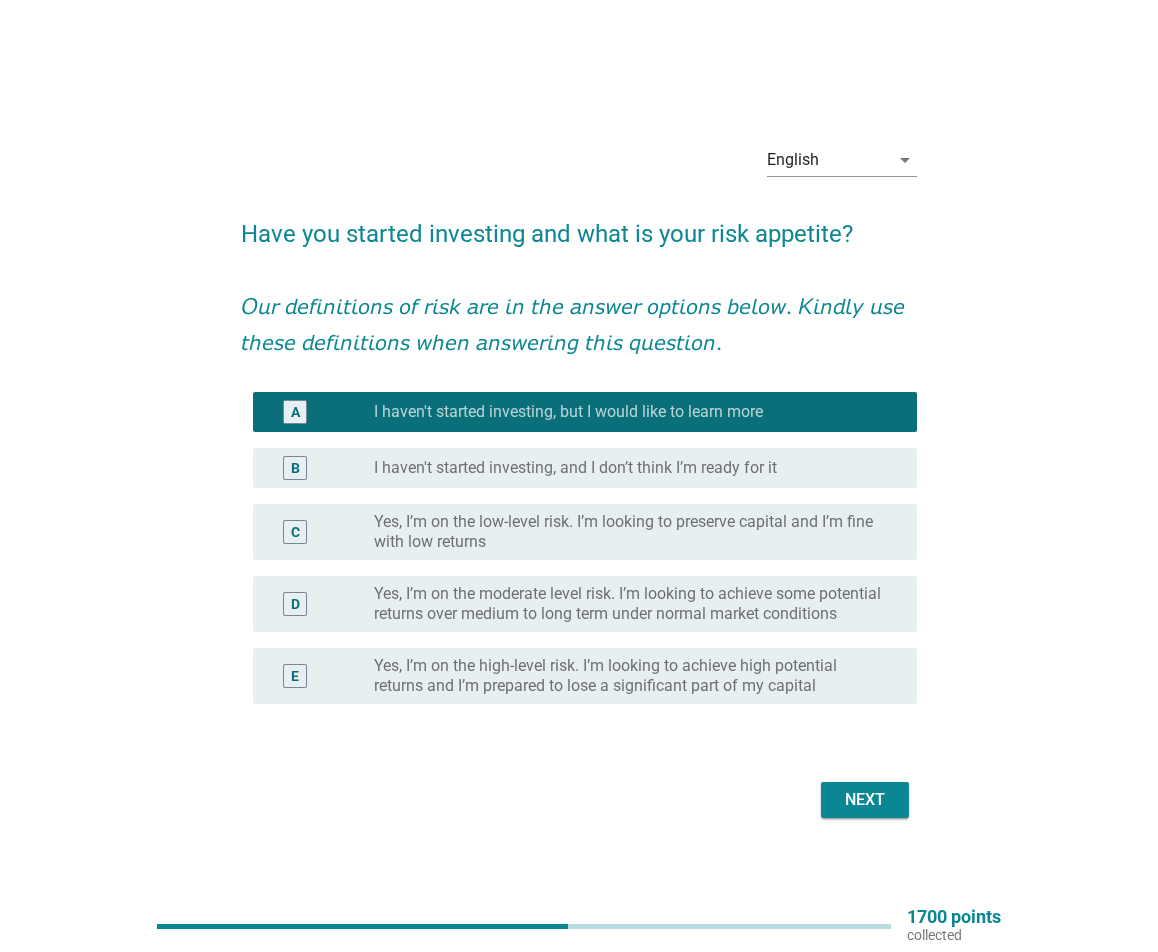 click on "Next" at bounding box center [865, 800] 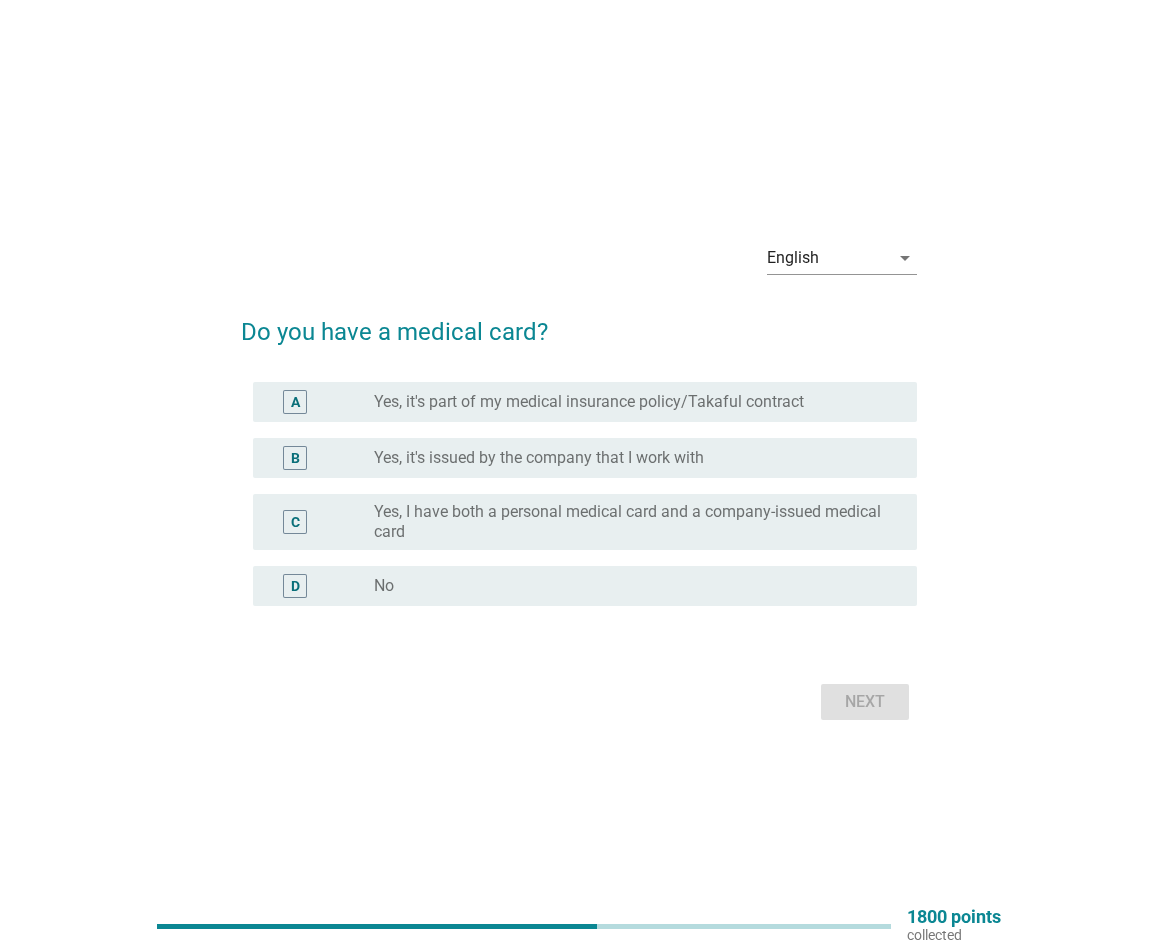 click on "radio_button_unchecked Yes, it's issued by the company that I work with" at bounding box center [637, 458] 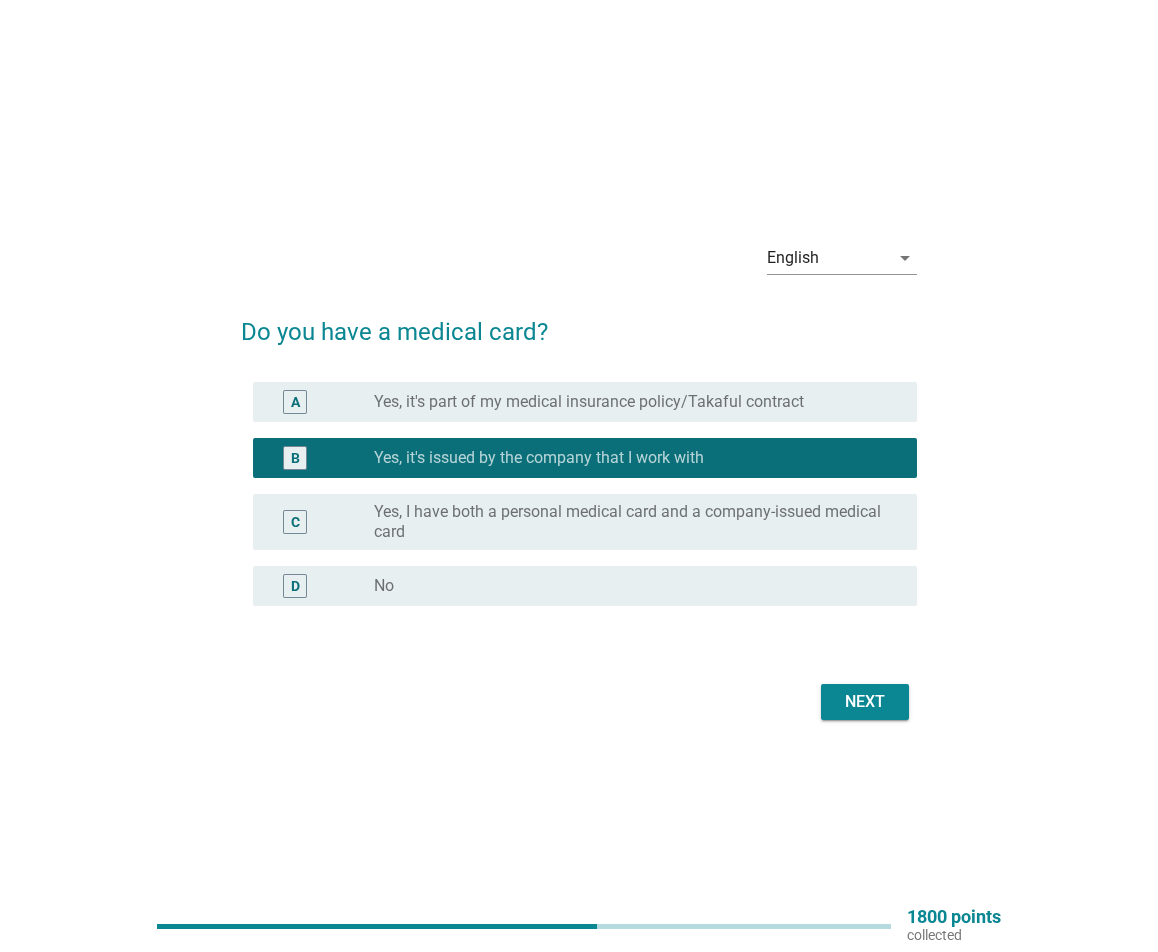 click on "Next" at bounding box center (865, 702) 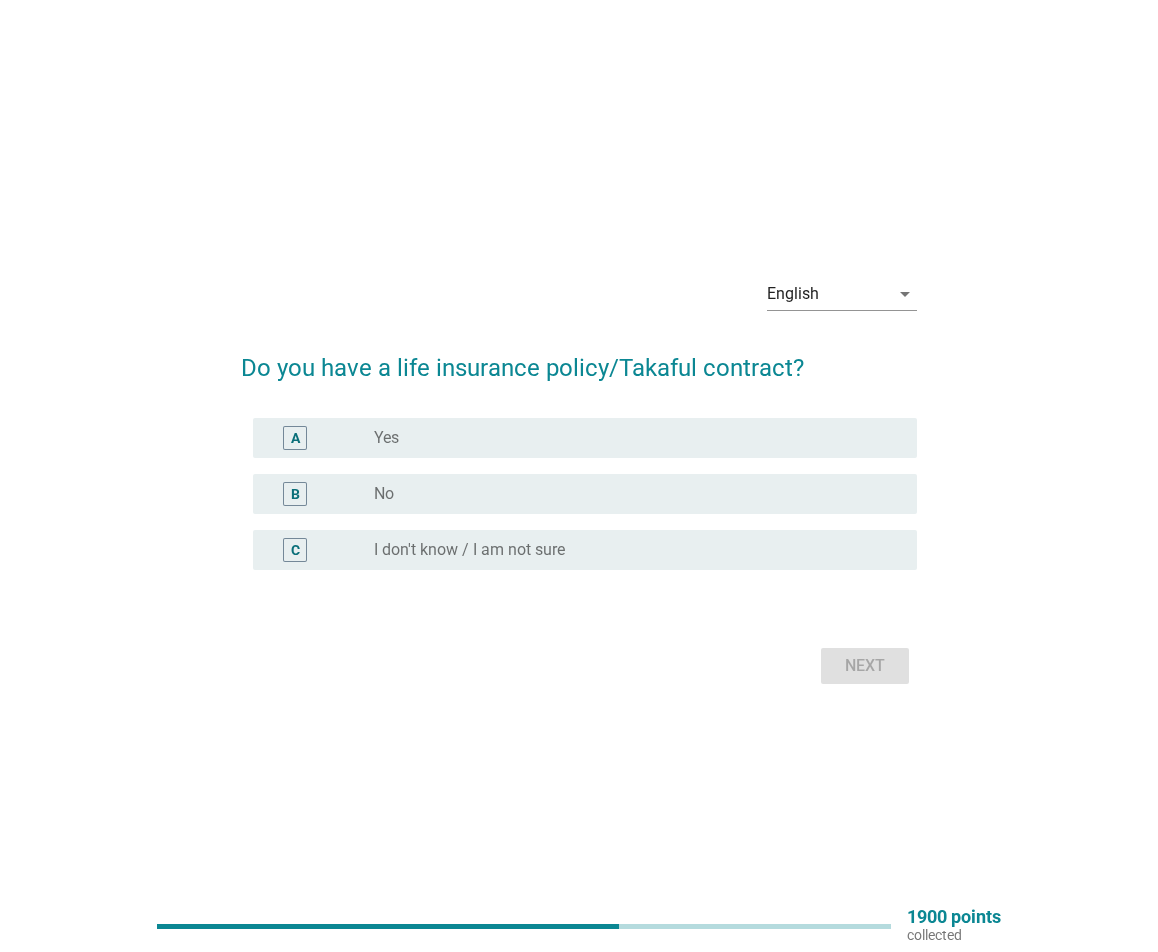 click on "B     radio_button_unchecked No" at bounding box center [585, 494] 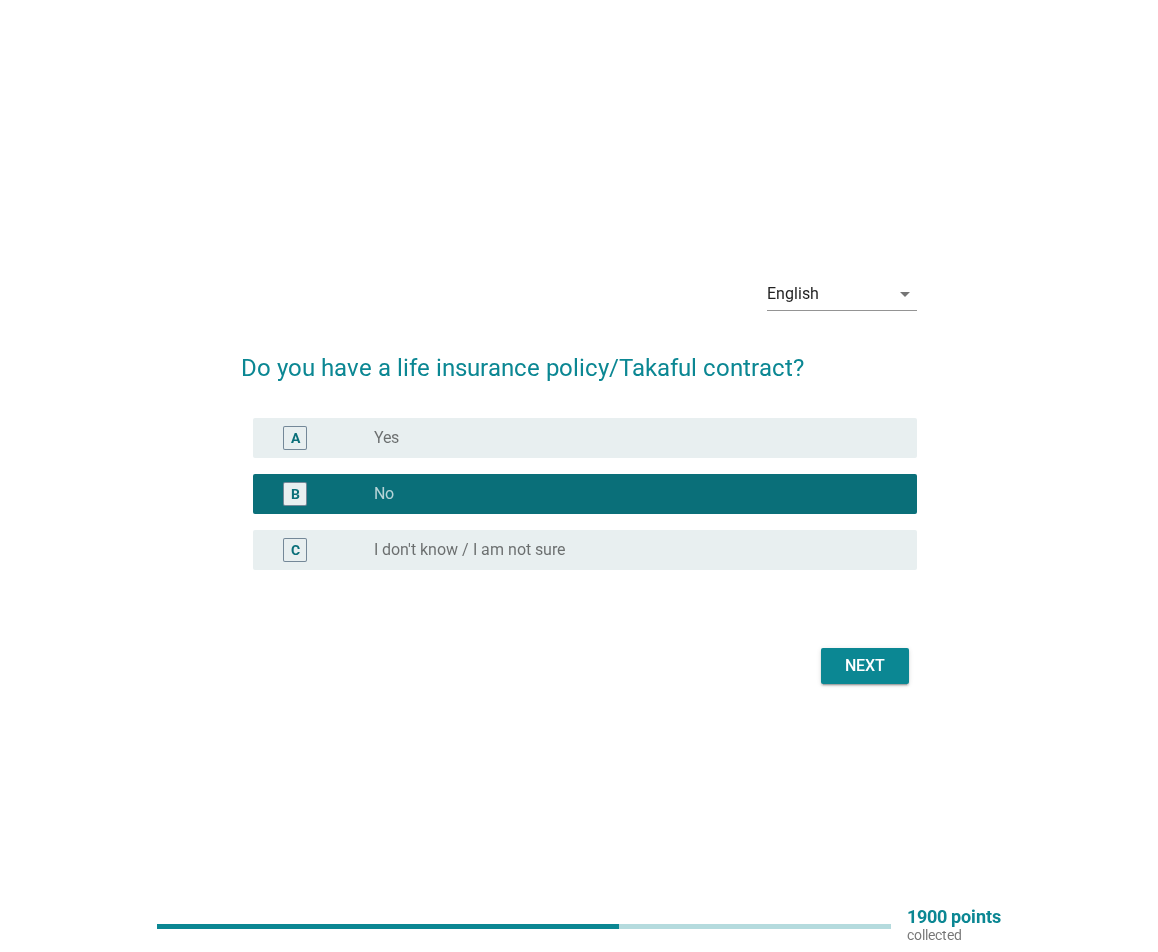 click on "Next" at bounding box center (865, 666) 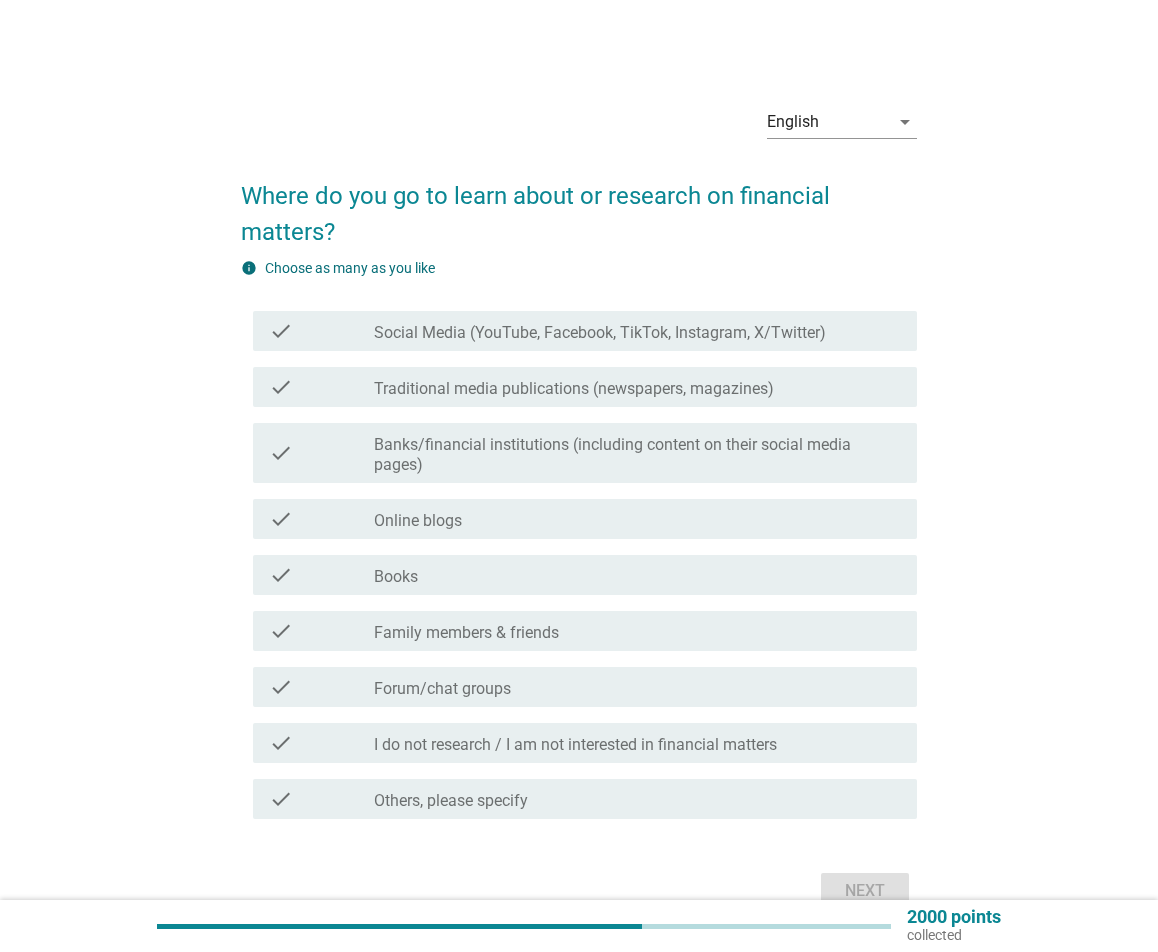 click on "Social Media (YouTube, Facebook, TikTok, Instagram, X/Twitter)" at bounding box center [600, 333] 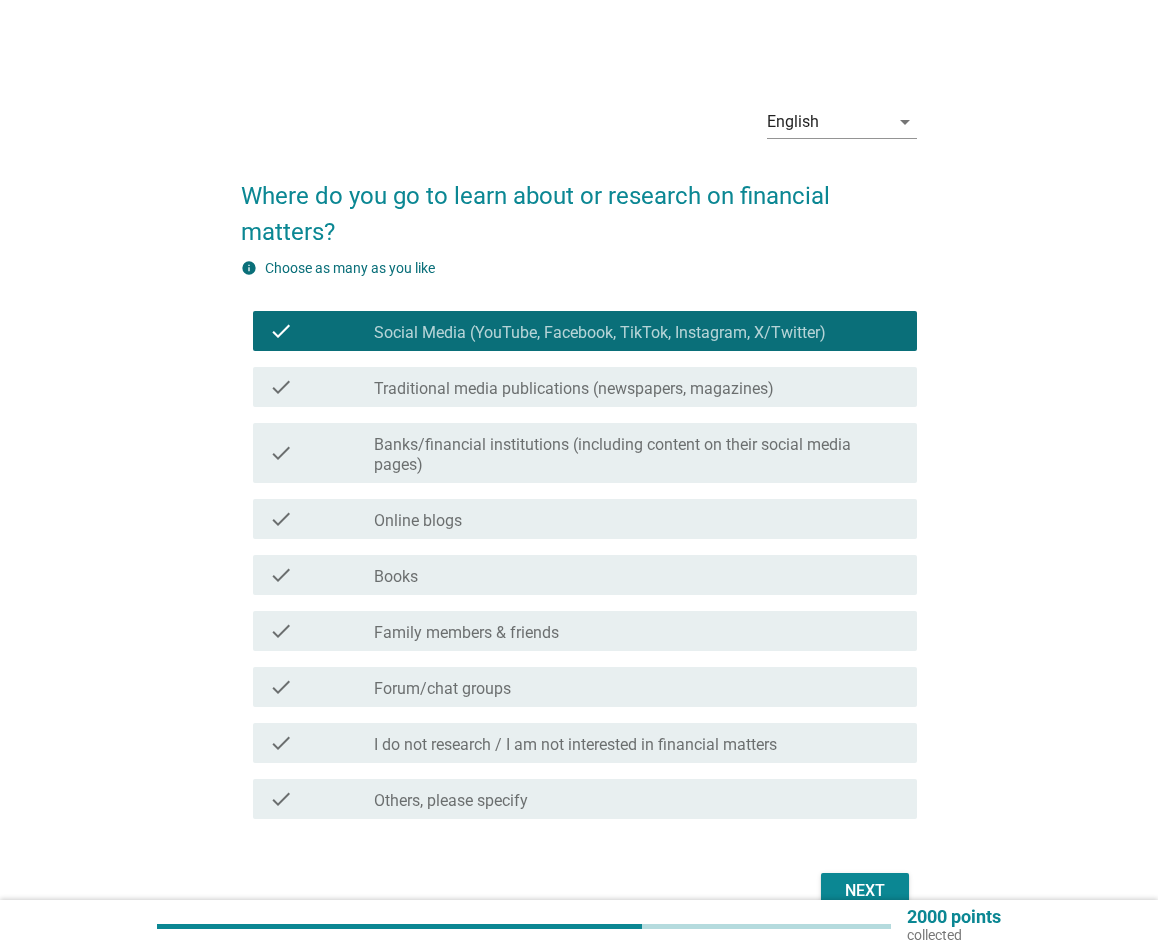 click on "check_box_outline_blank Online blogs" at bounding box center (637, 519) 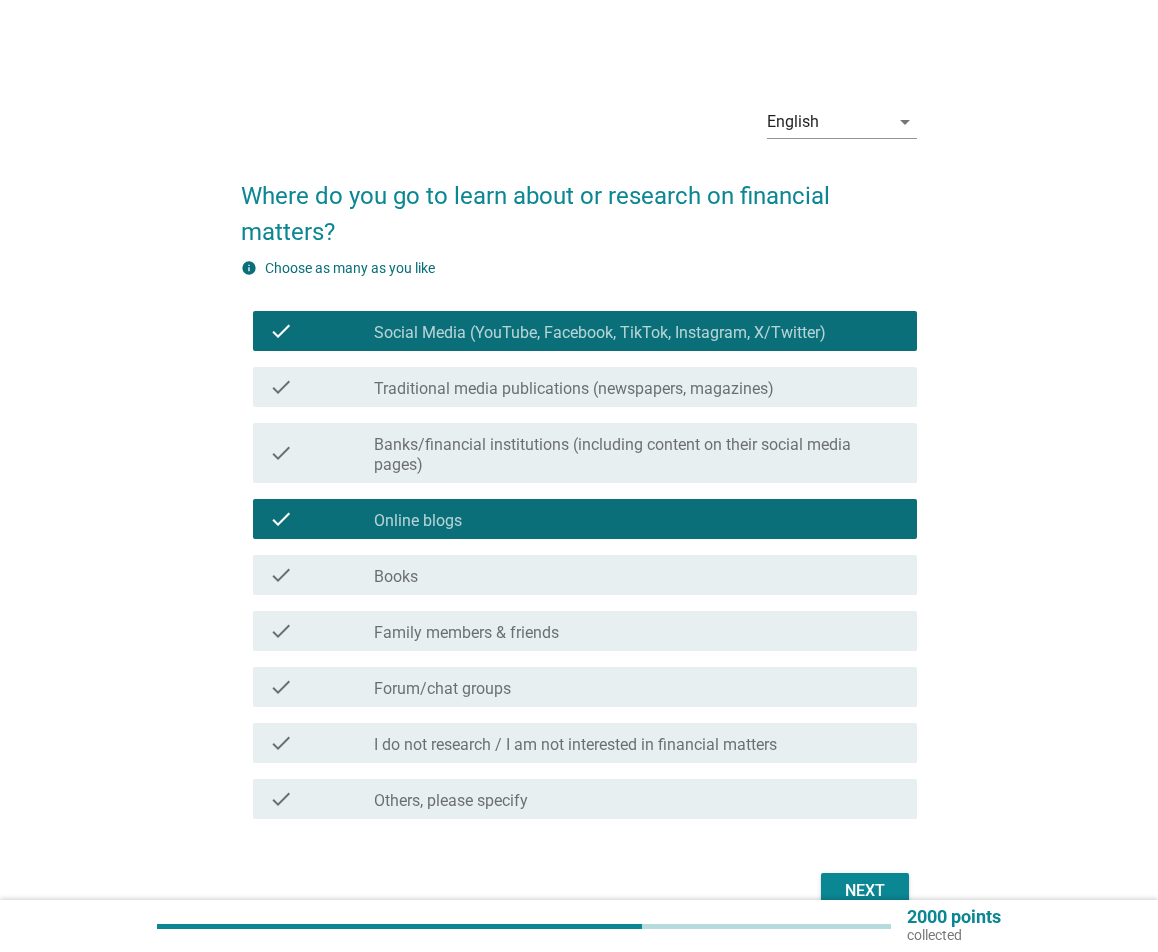 click on "check     check_box_outline_blank Family members & friends" at bounding box center (585, 631) 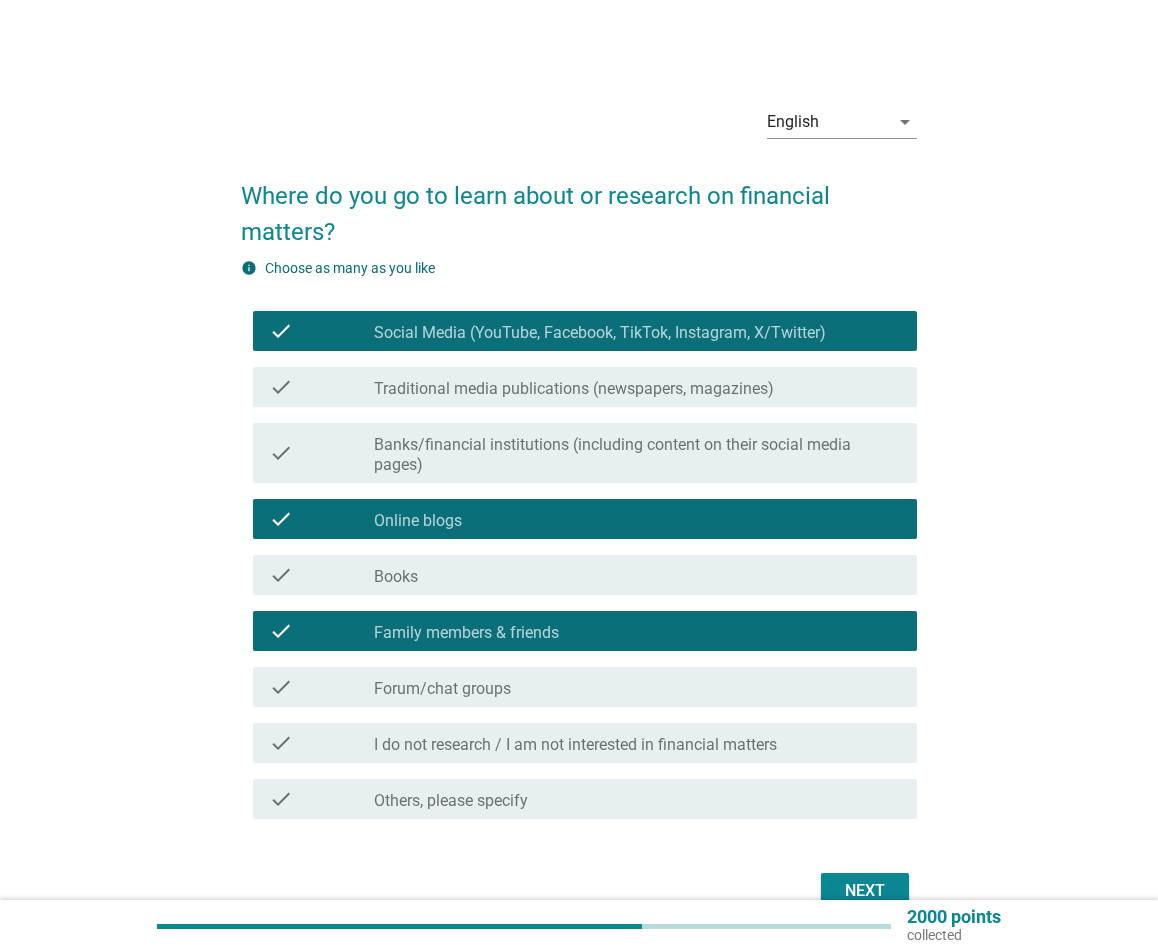 click on "Next" at bounding box center (865, 891) 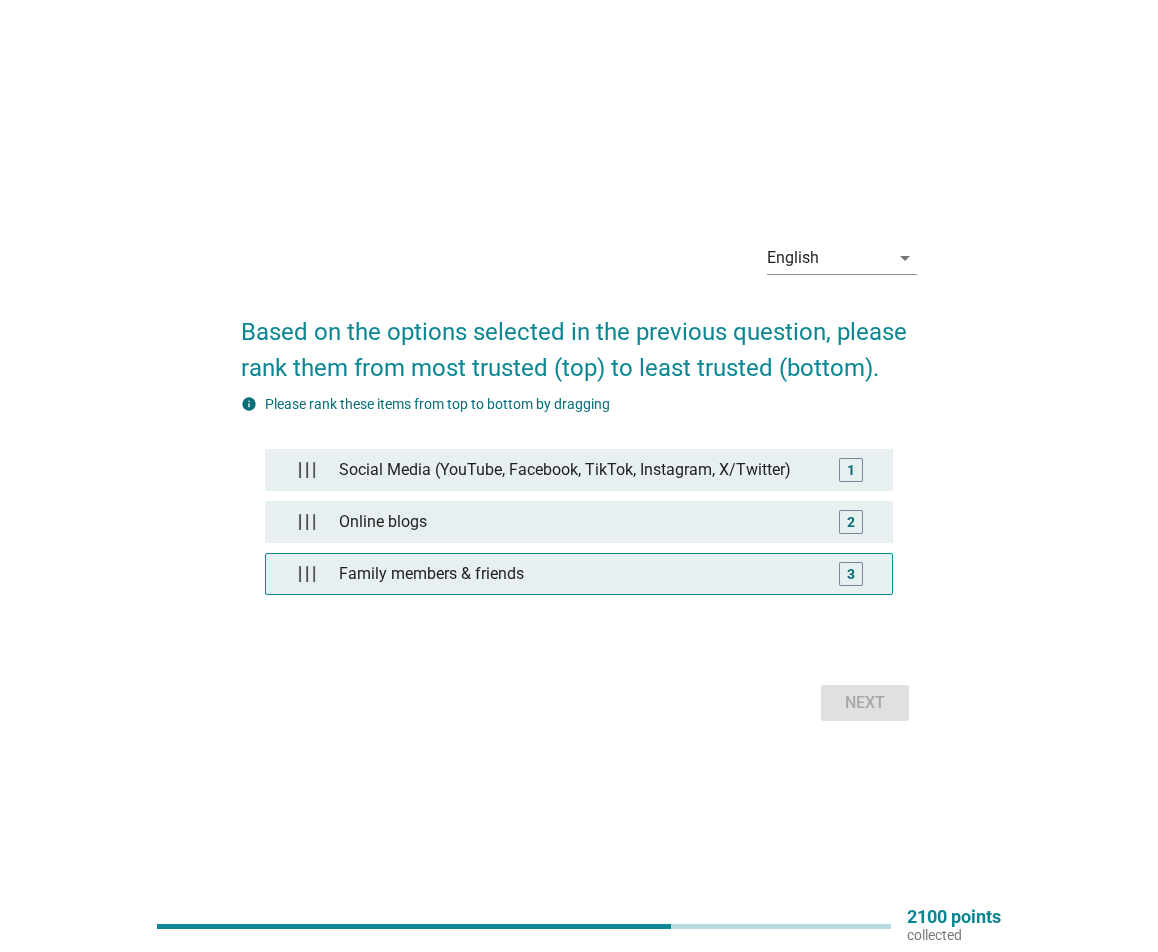 type 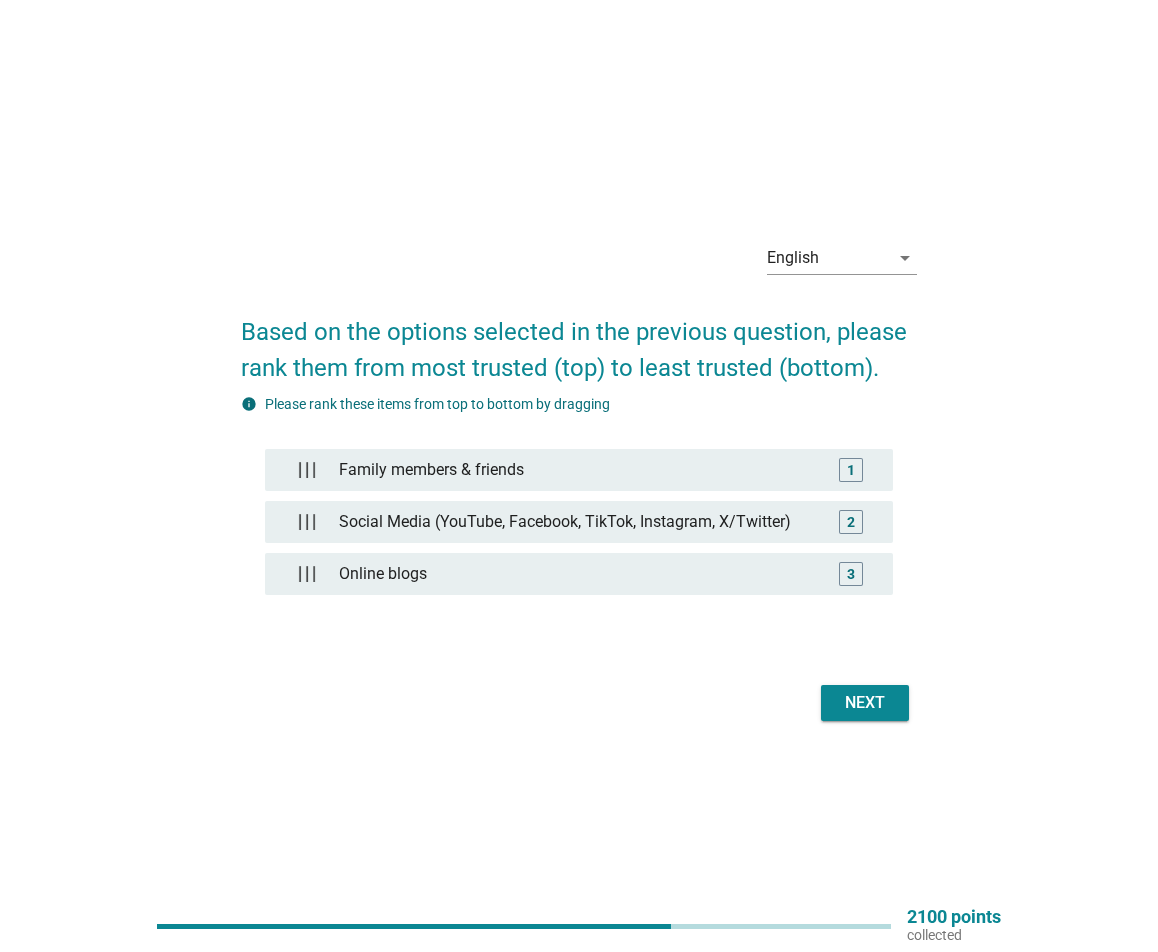 click on "Next" at bounding box center [865, 703] 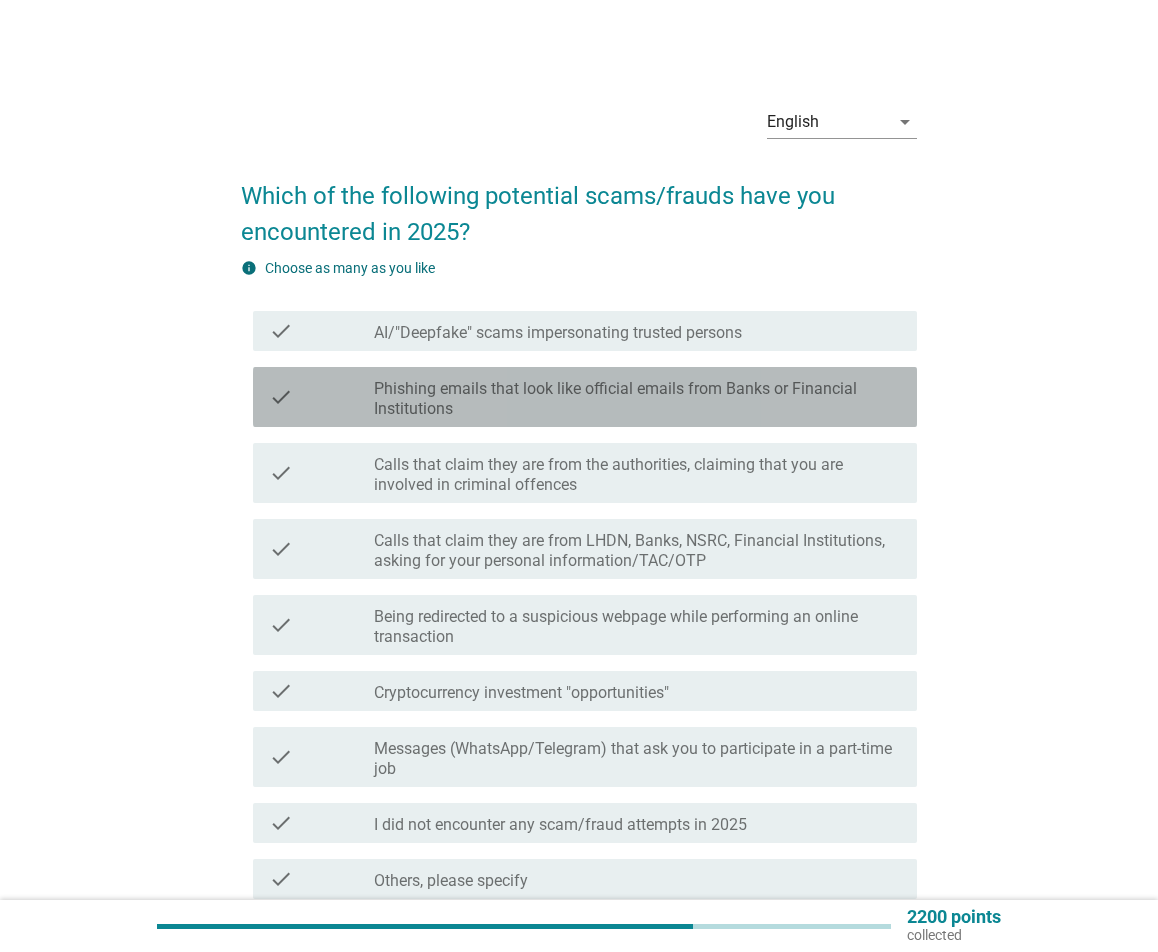 click on "check_box_outline_blank Phishing emails that look like official emails from Banks or Financial Institutions" at bounding box center [637, 397] 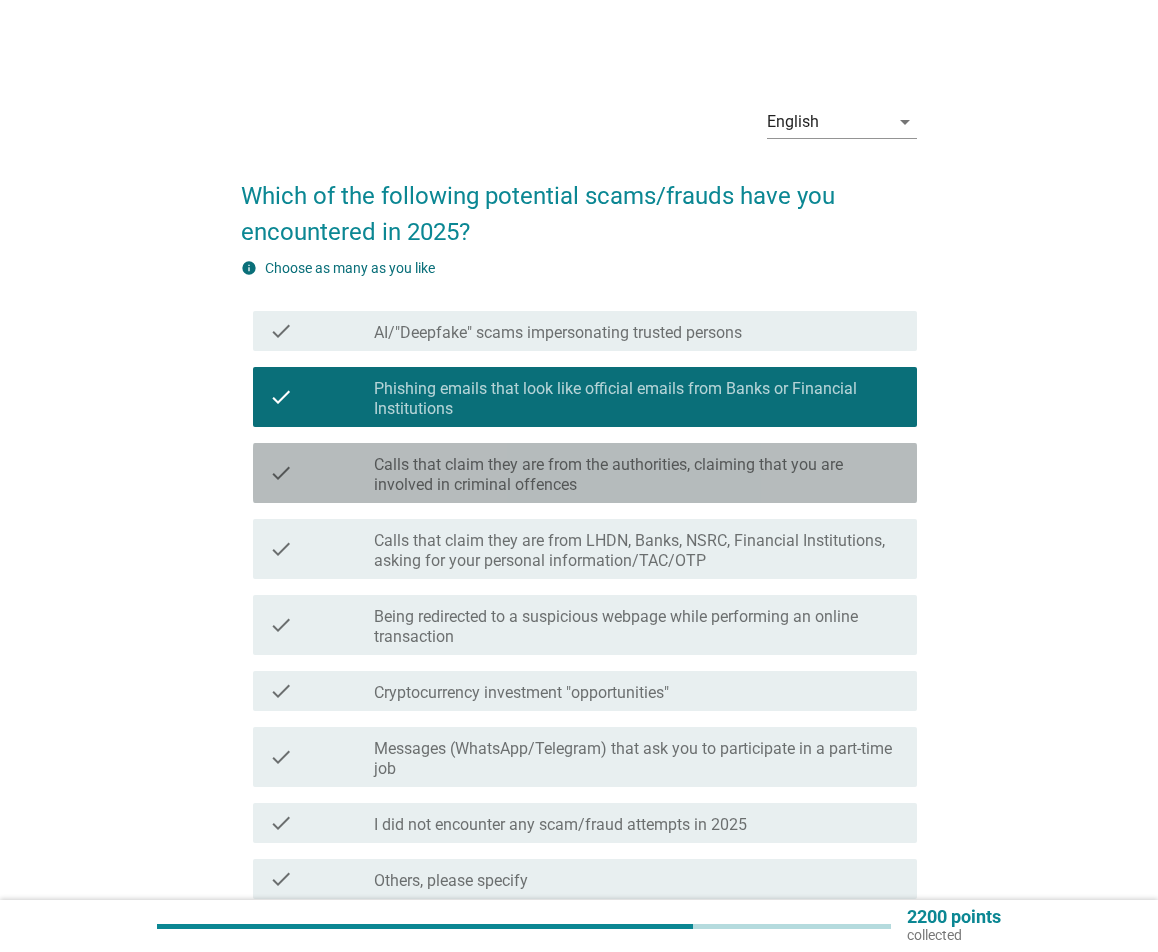 click on "check     check_box_outline_blank Calls that claim they are from the authorities, claiming that you are involved in criminal offences" at bounding box center (585, 473) 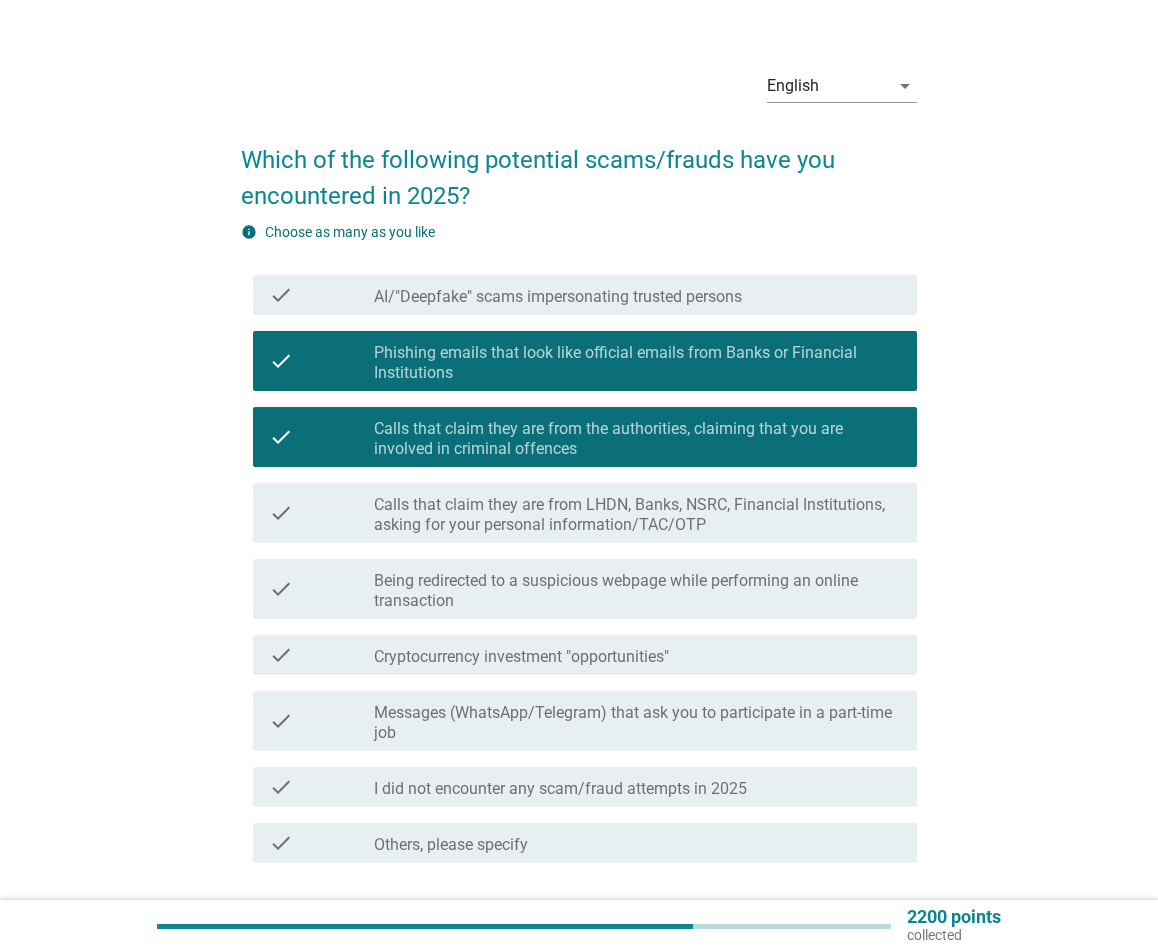 scroll, scrollTop: 100, scrollLeft: 0, axis: vertical 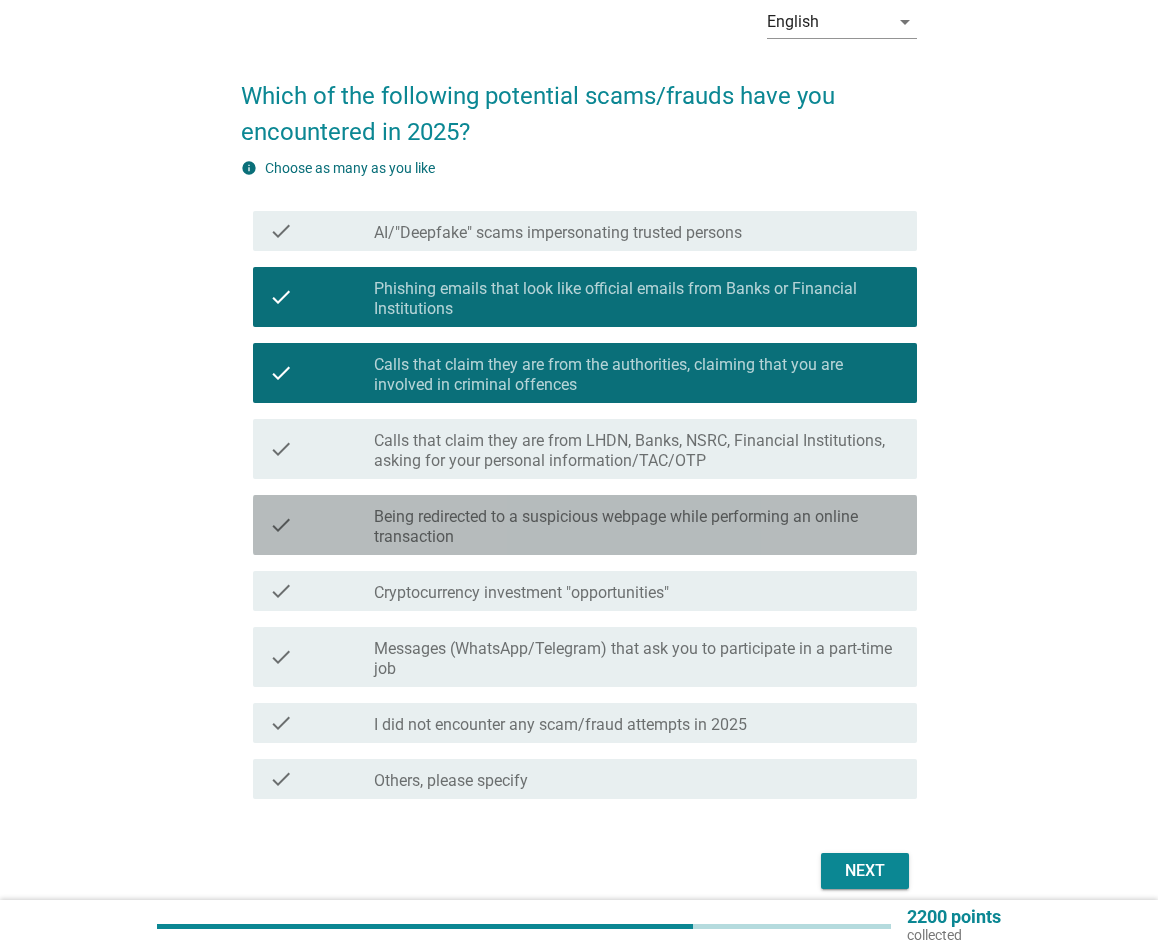 click on "Being redirected to a suspicious webpage while performing an online transaction" at bounding box center (637, 527) 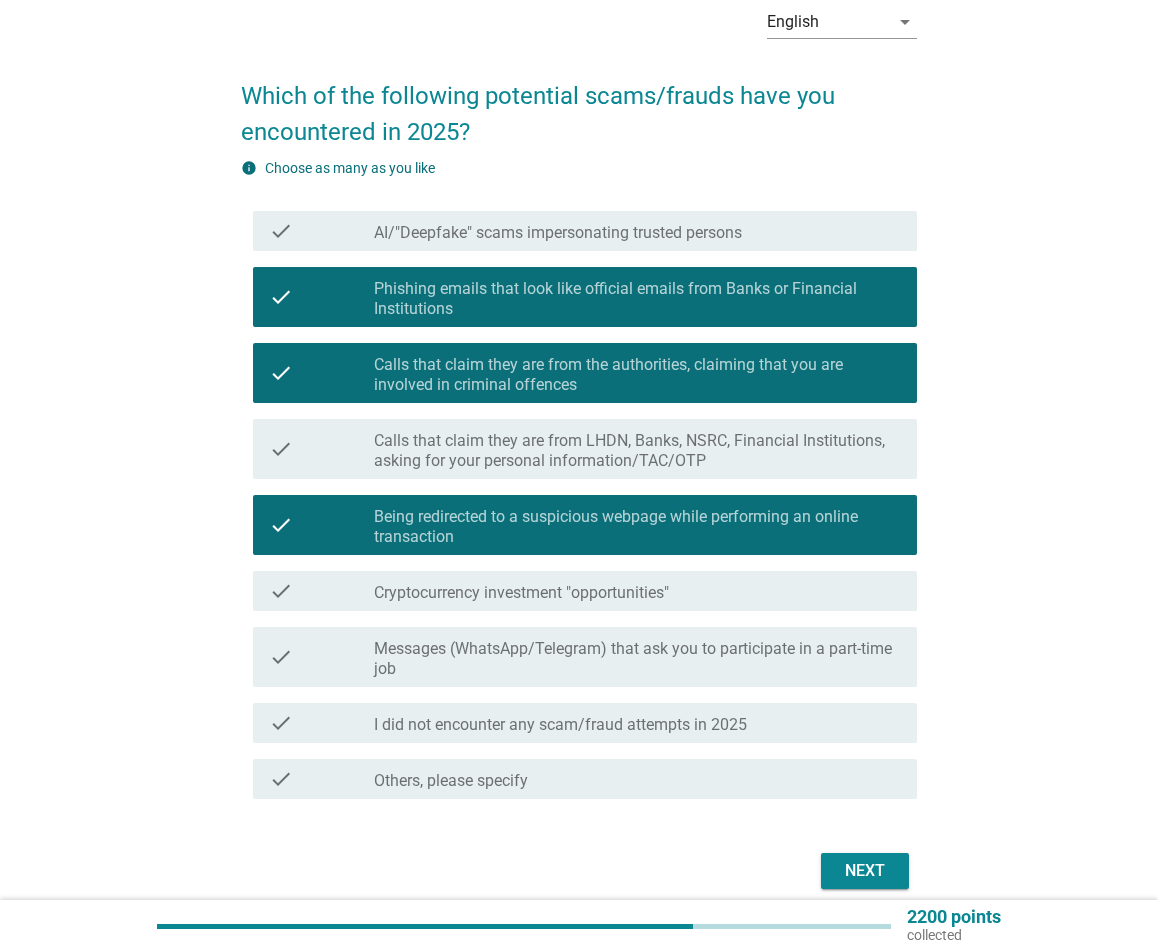 click on "Being redirected to a suspicious webpage while performing an online transaction" at bounding box center (637, 527) 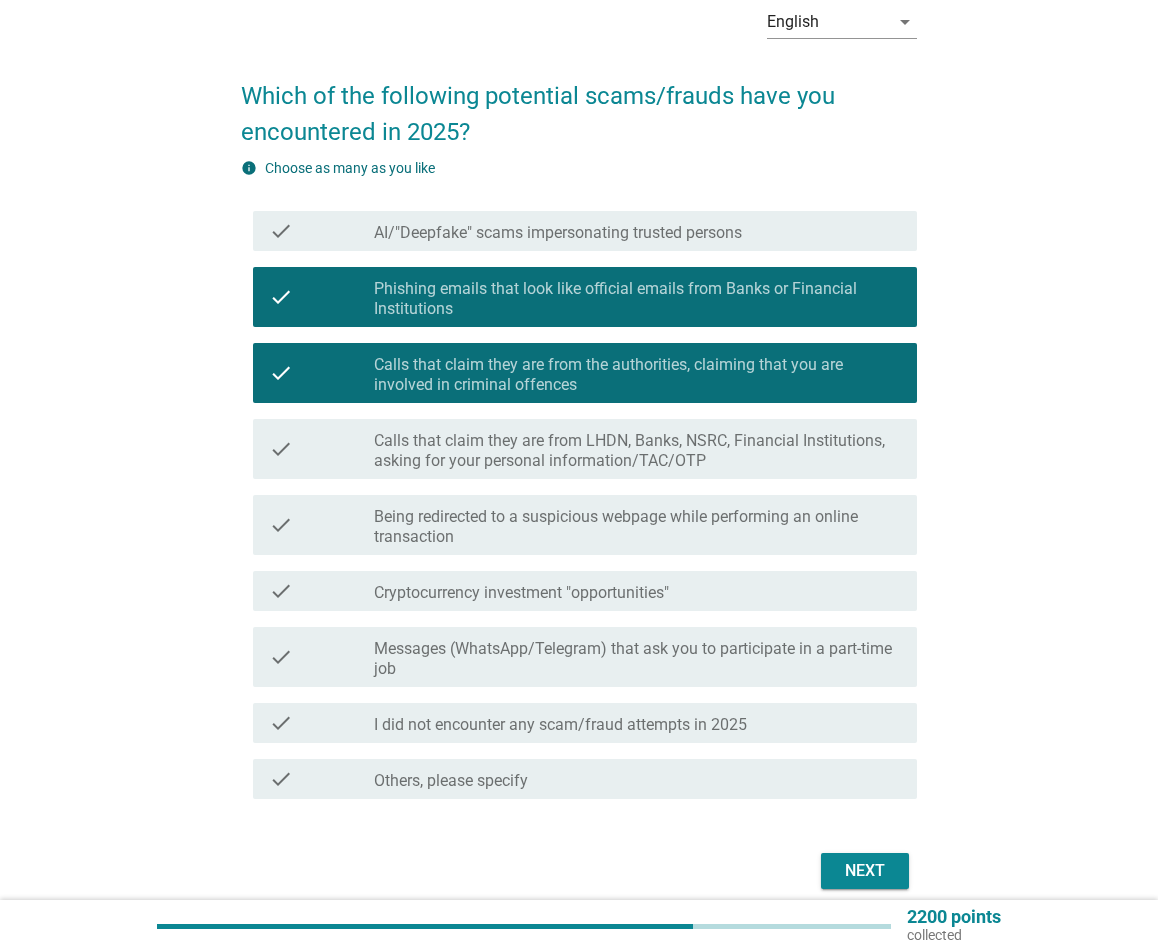 click on "Calls that claim they are from LHDN, Banks, NSRC, Financial Institutions, asking for your personal information/TAC/OTP" at bounding box center (637, 451) 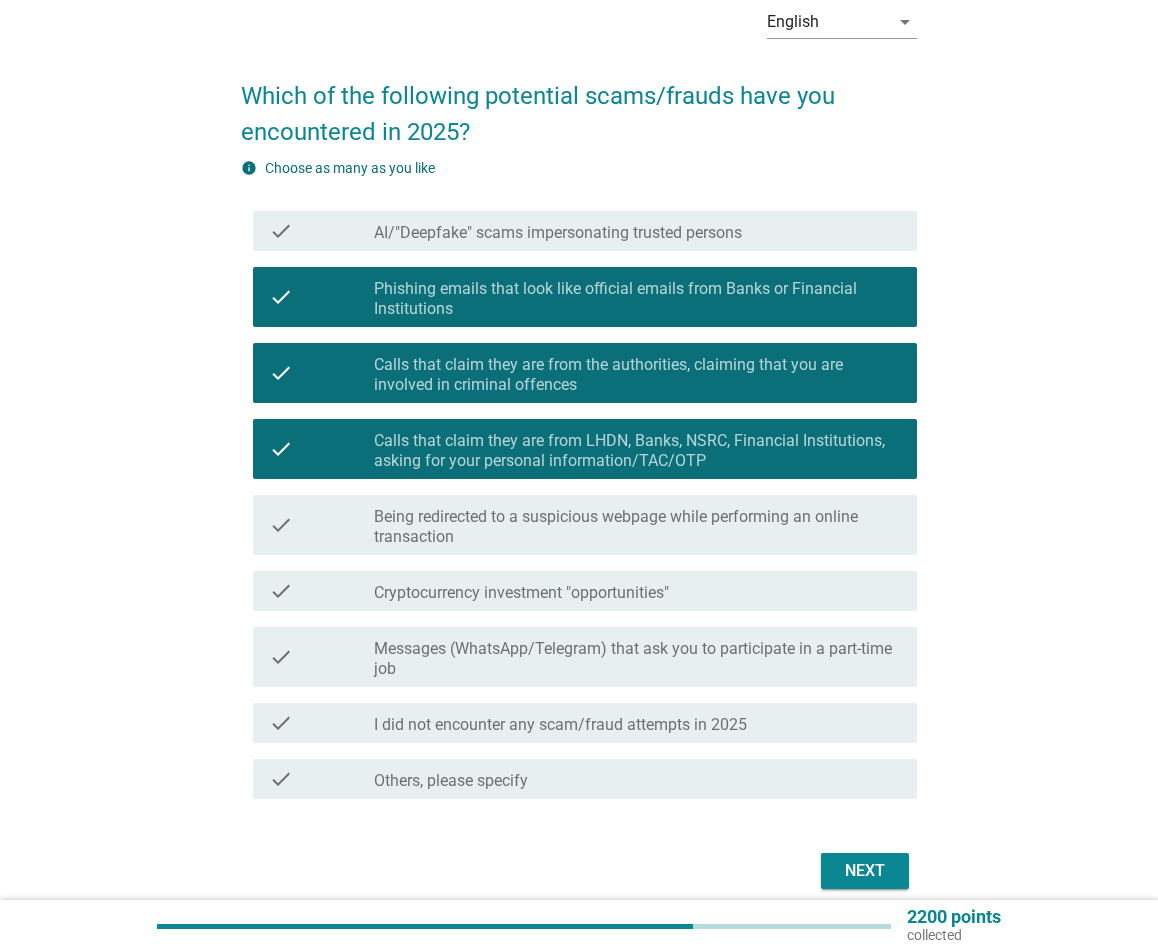 click on "Next" at bounding box center [865, 871] 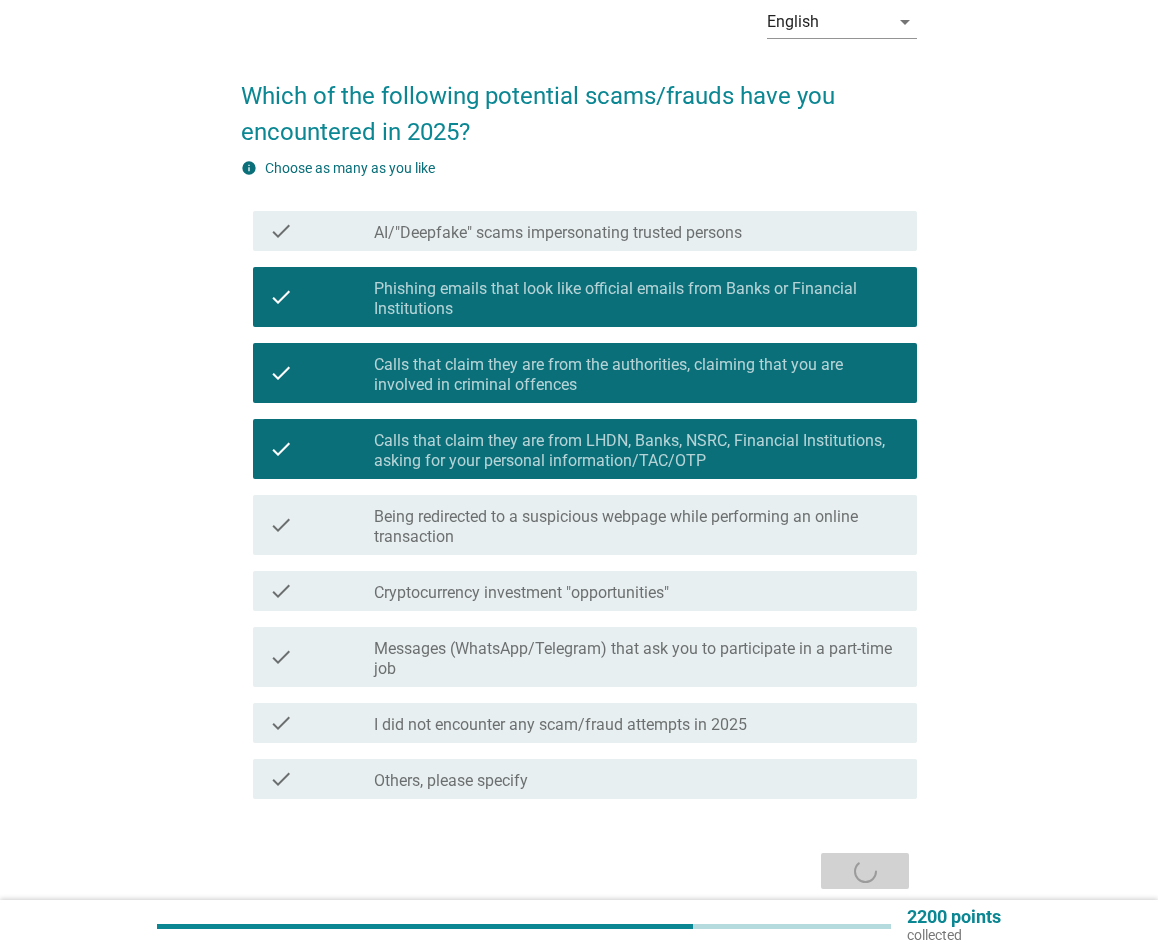 scroll, scrollTop: 0, scrollLeft: 0, axis: both 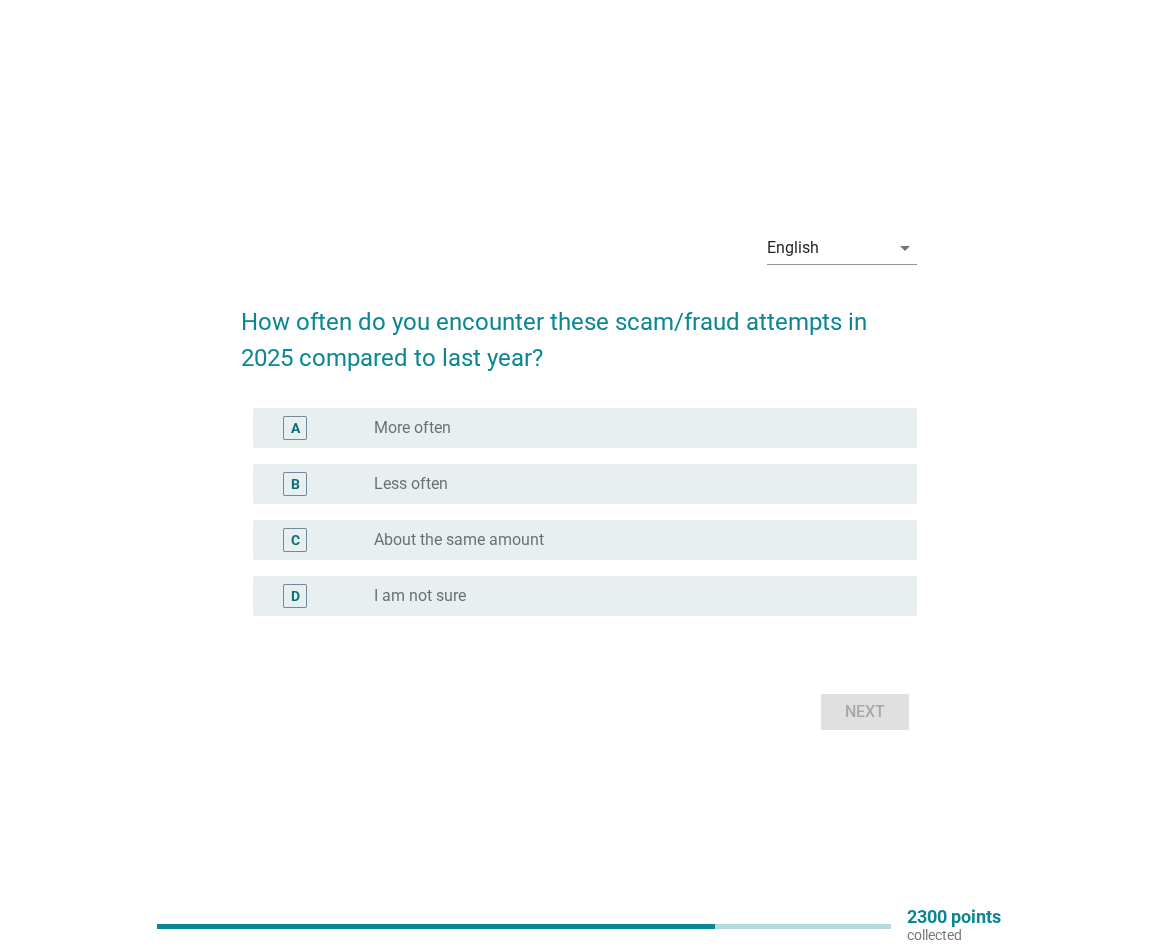 click on "radio_button_unchecked More often" at bounding box center (629, 428) 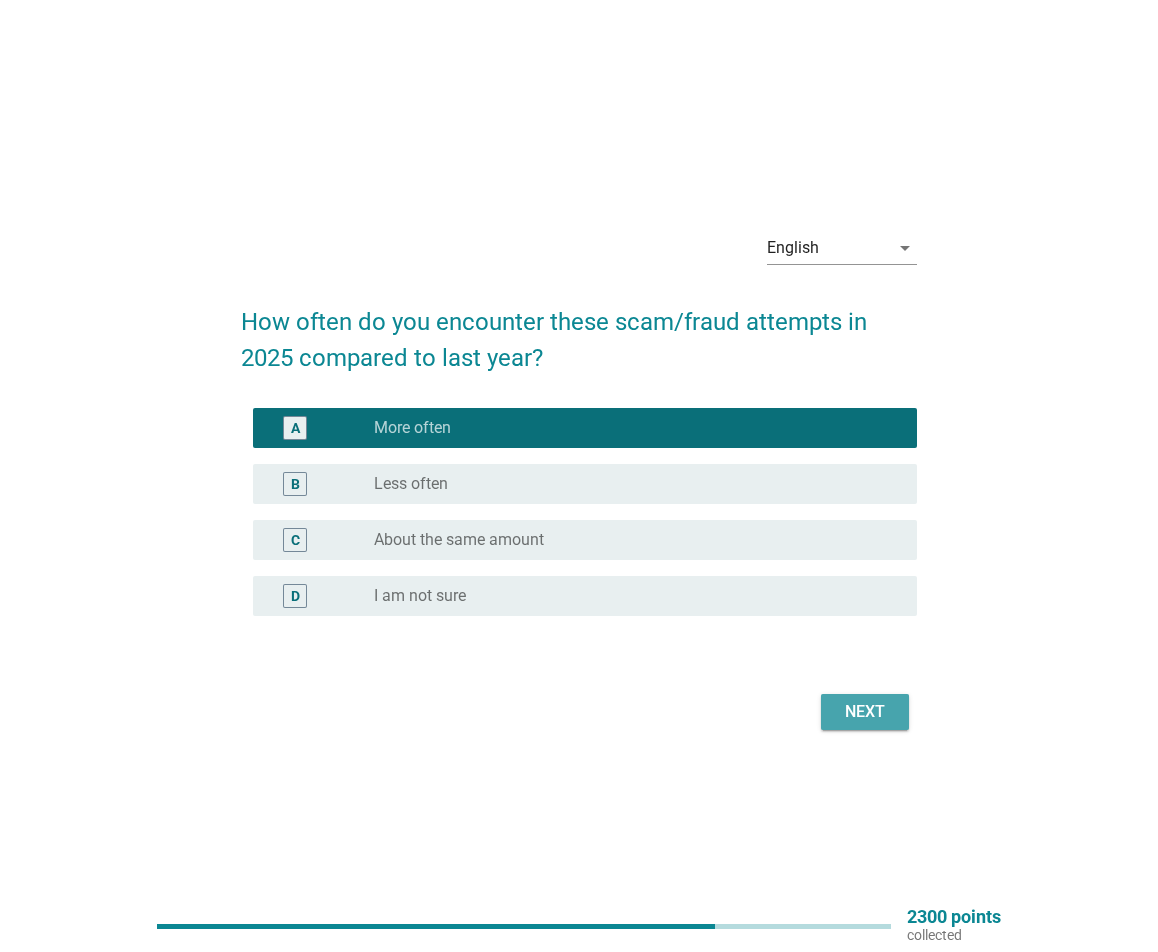click on "Next" at bounding box center (865, 712) 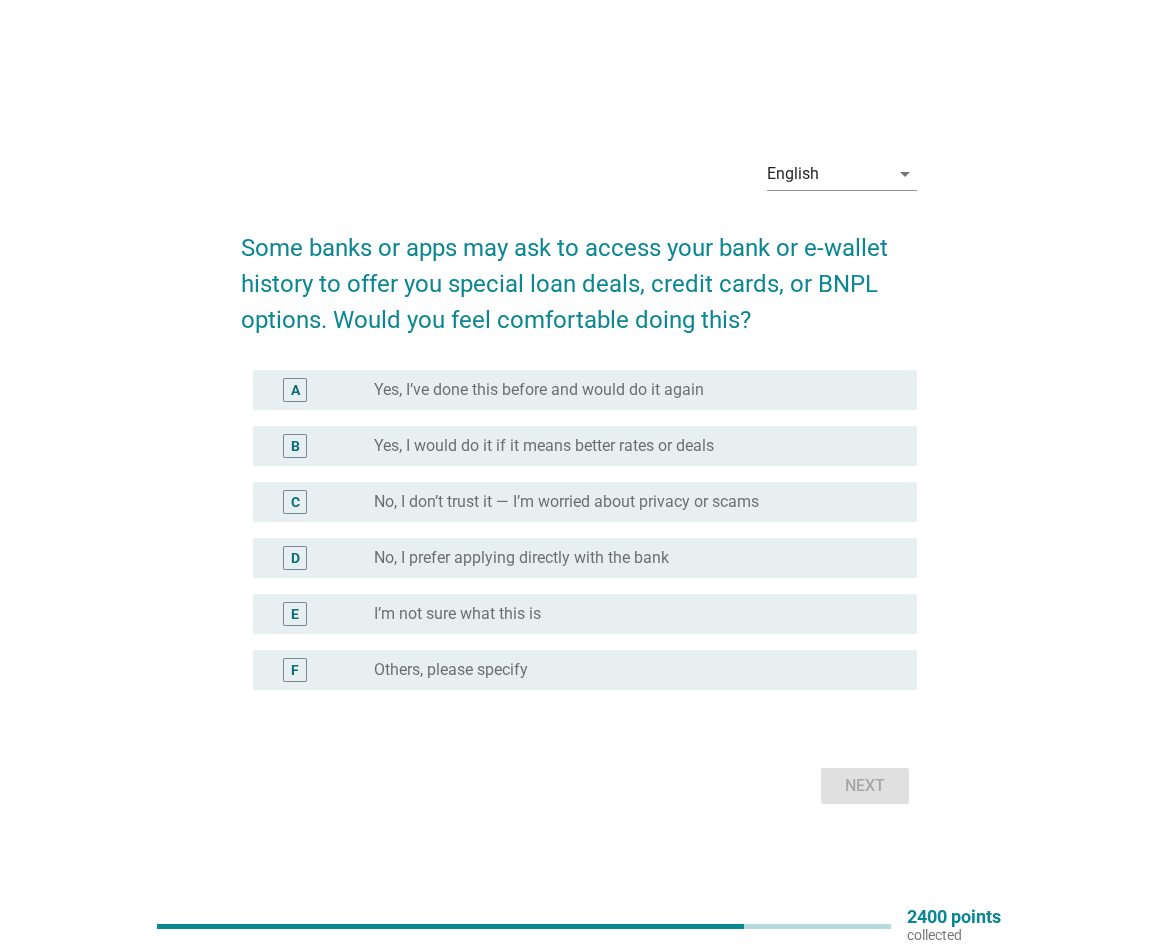 click on "No, I prefer applying directly with the bank" at bounding box center [521, 558] 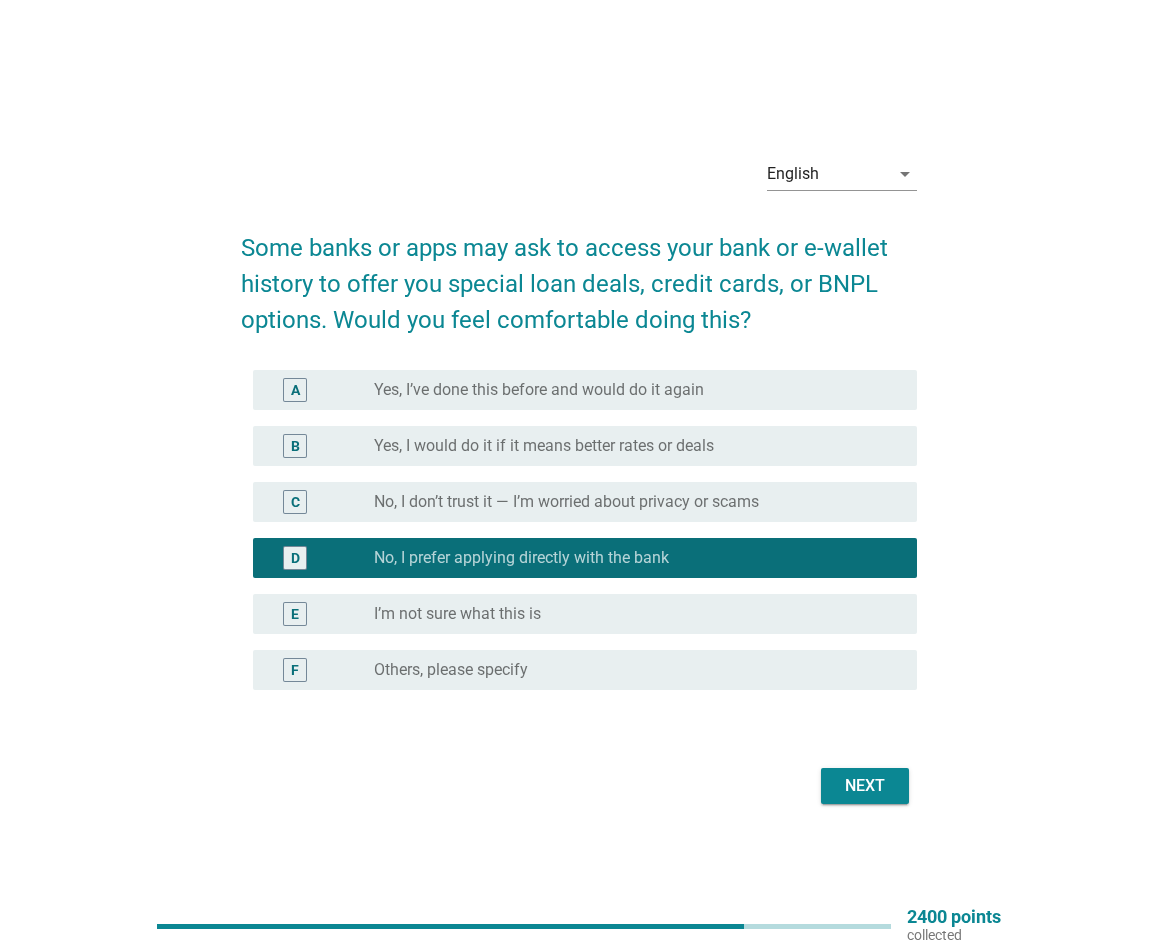 click on "Next" at bounding box center [865, 786] 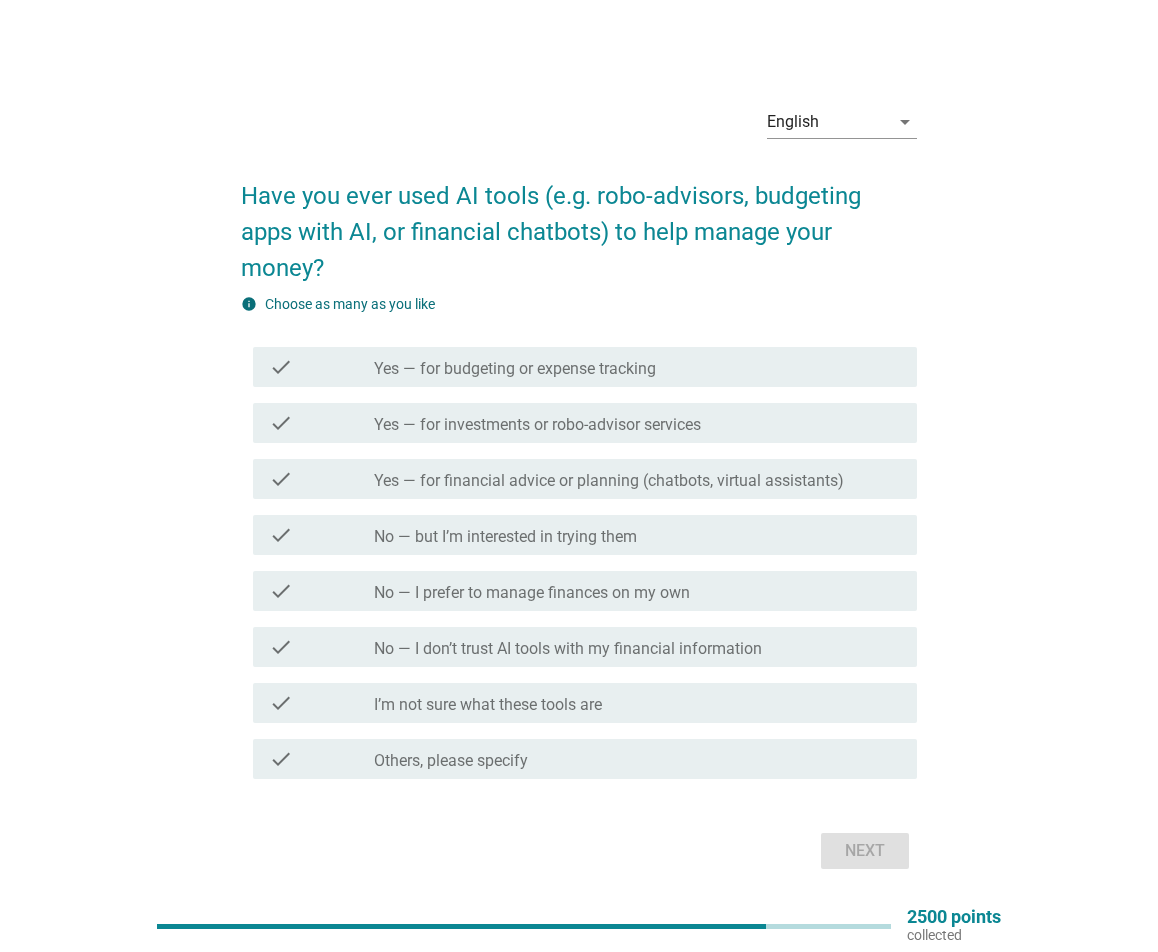click on "check     check_box_outline_blank No — I prefer to manage finances on my own" at bounding box center [585, 591] 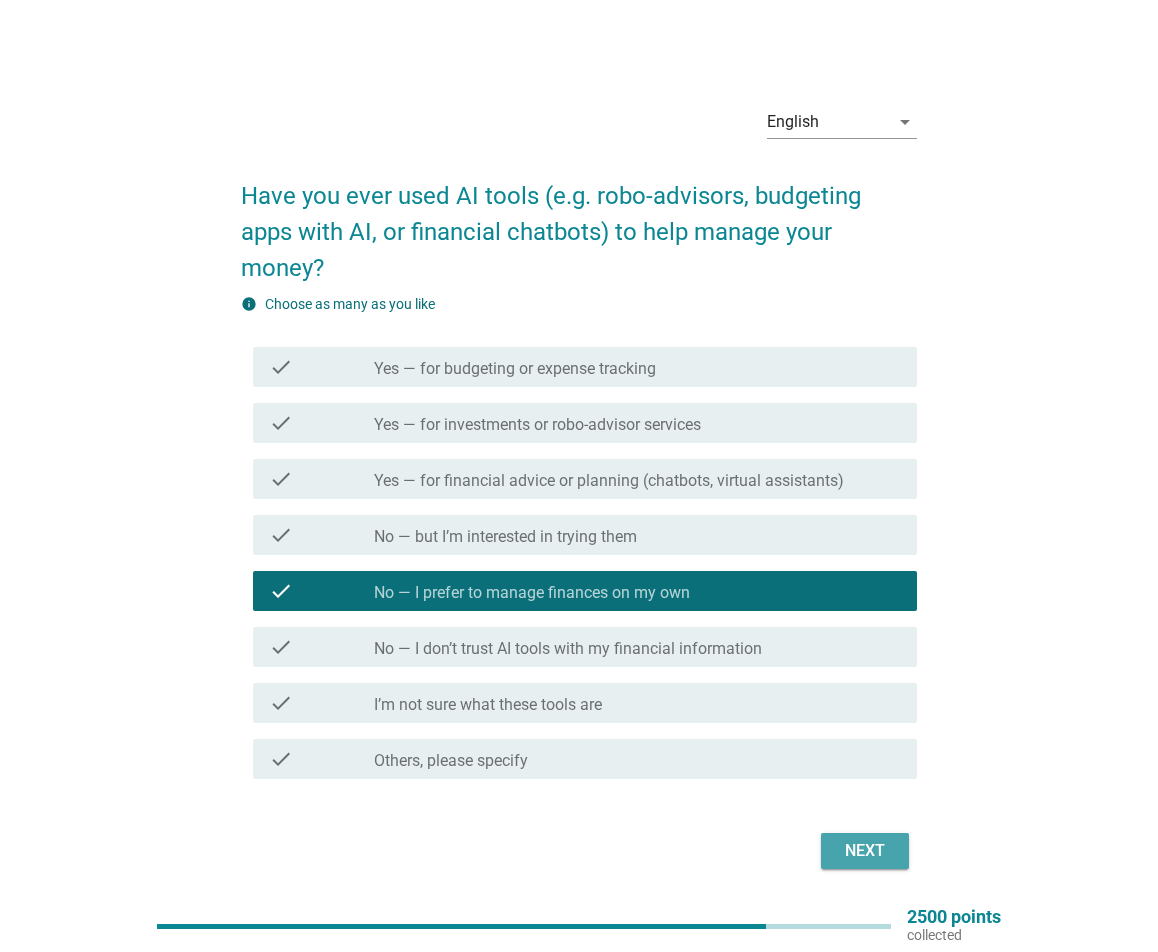 click on "Next" at bounding box center [865, 851] 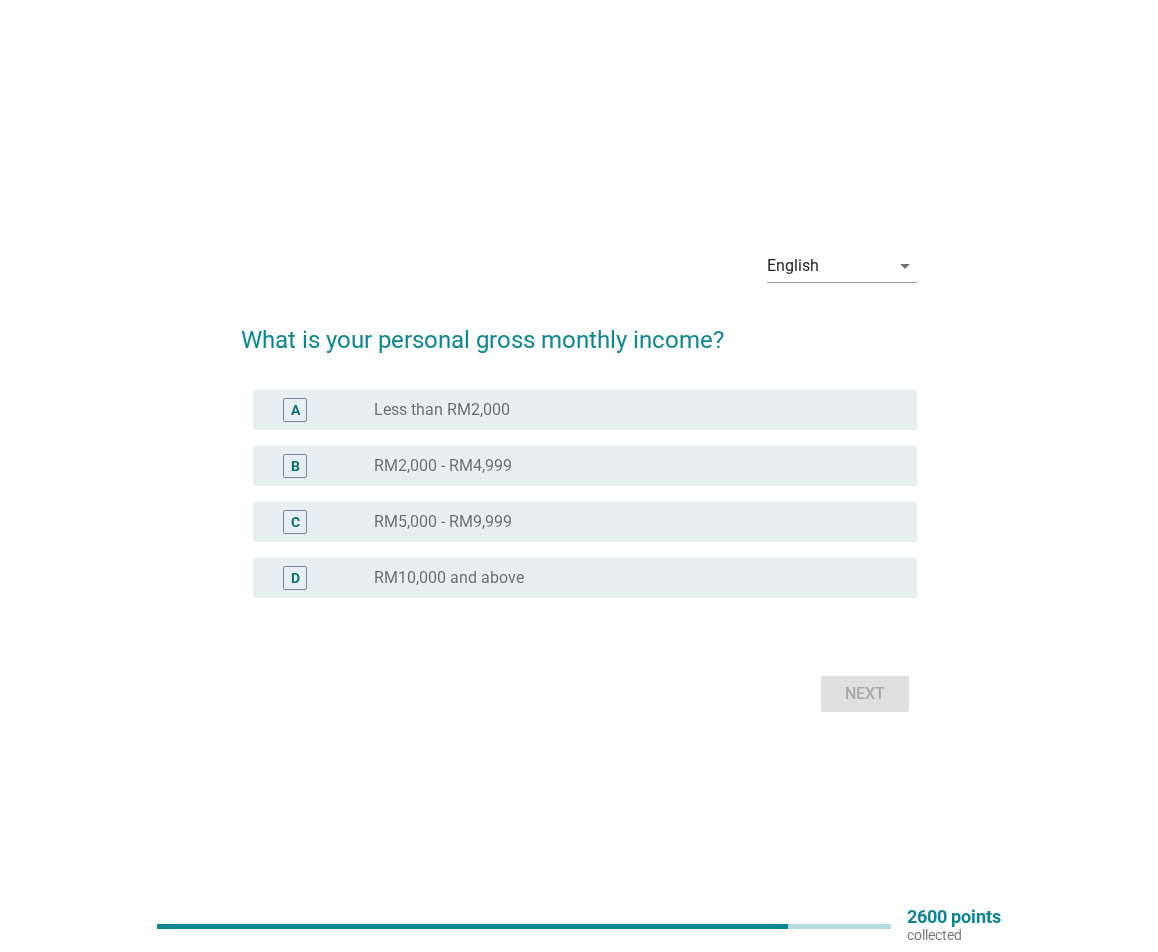 click on "radio_button_unchecked Less than RM2,000" at bounding box center [629, 410] 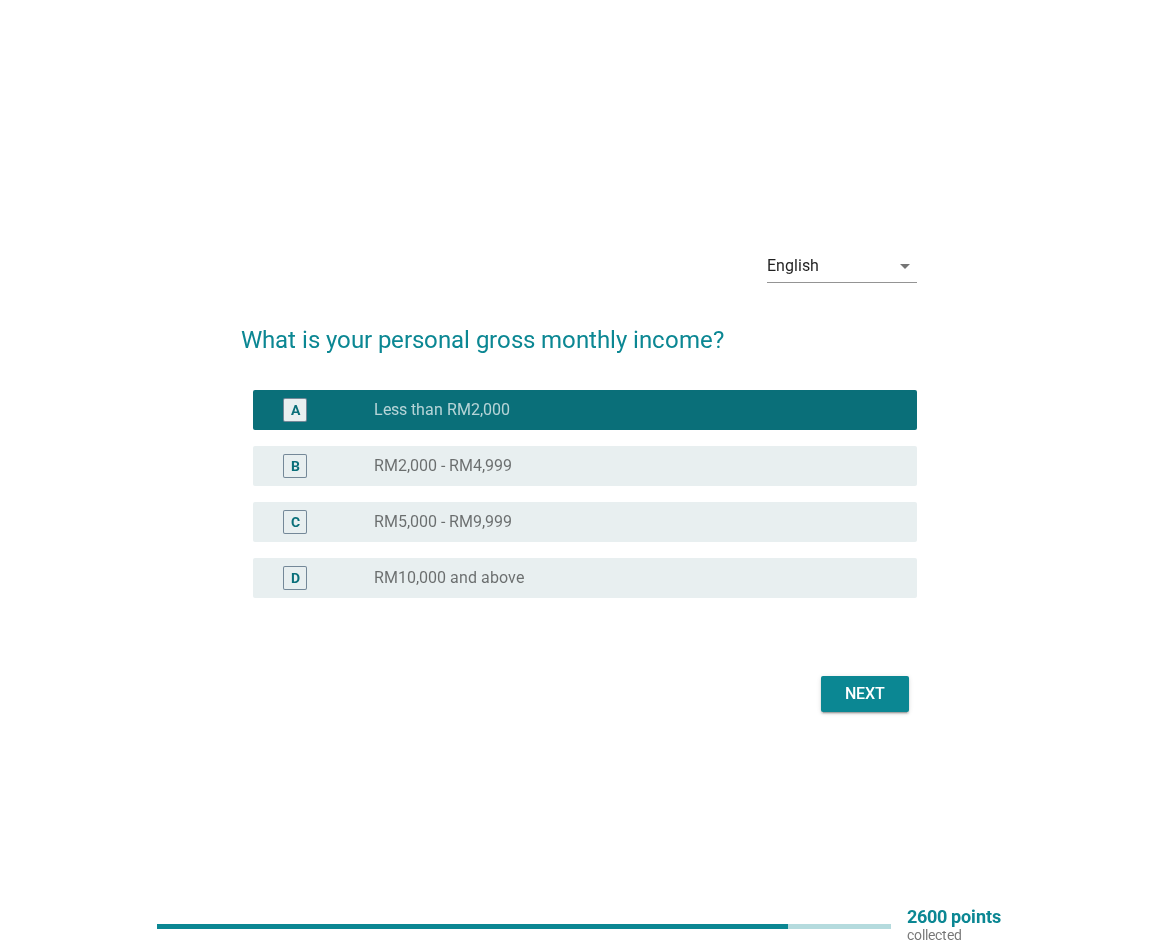 click on "B     radio_button_unchecked RM2,000 - RM4,999" at bounding box center [585, 466] 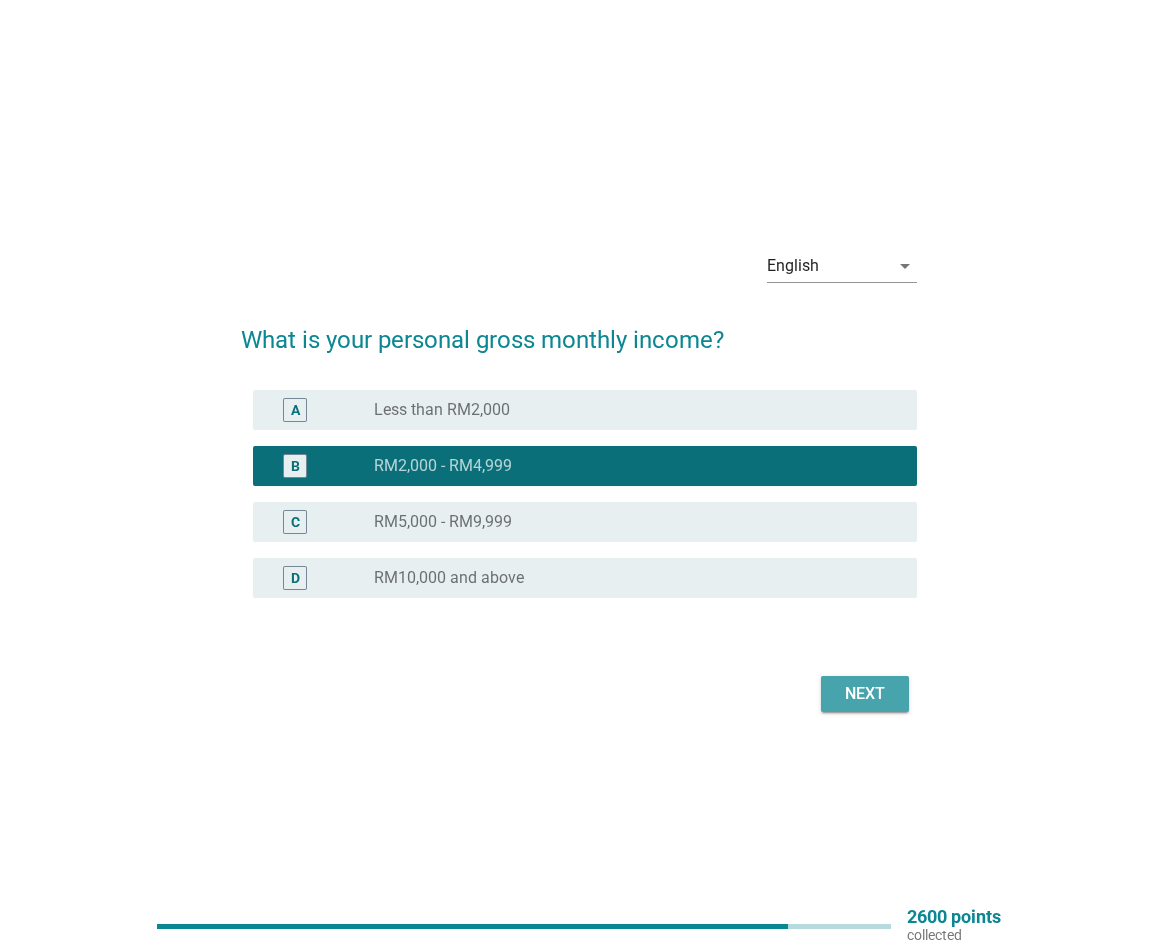 click on "Next" at bounding box center (865, 694) 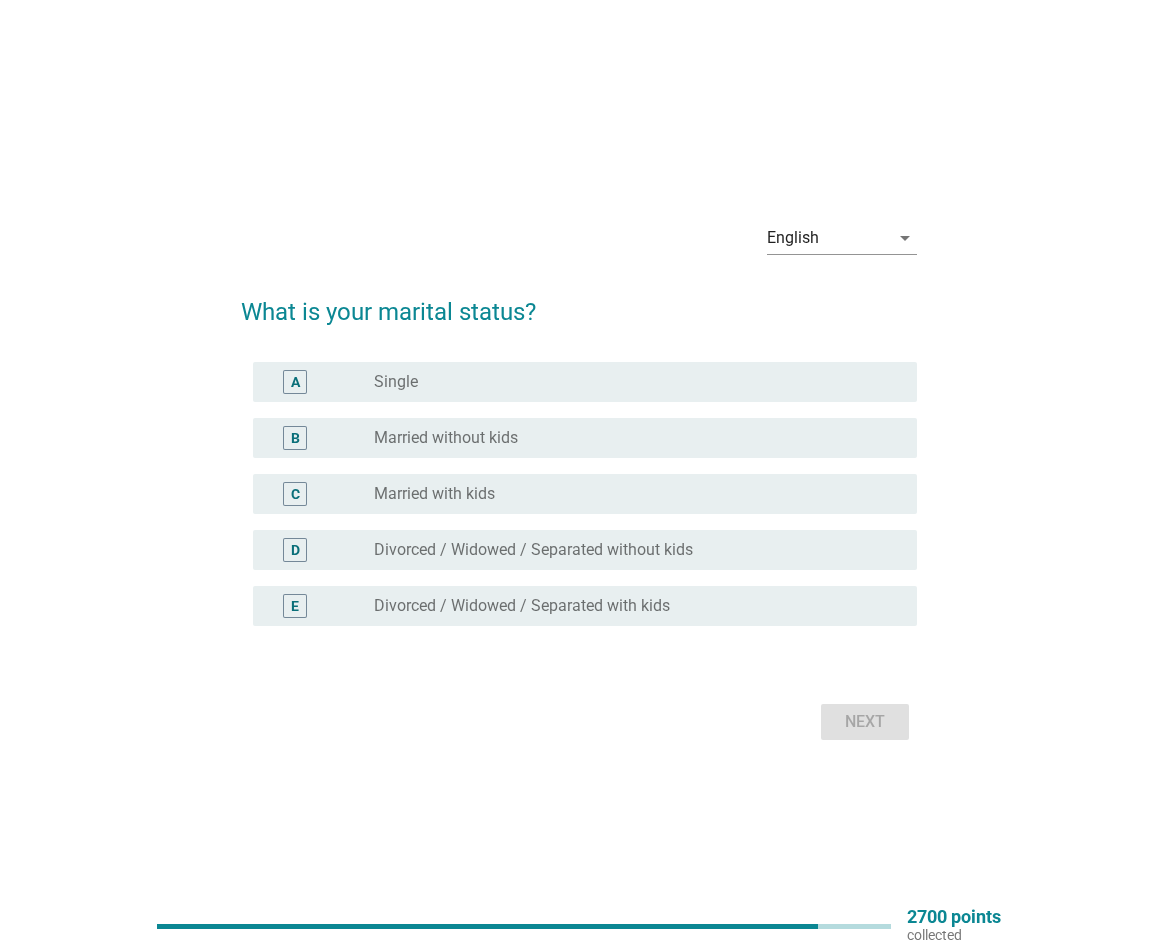 click on "Married with kids" at bounding box center (434, 494) 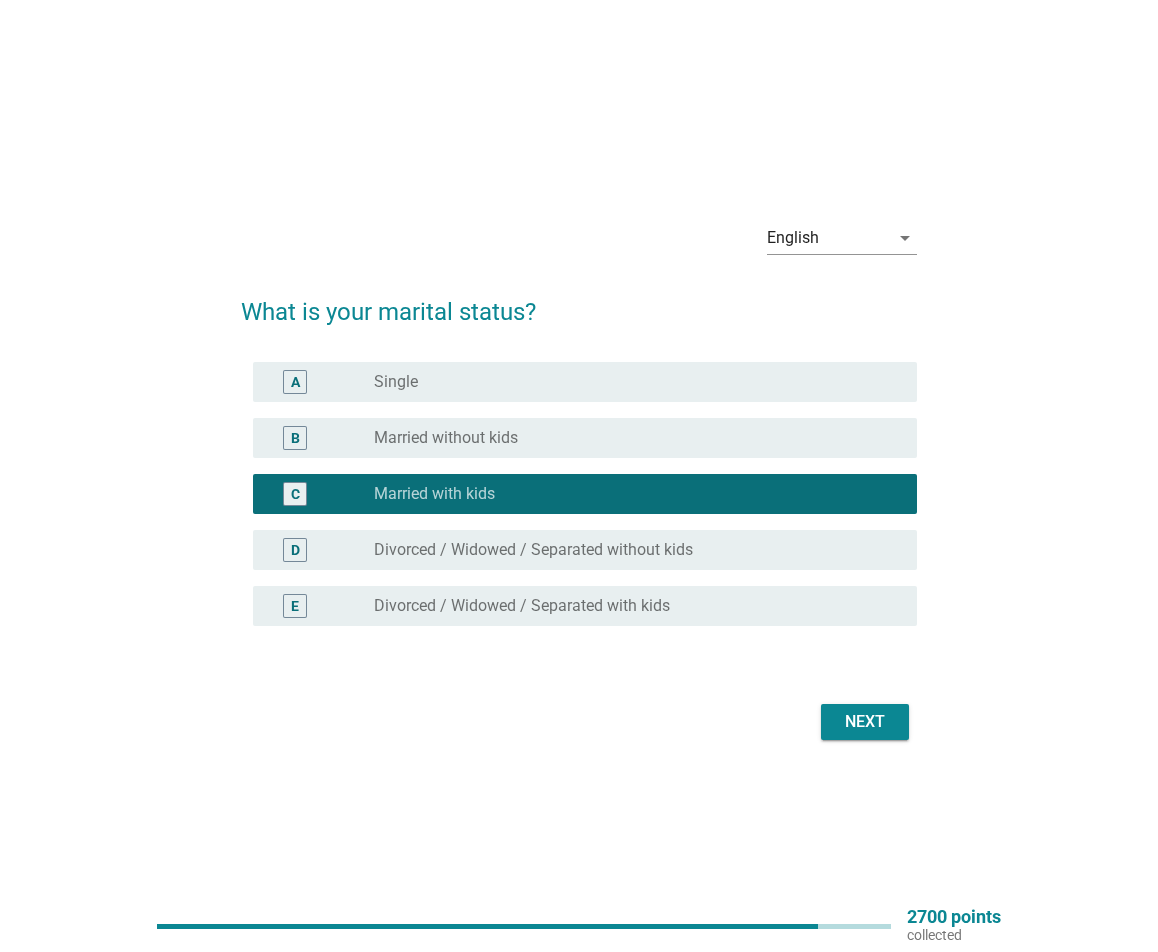 click on "Next" at bounding box center (865, 722) 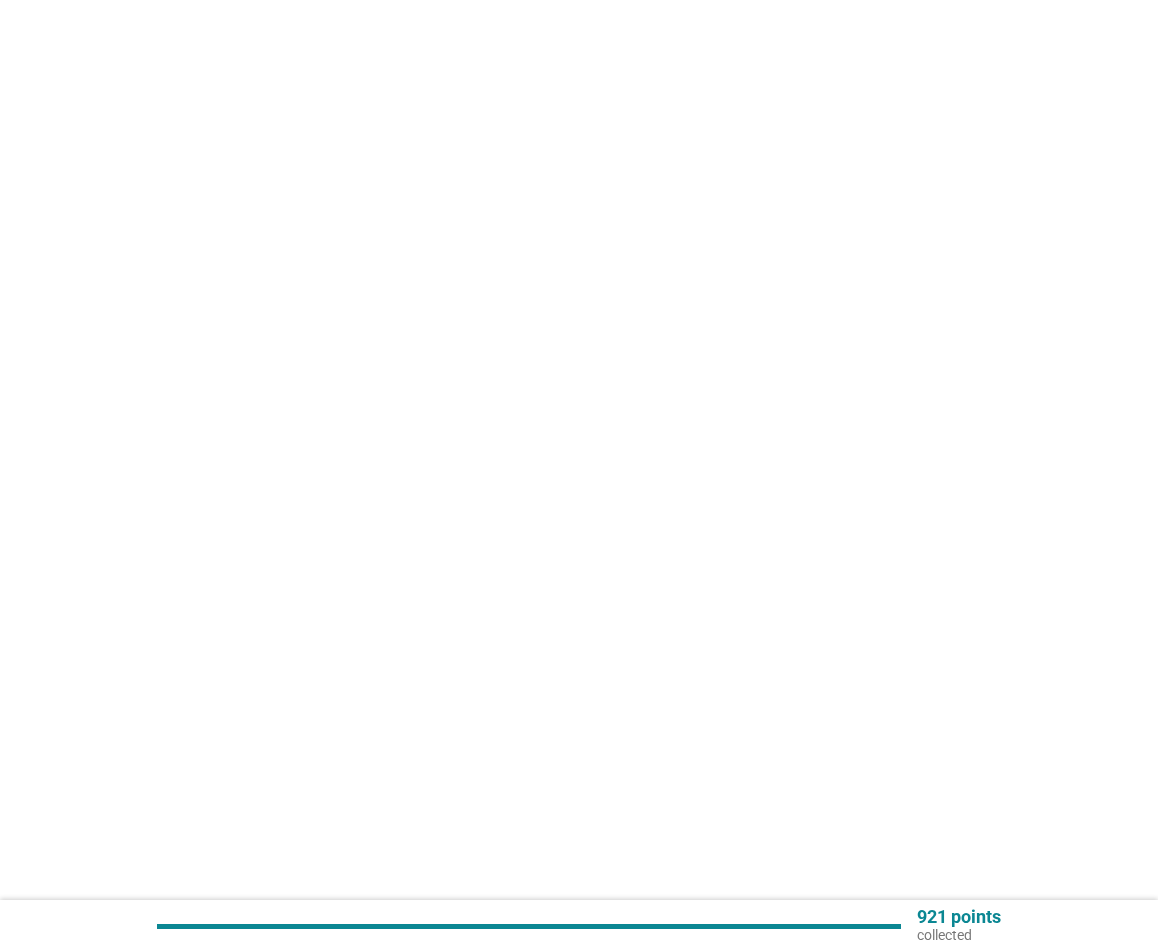 scroll, scrollTop: 0, scrollLeft: 0, axis: both 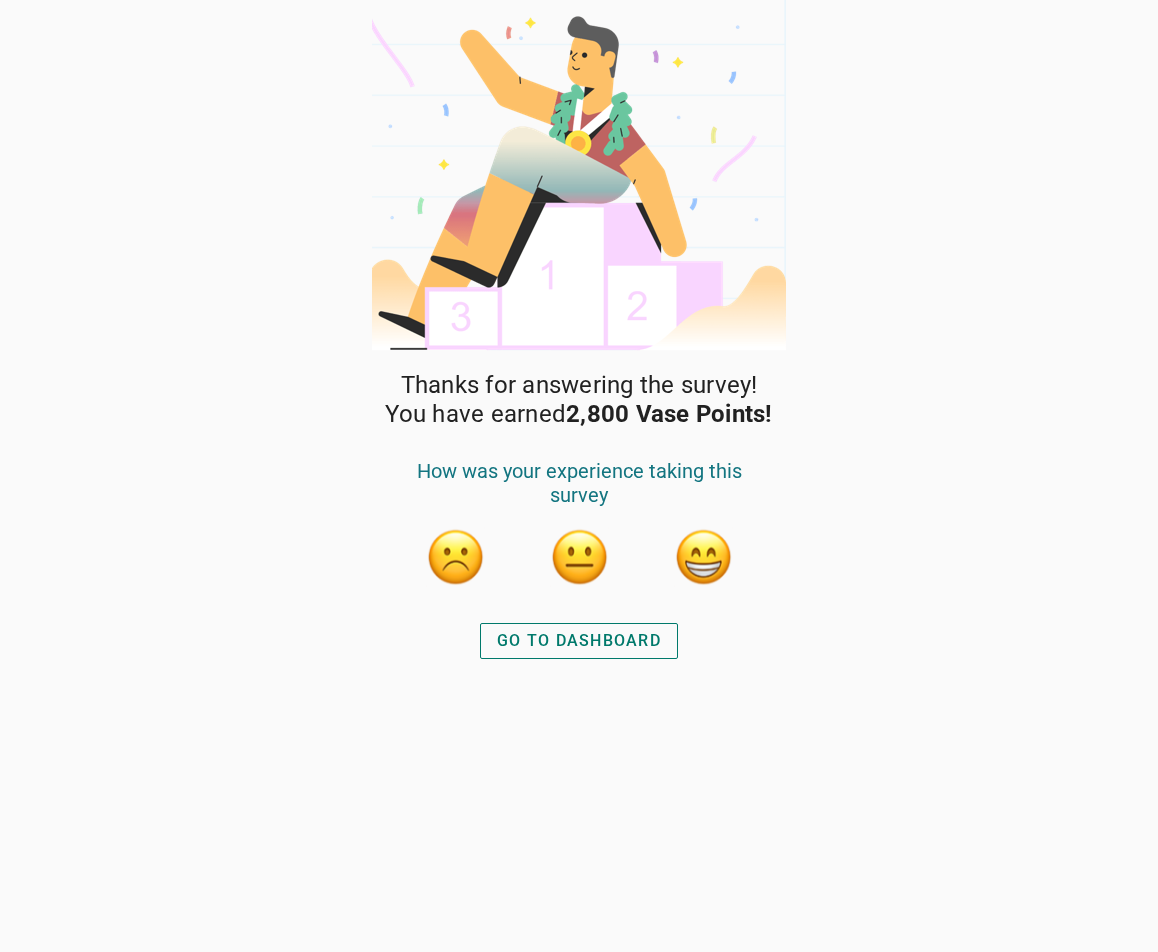 click on "GO TO DASHBOARD" at bounding box center [579, 641] 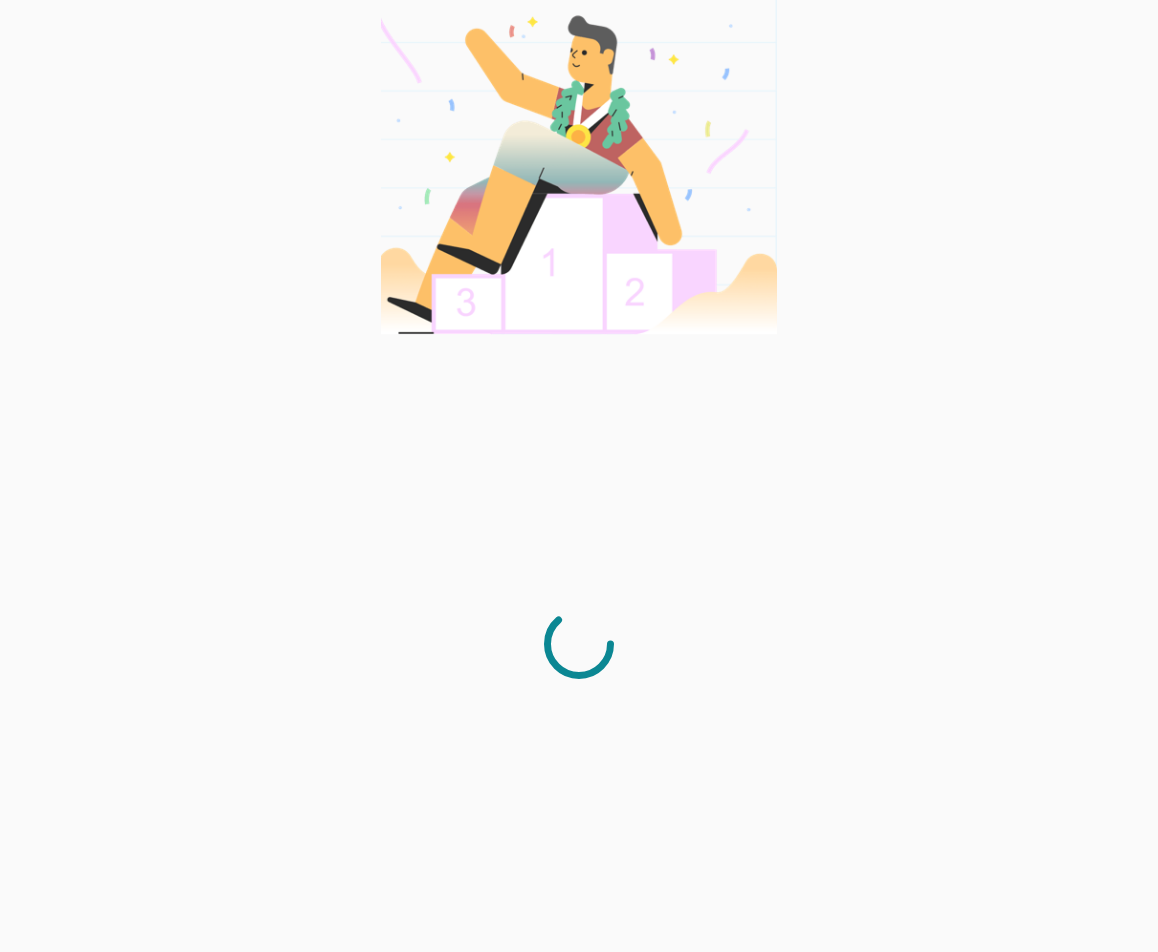 scroll, scrollTop: 0, scrollLeft: 0, axis: both 